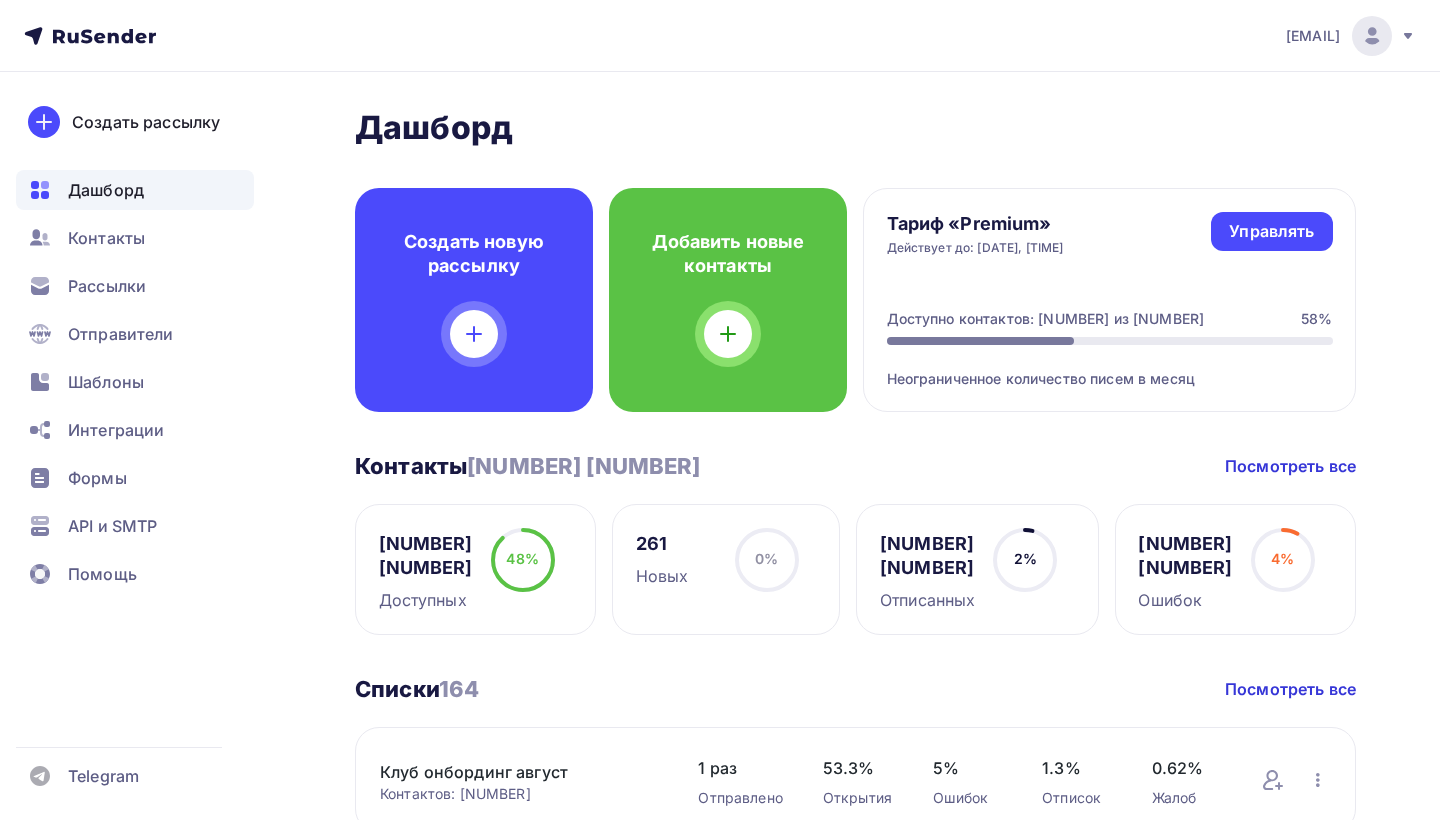 scroll, scrollTop: 0, scrollLeft: 0, axis: both 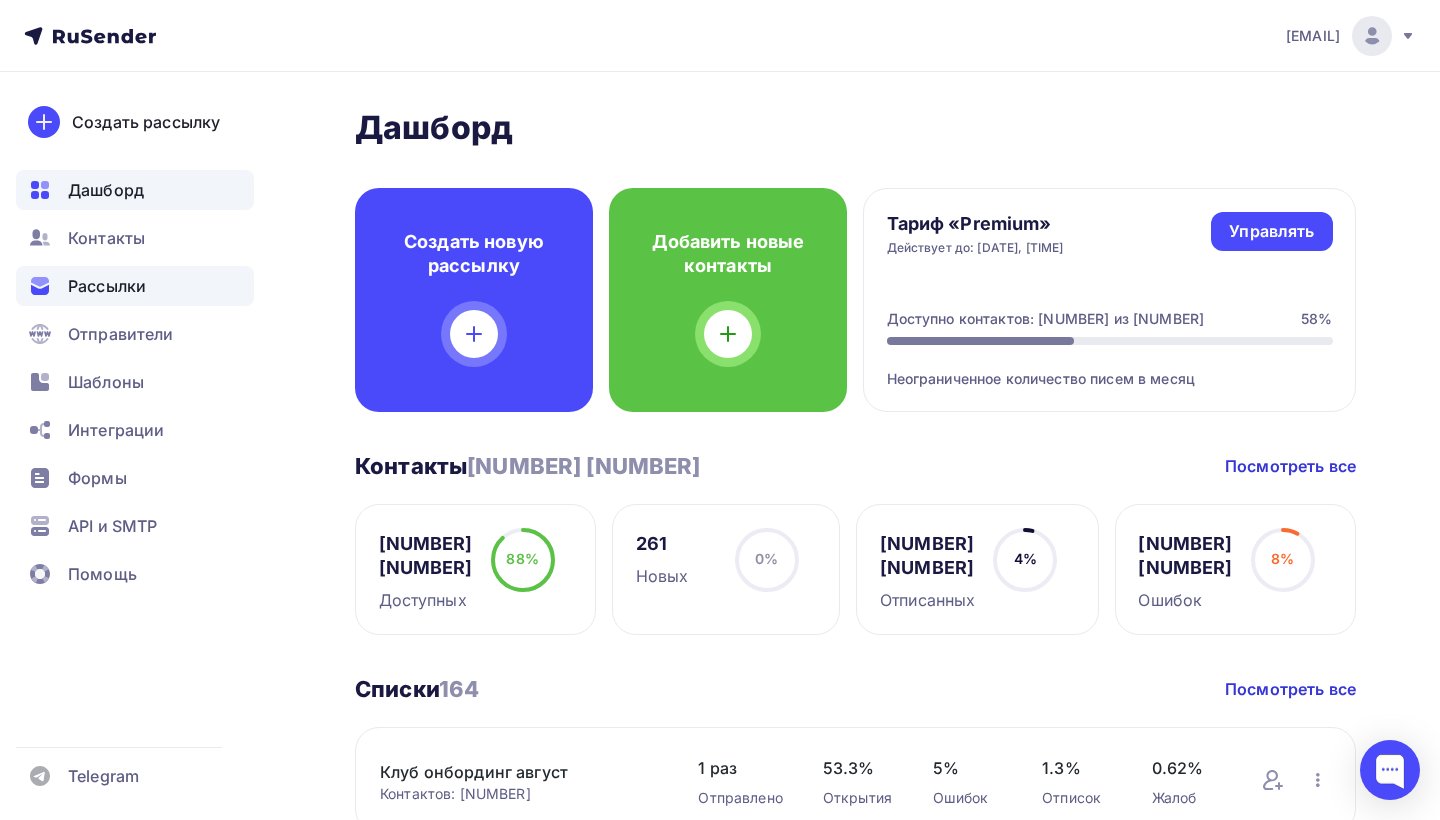click on "Рассылки" at bounding box center [107, 286] 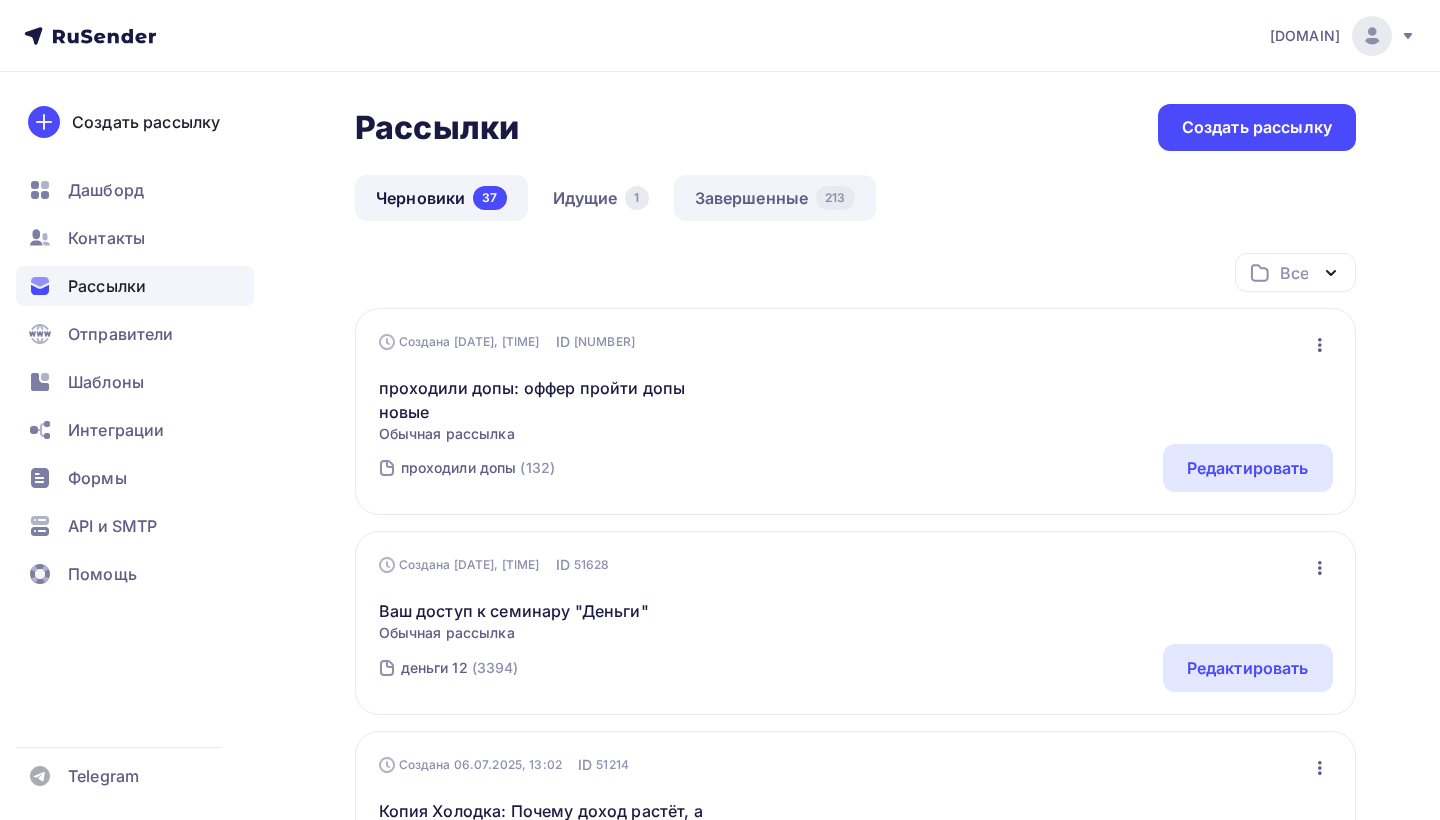 scroll, scrollTop: 0, scrollLeft: 0, axis: both 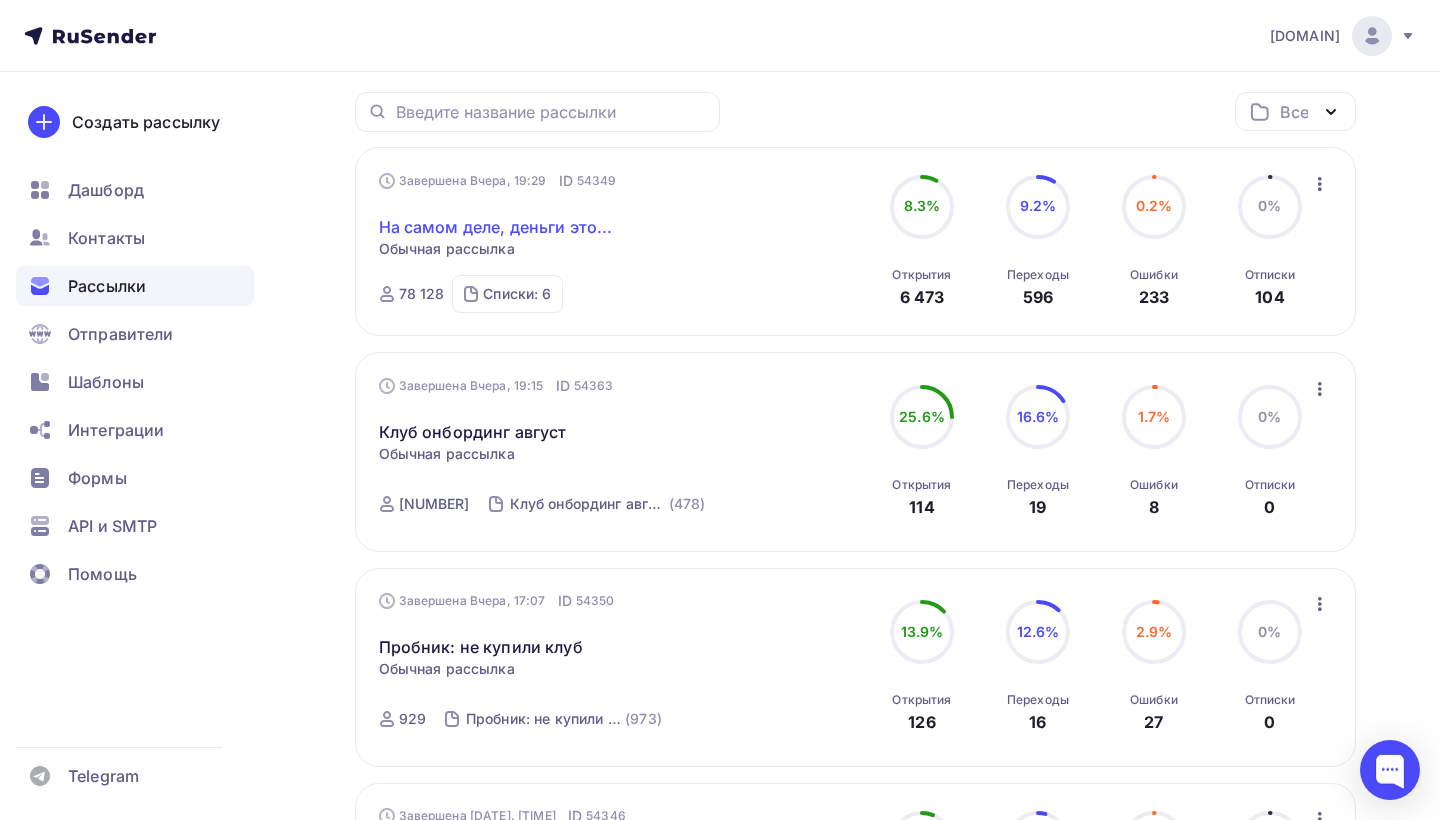 click on "На самом деле, деньги это..." at bounding box center [496, 227] 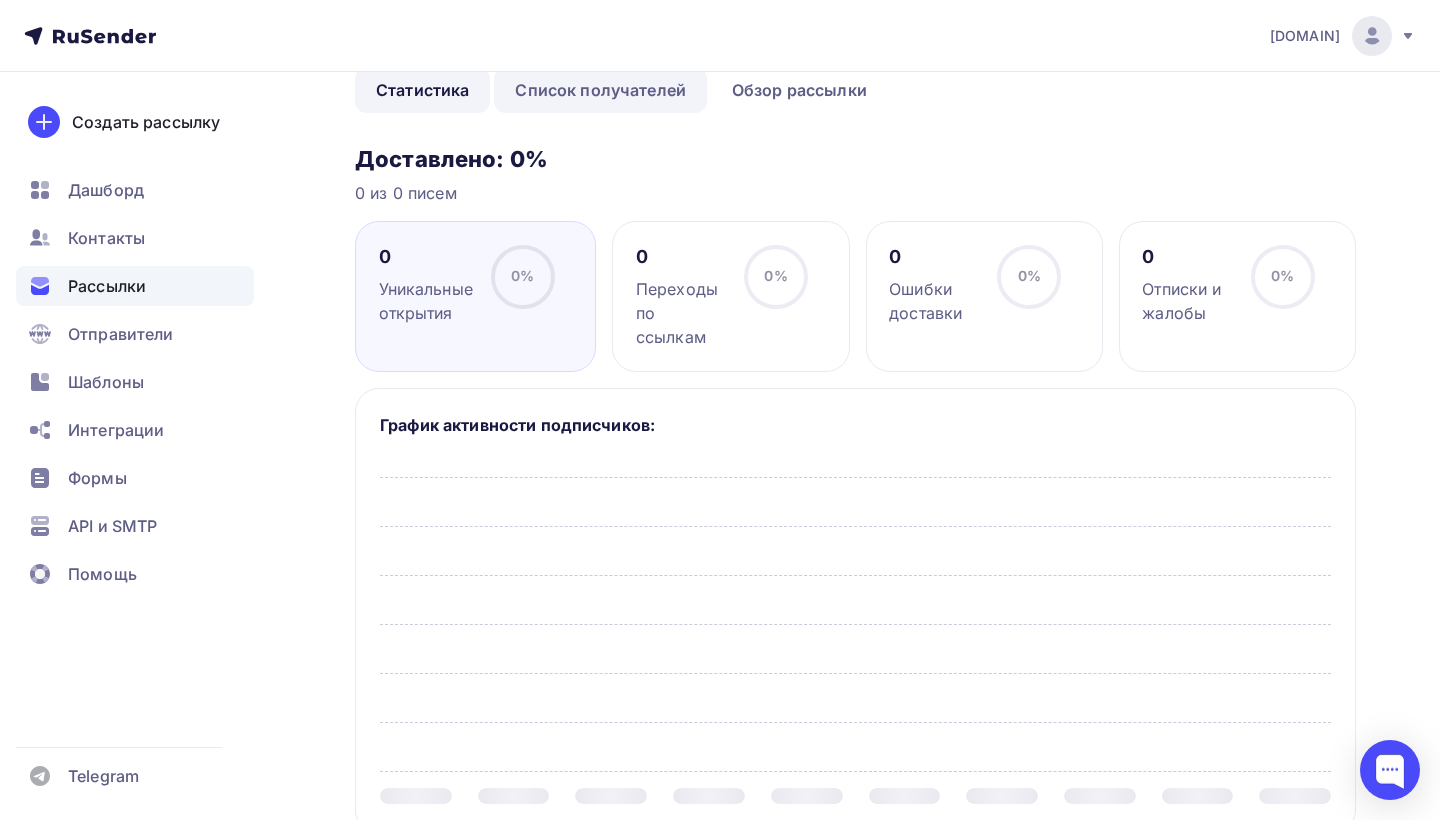 scroll, scrollTop: 0, scrollLeft: 0, axis: both 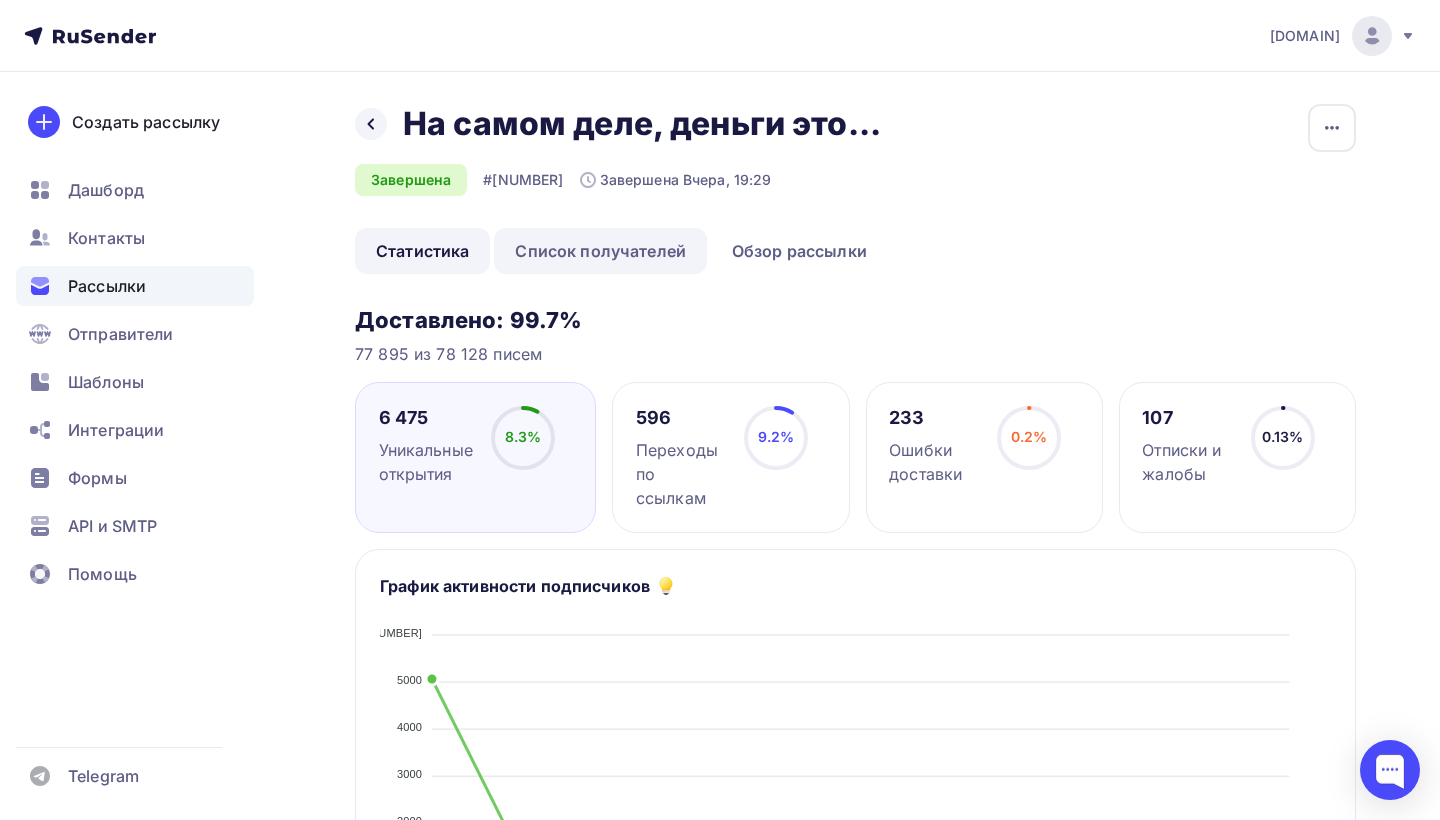 click on "Список получателей" at bounding box center (600, 251) 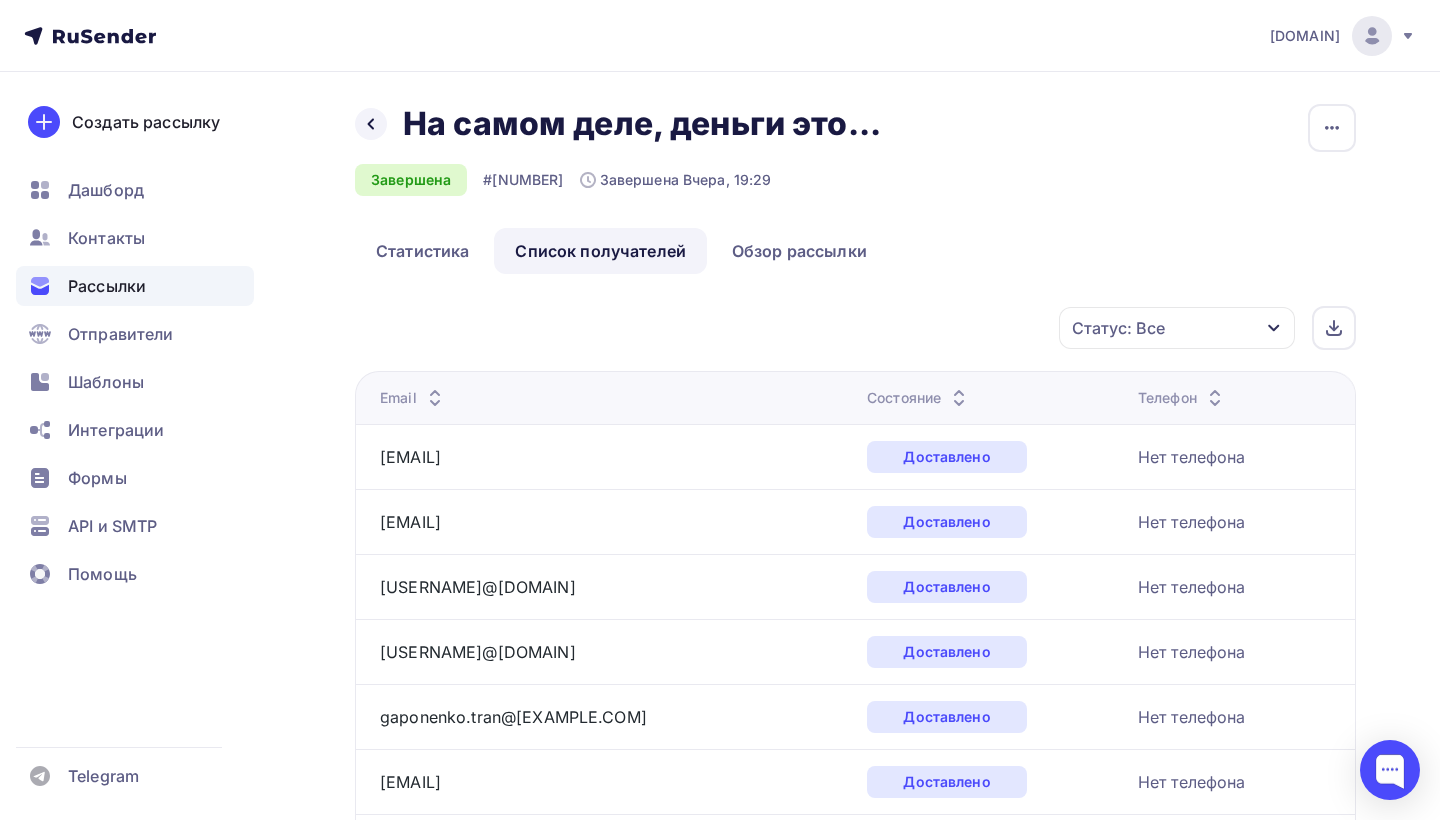 click on "Статус: Все" at bounding box center [1118, 328] 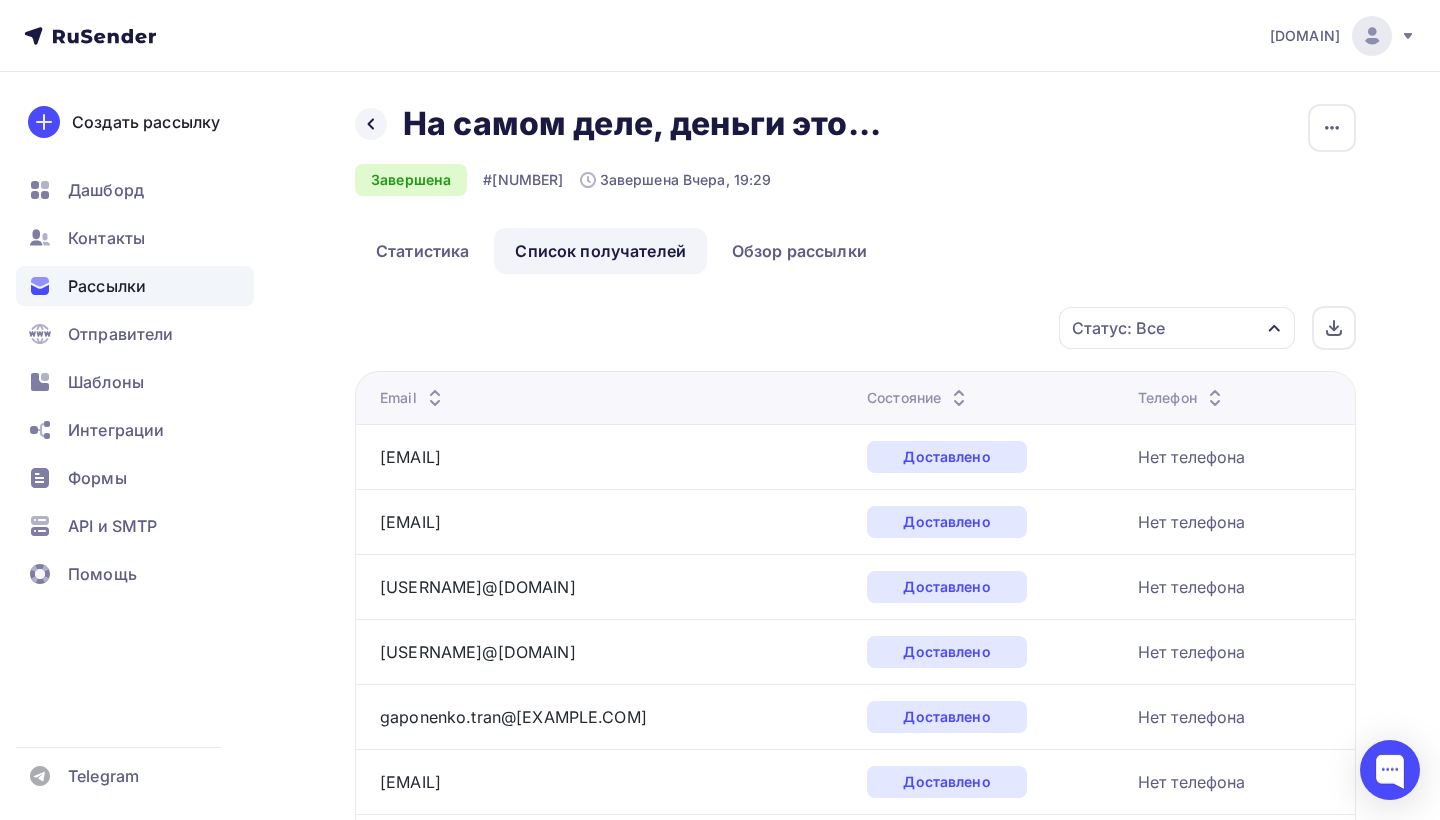 click 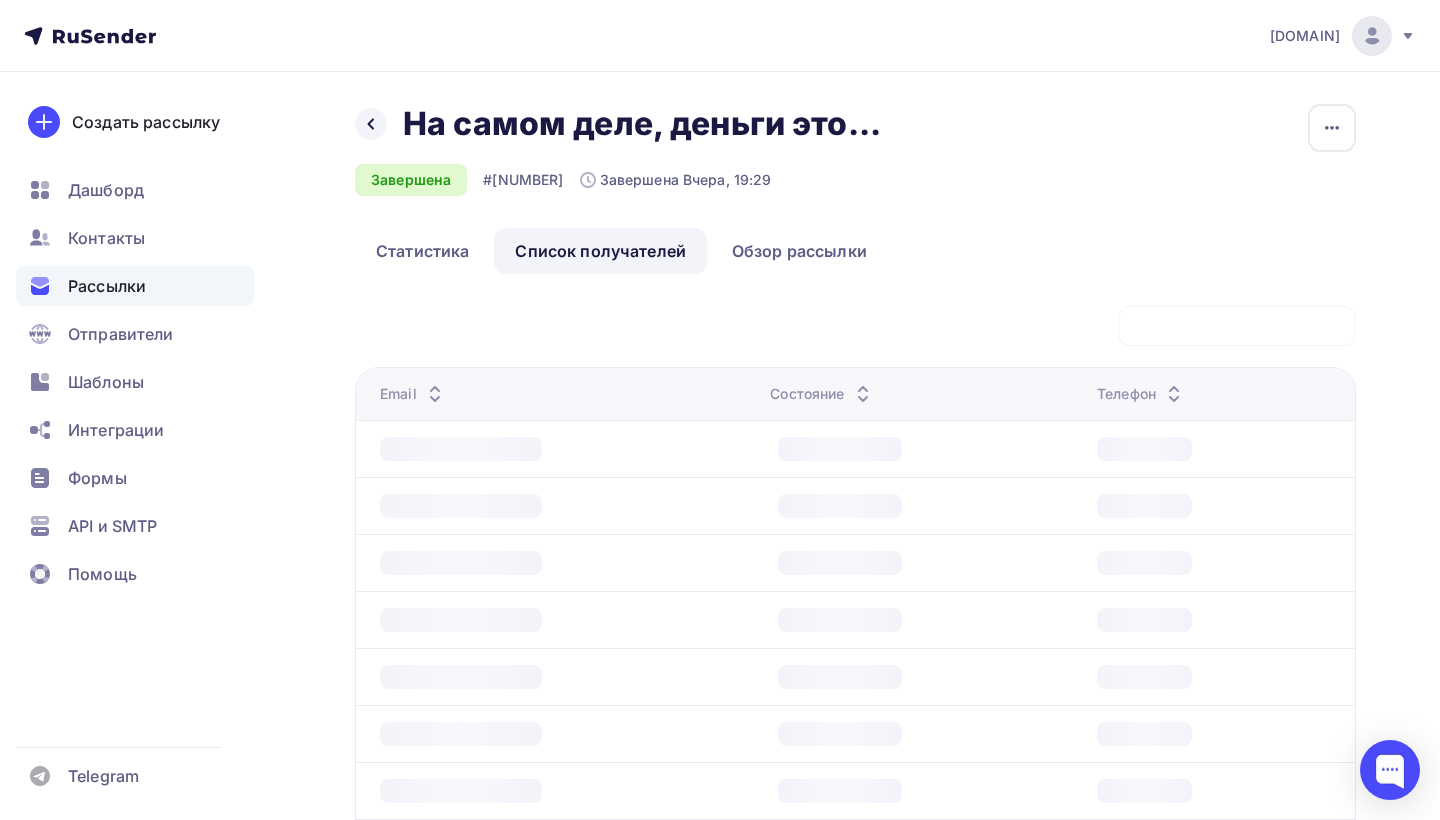 click 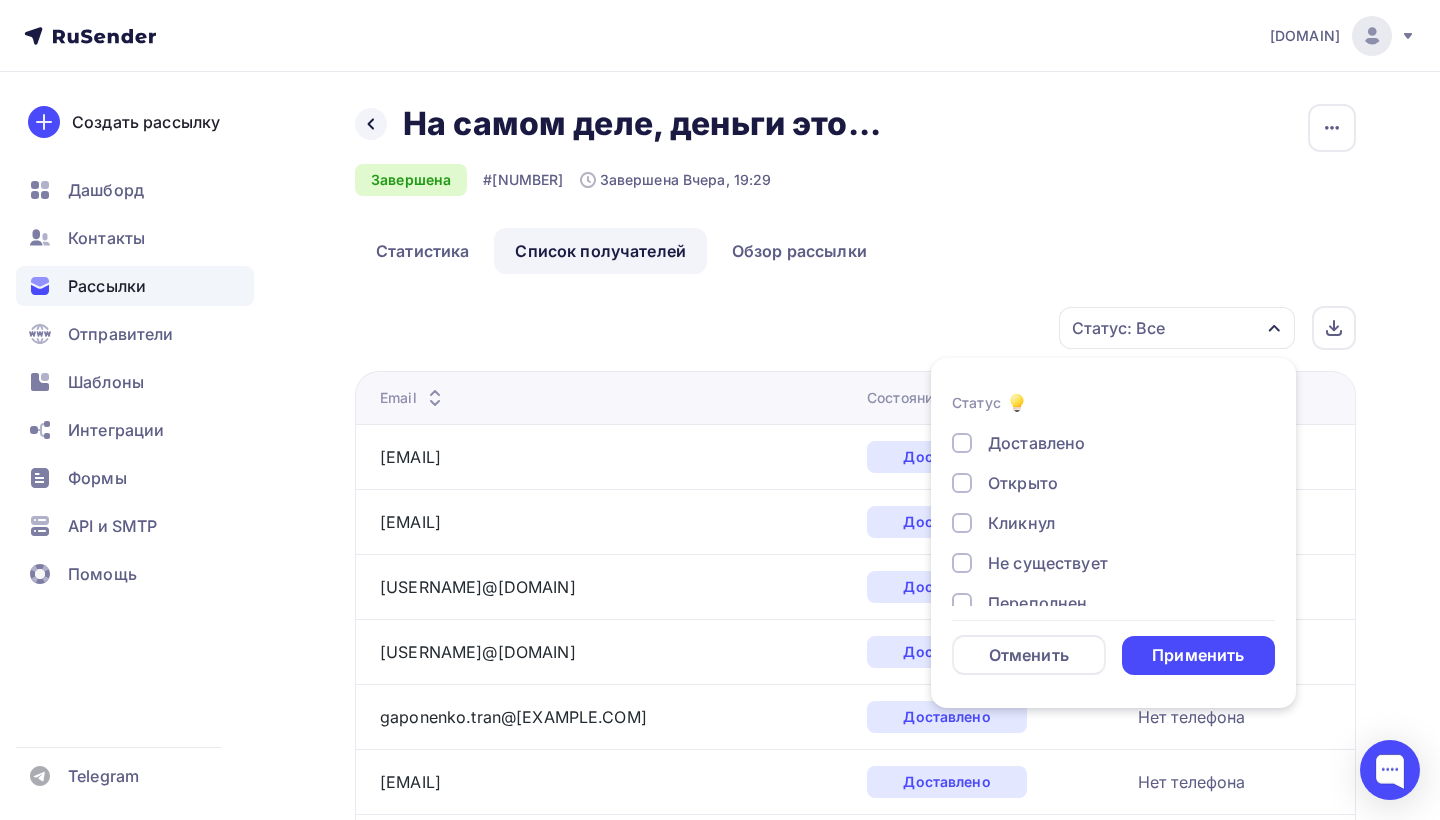 scroll, scrollTop: 0, scrollLeft: 0, axis: both 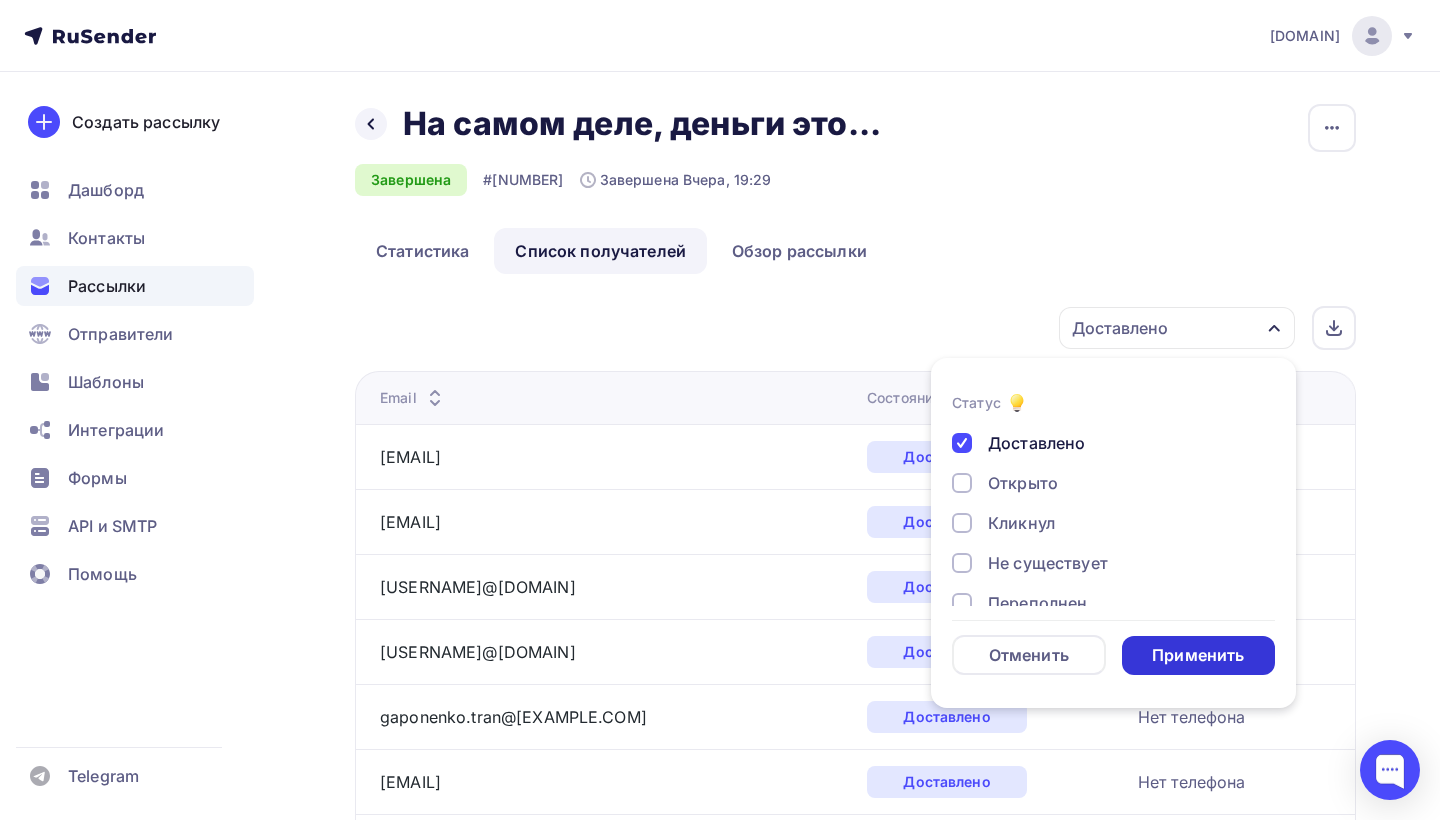 click on "Применить" at bounding box center (1198, 655) 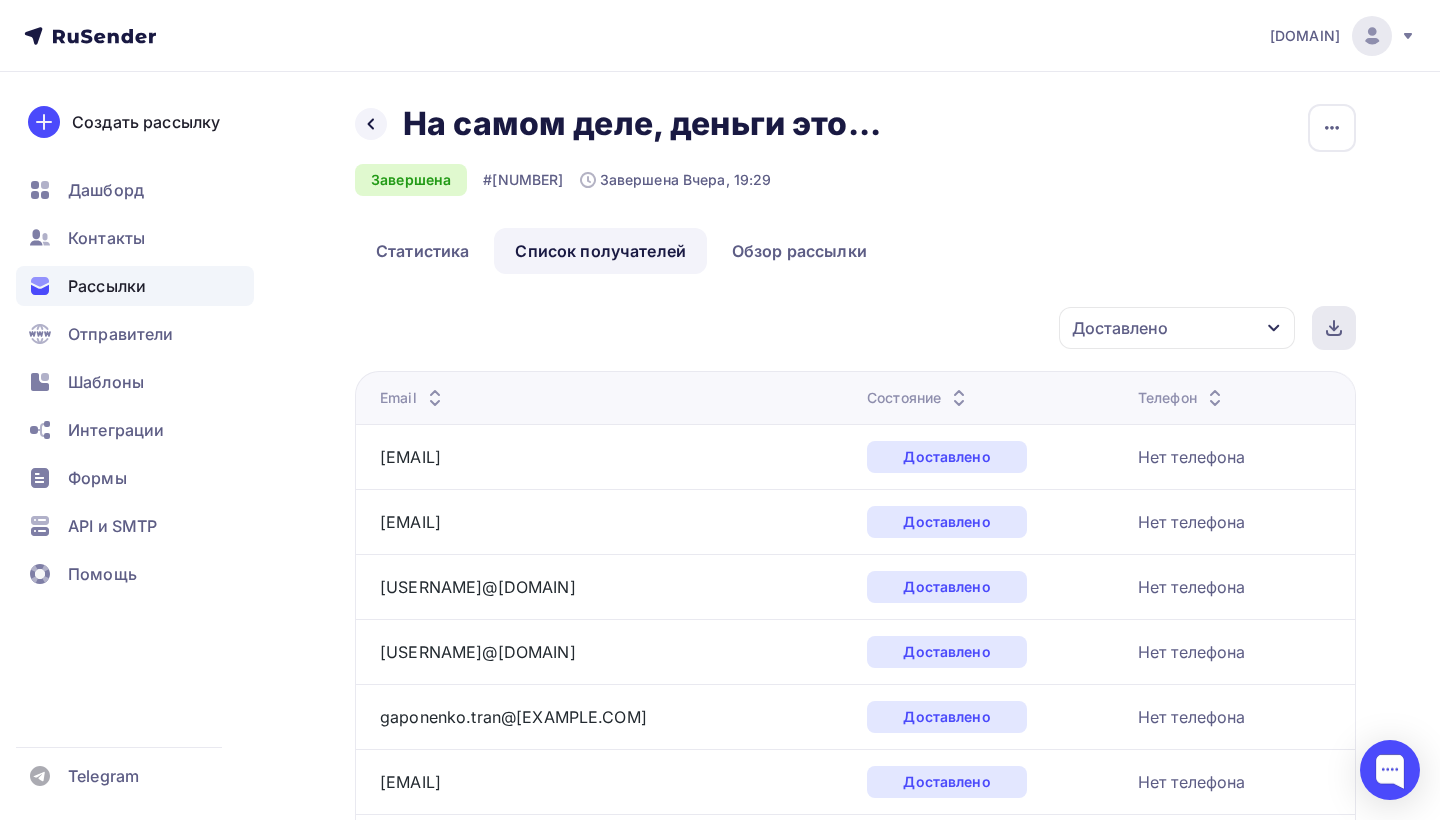 click 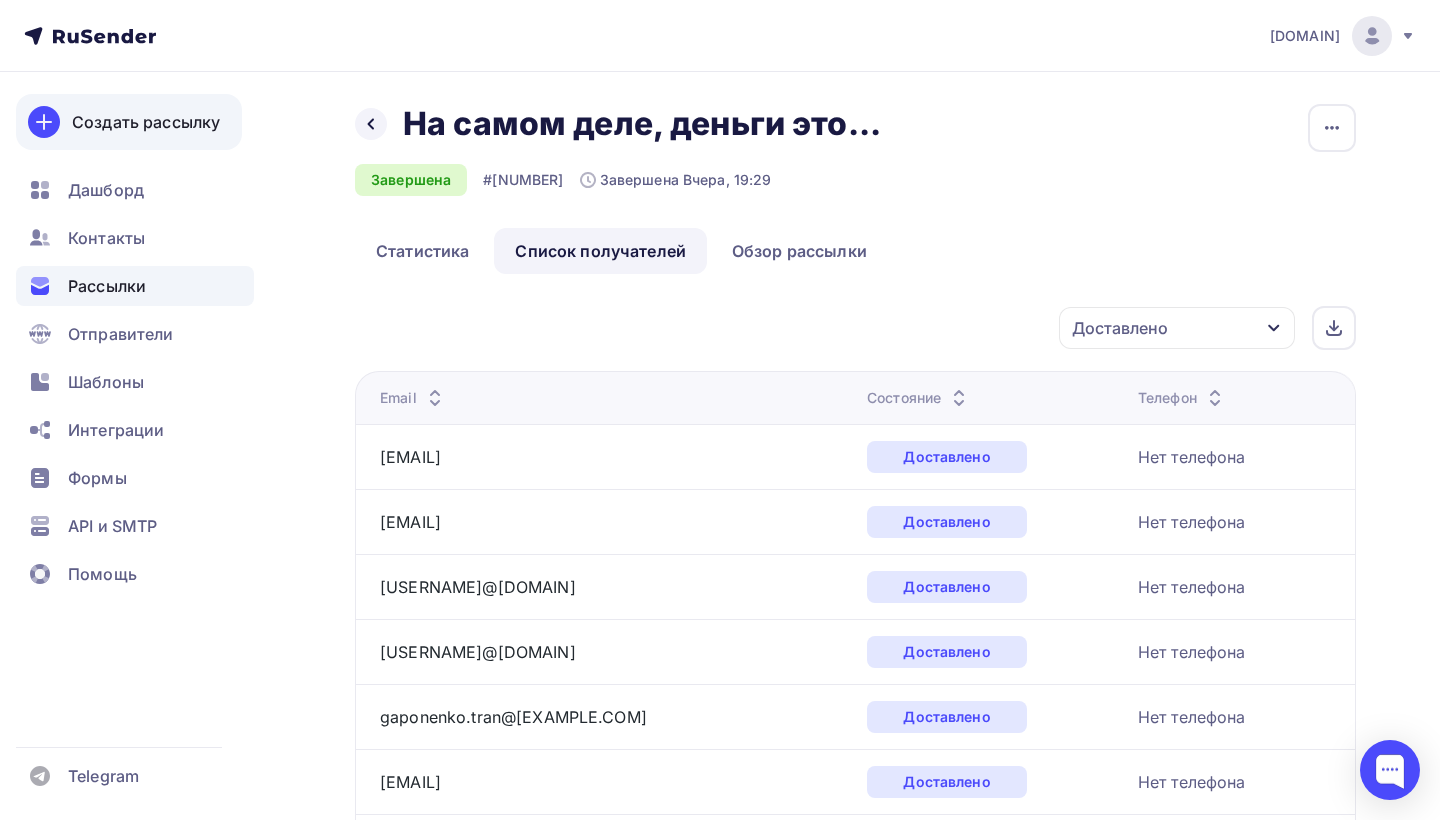 click on "Создать рассылку" at bounding box center (146, 122) 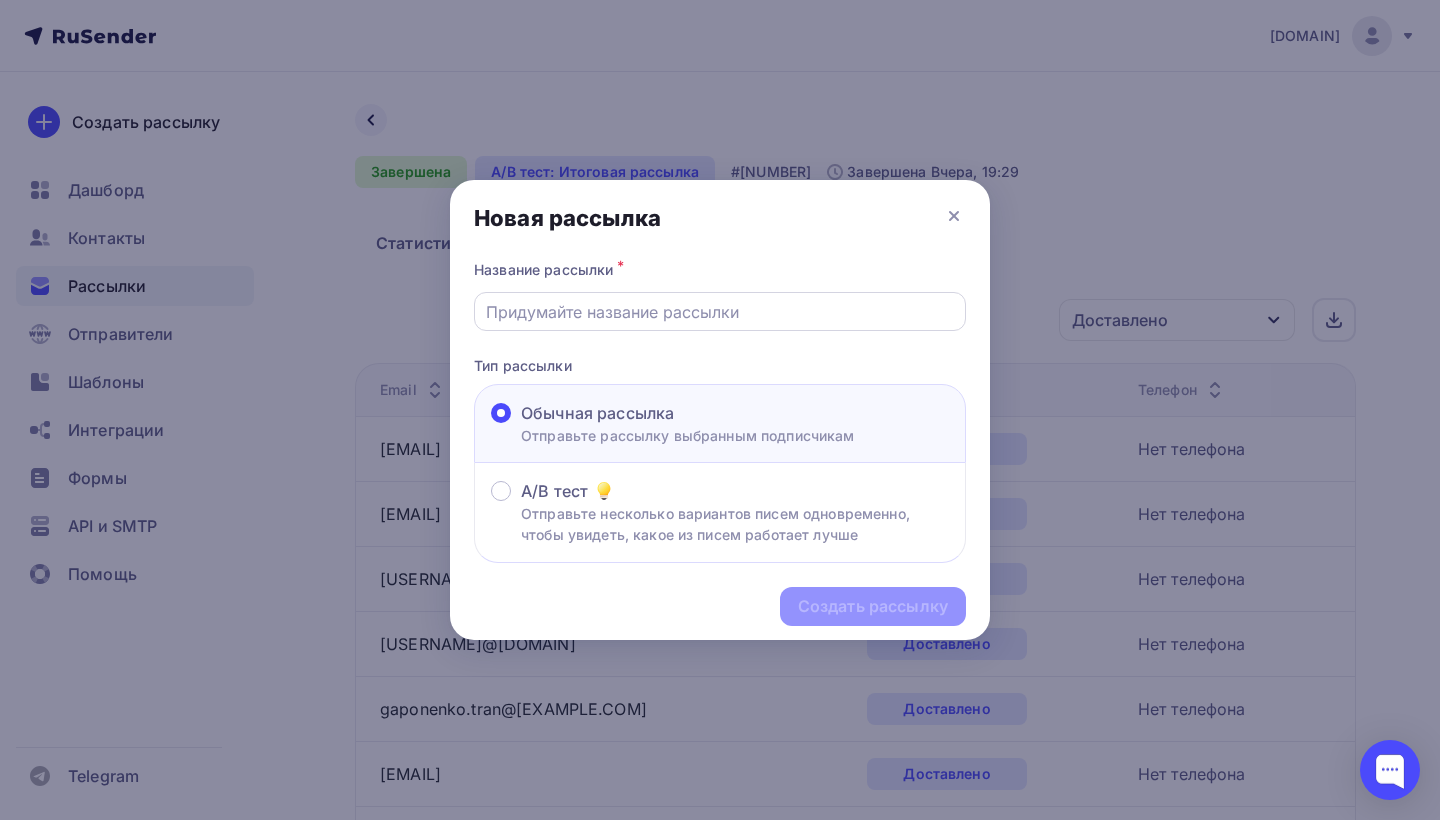 click at bounding box center (720, 312) 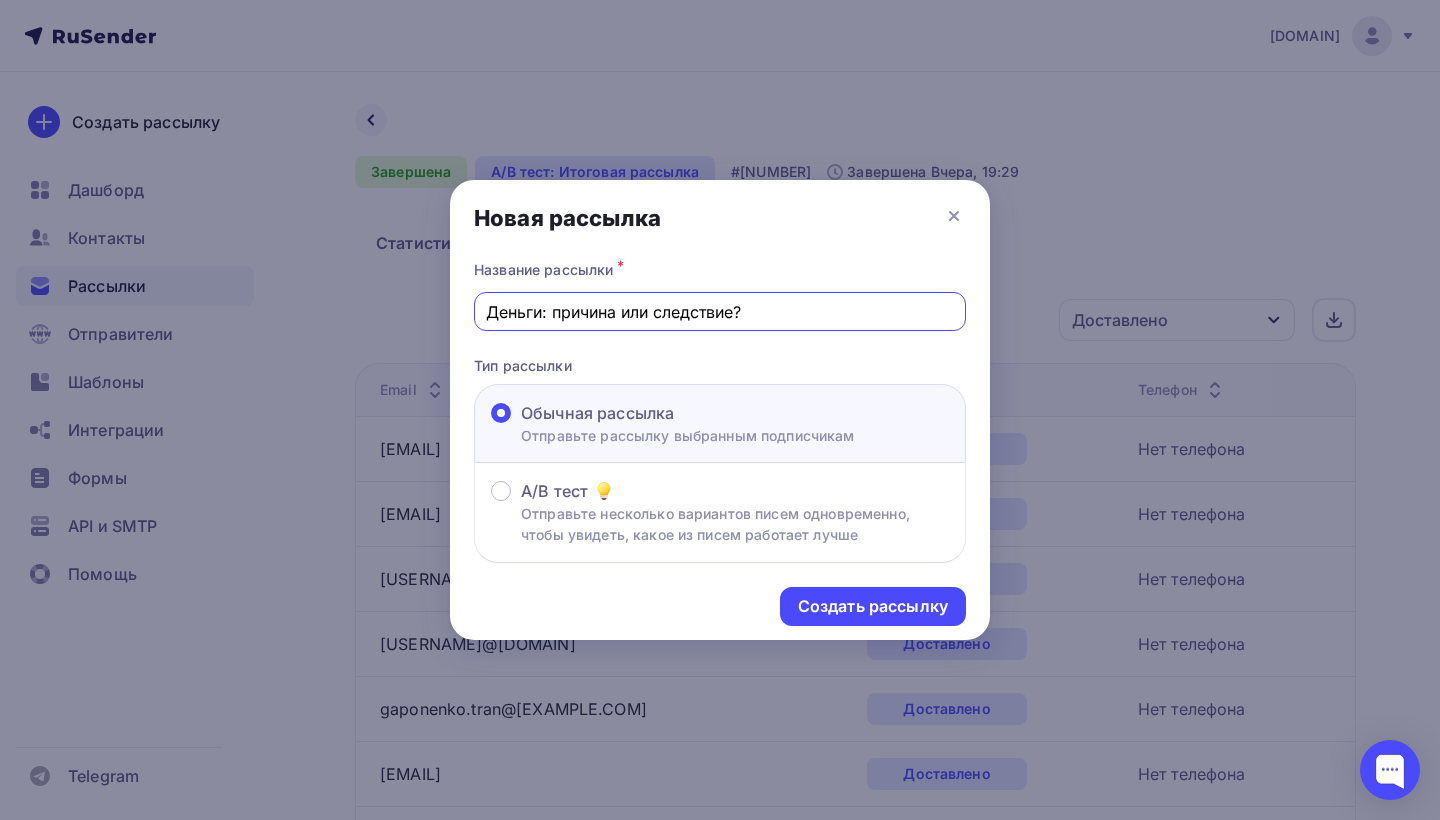 drag, startPoint x: 762, startPoint y: 311, endPoint x: 480, endPoint y: 317, distance: 282.0638 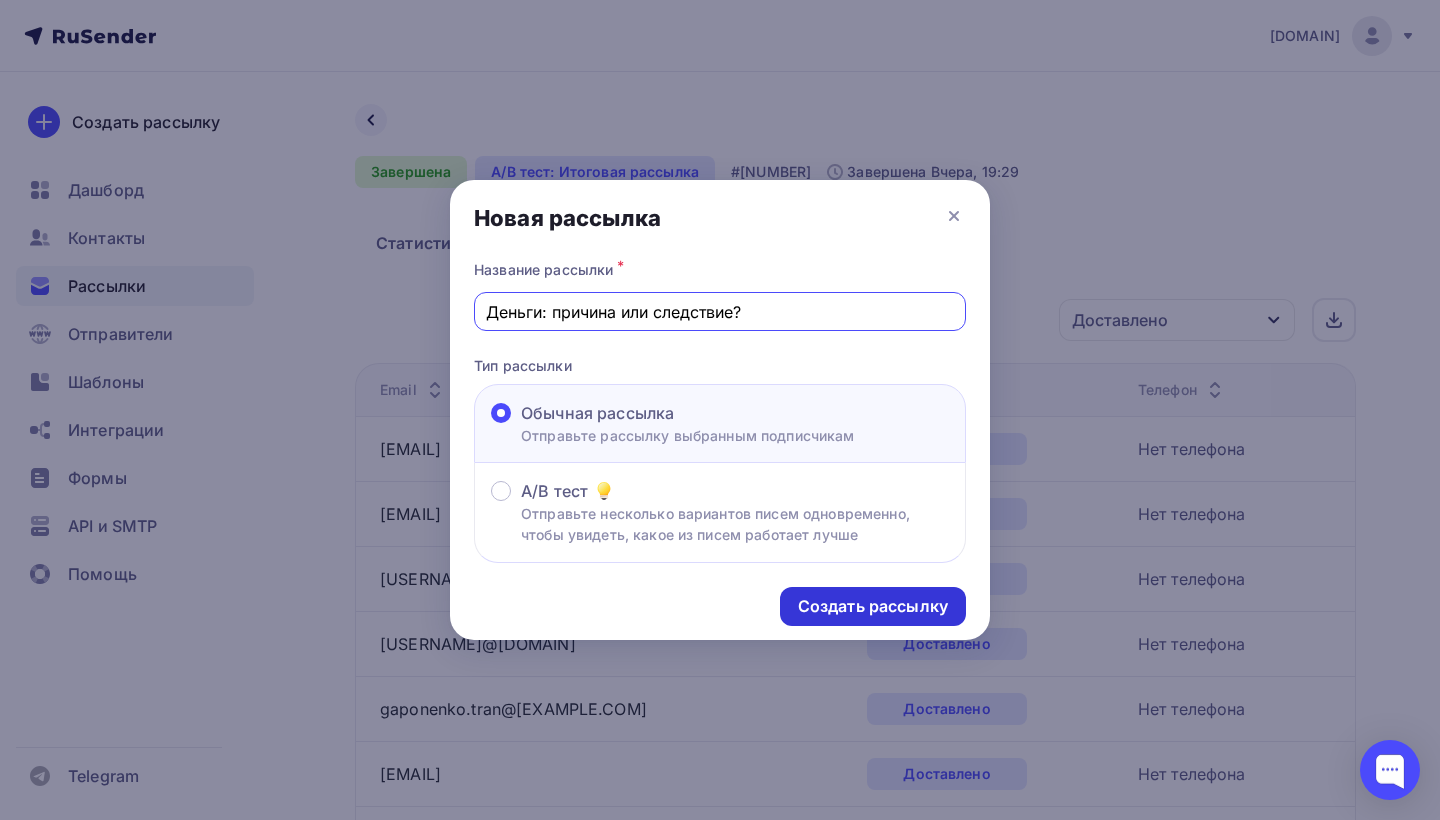 type on "Деньги: причина или следствие?" 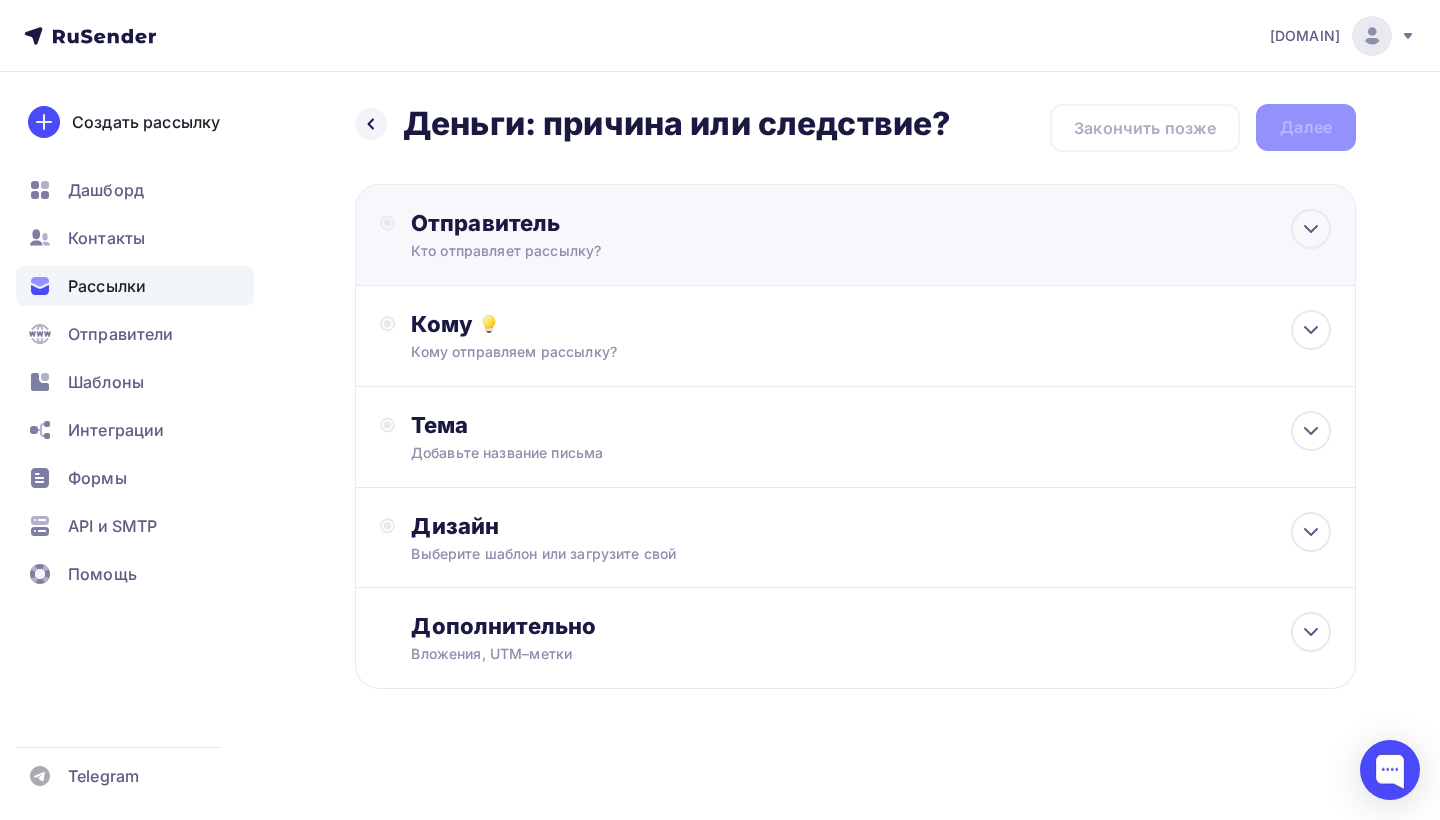 click on "Отправитель
Кто отправляет рассылку?
Email  *
tech@[EXAMPLE.COM]
info@[EXAMPLE.COM]           no-reply@[EXAMPLE.COM]           tech@[EXAMPLE.COM]               Добавить отправителя
Рекомендуем  добавить почту на домене , чтобы рассылка не попала в «Спам»
Имя                 Сохранить" at bounding box center [612, 235] 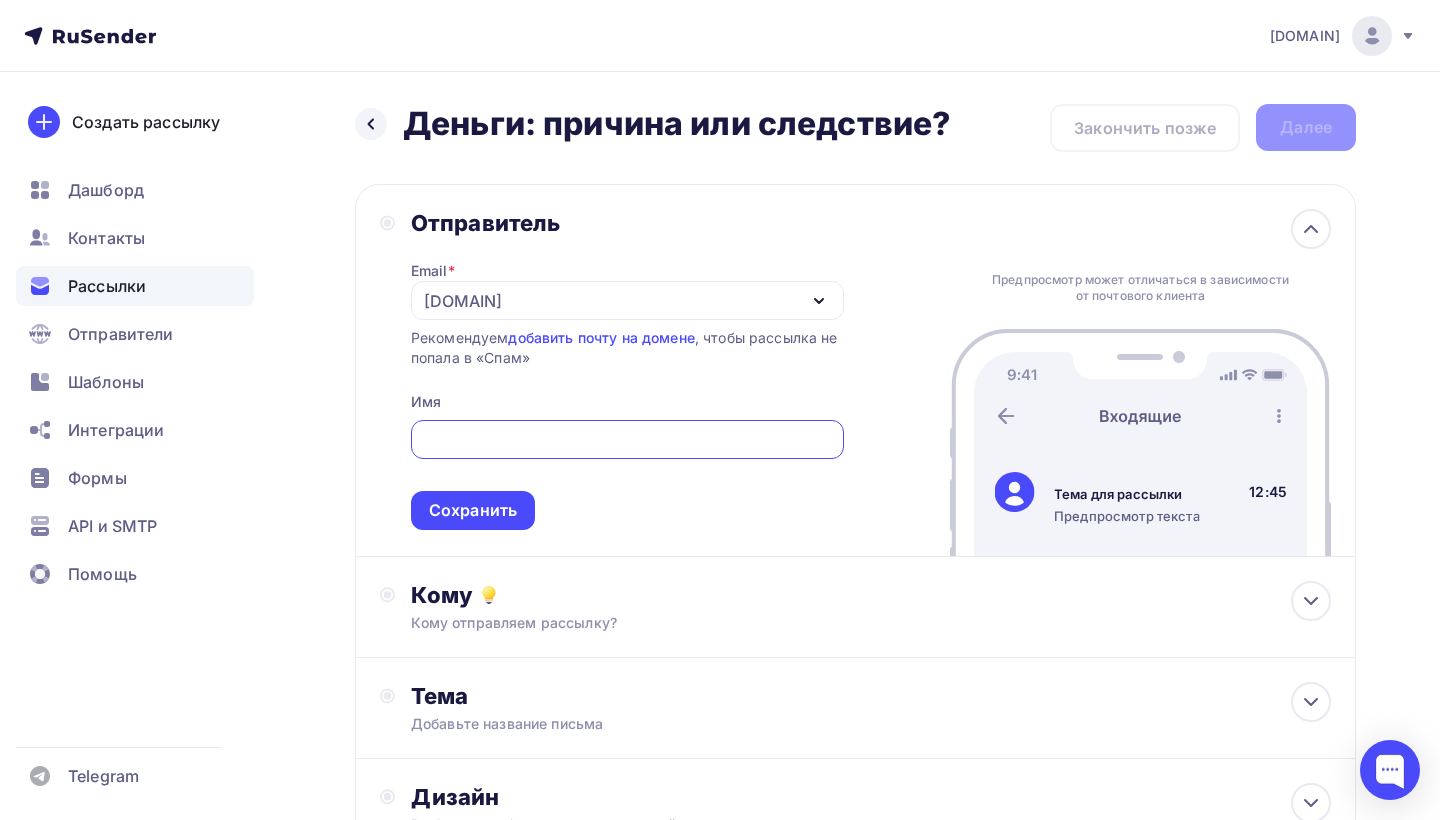 scroll, scrollTop: 0, scrollLeft: 0, axis: both 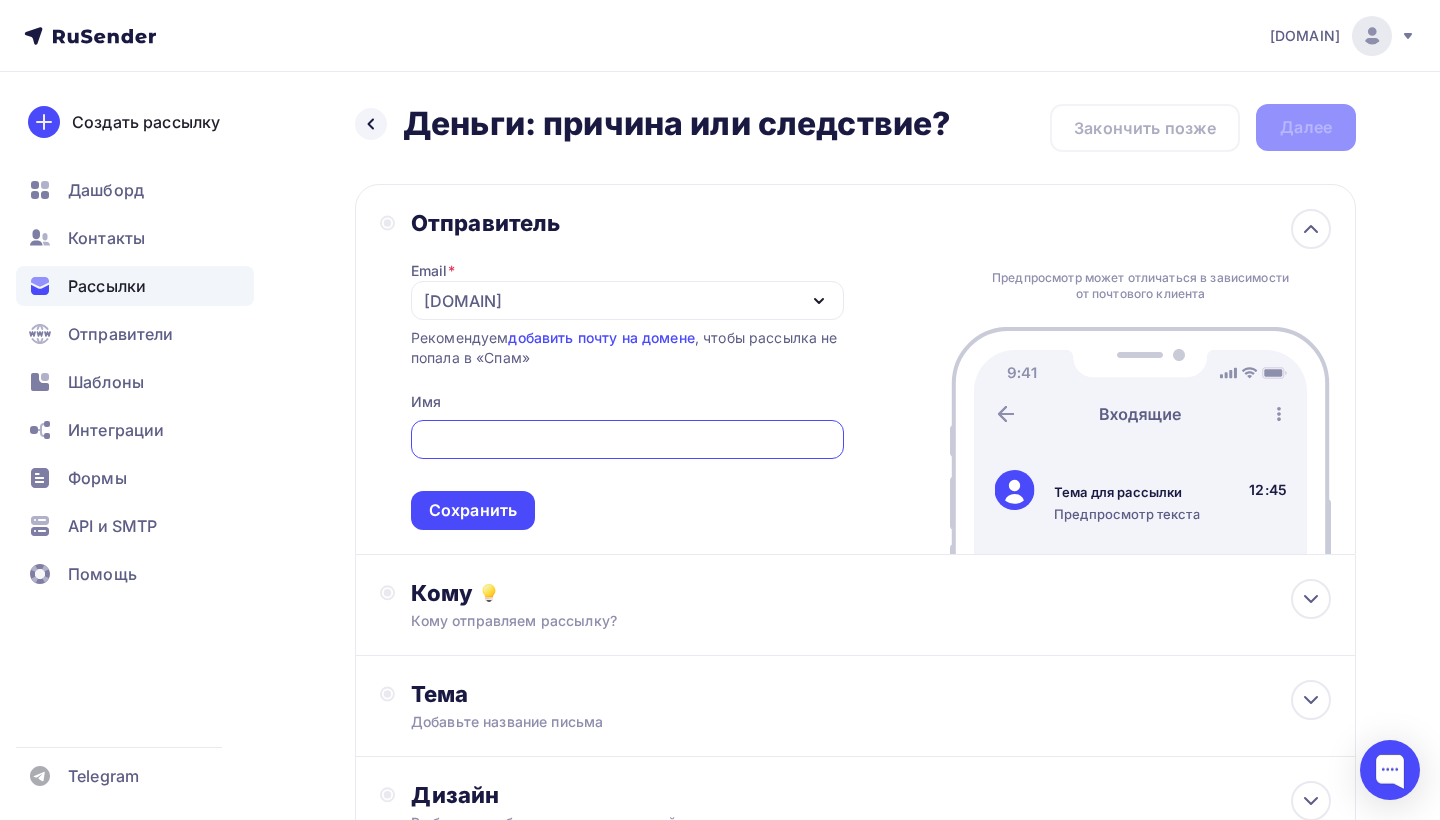 click on "[DOMAIN]" at bounding box center (627, 300) 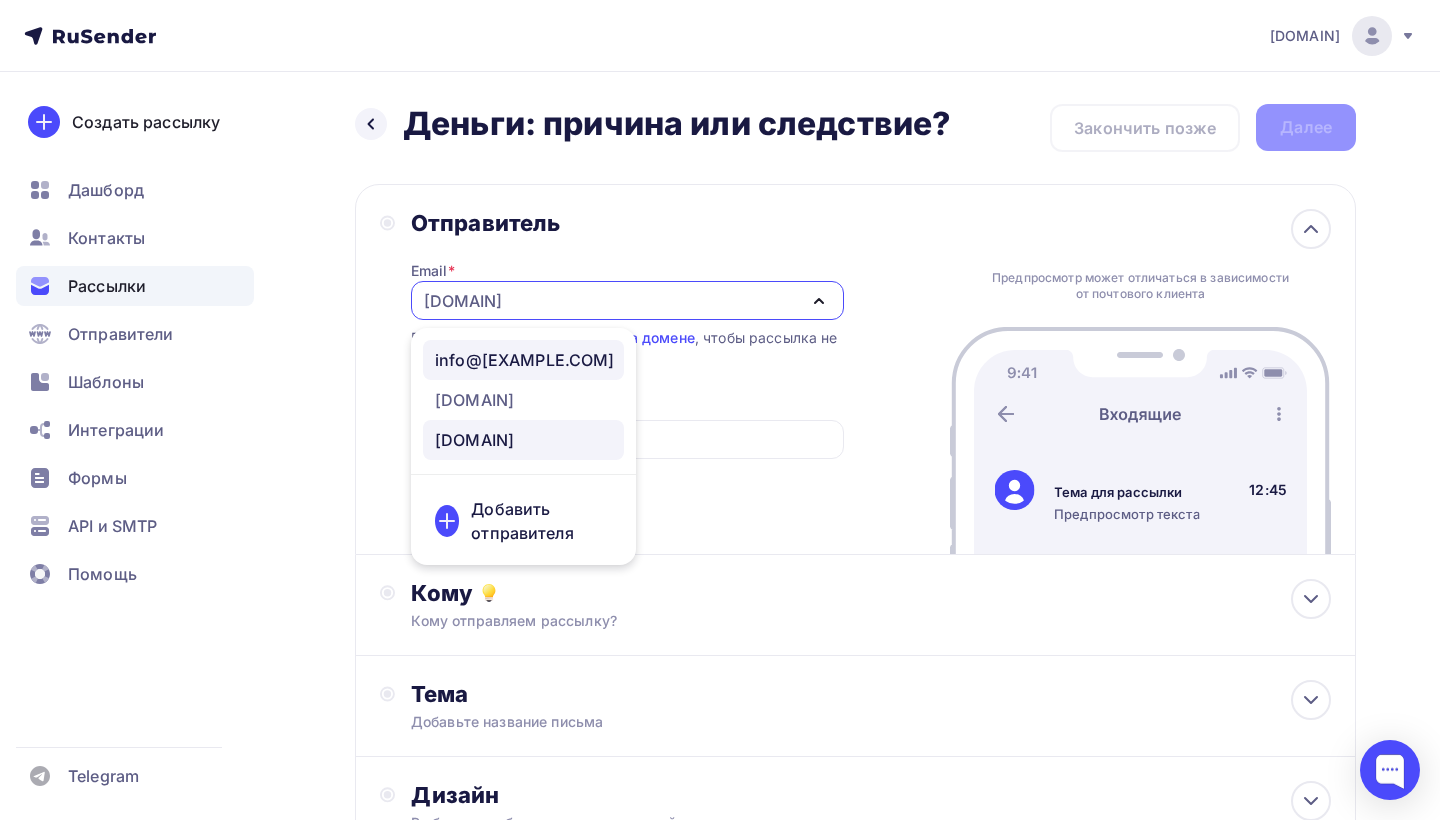 click on "info@[EXAMPLE.COM]" at bounding box center [525, 360] 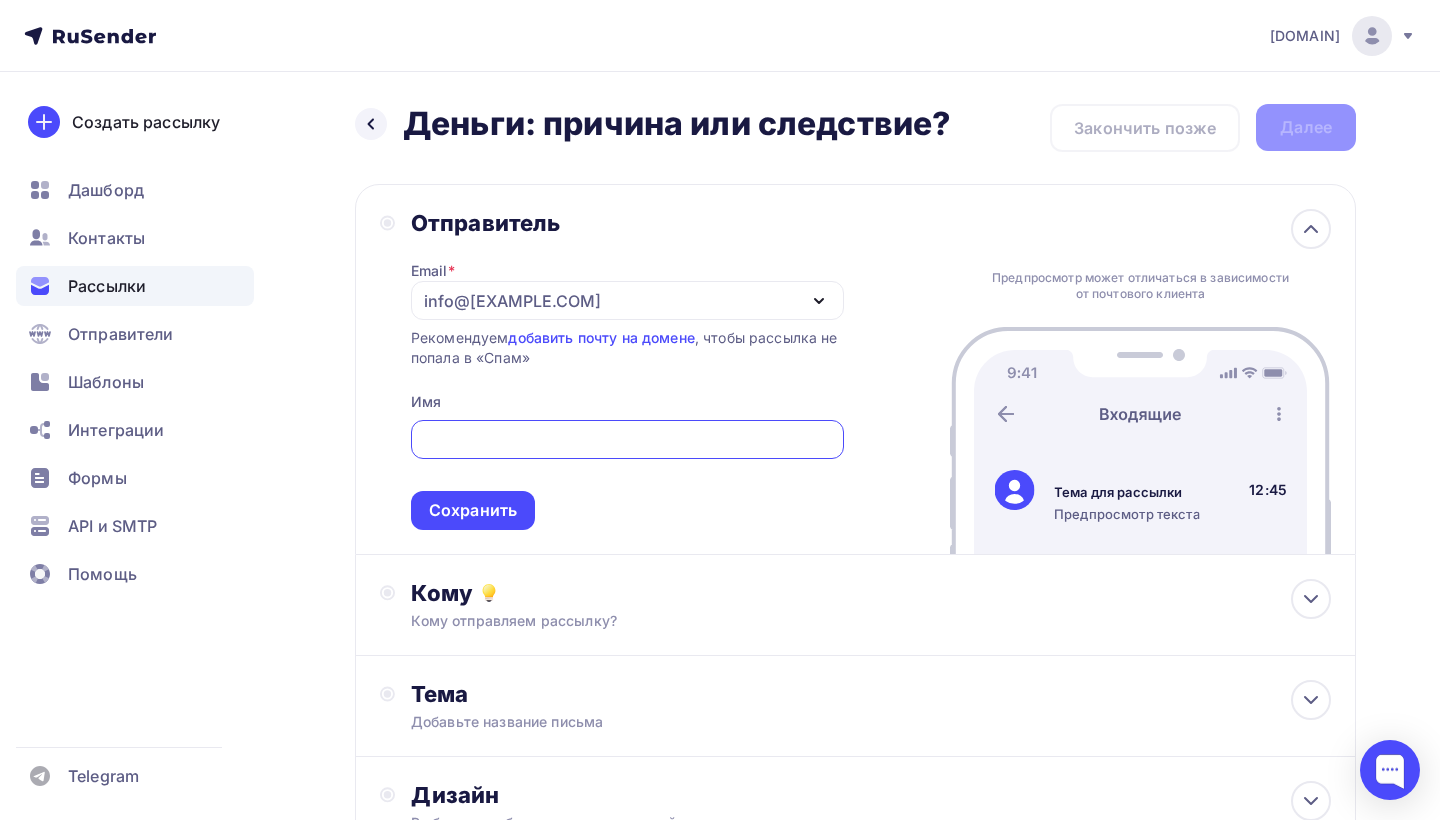 click at bounding box center (627, 440) 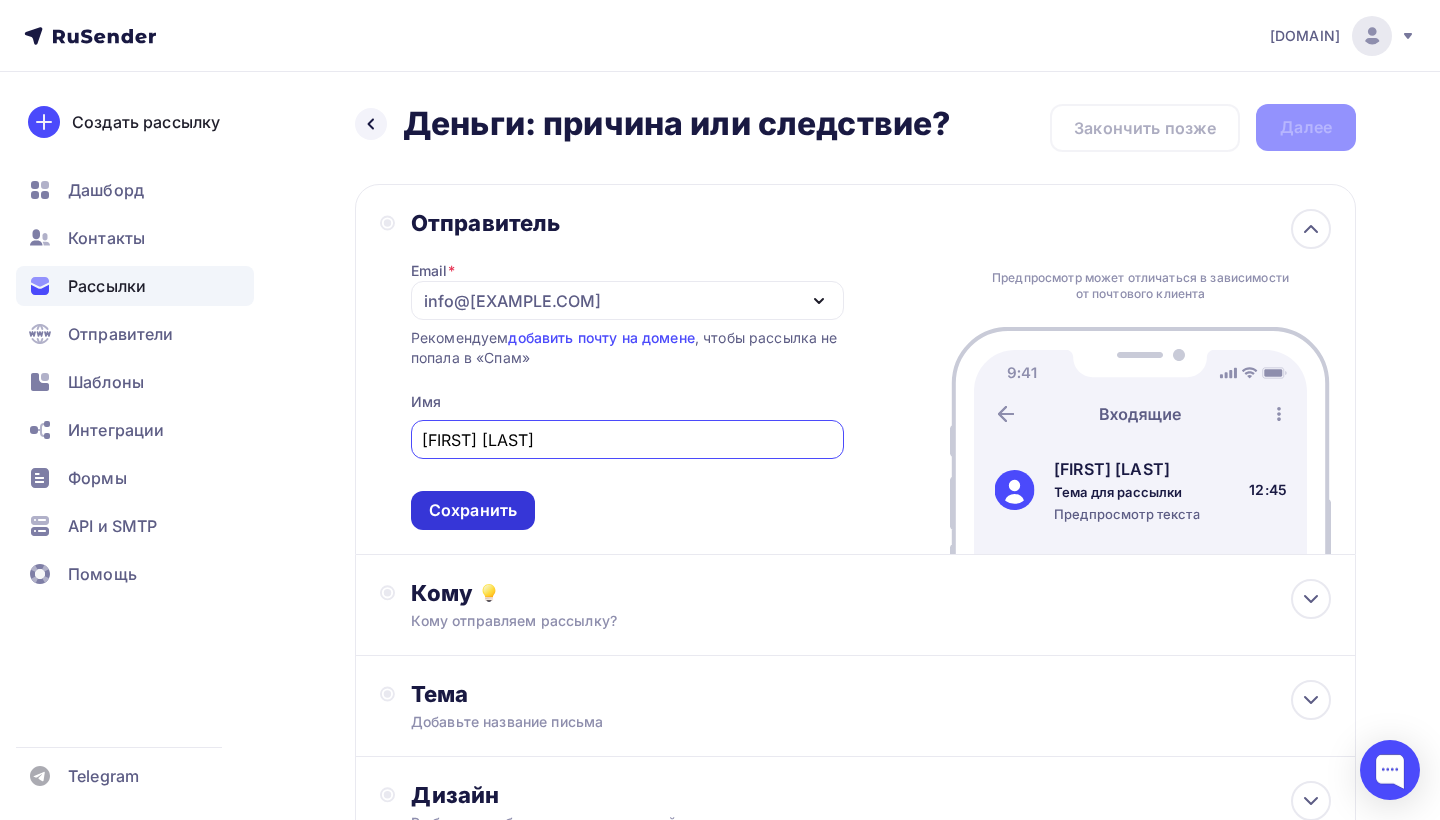 type on "[FIRST] [LAST]" 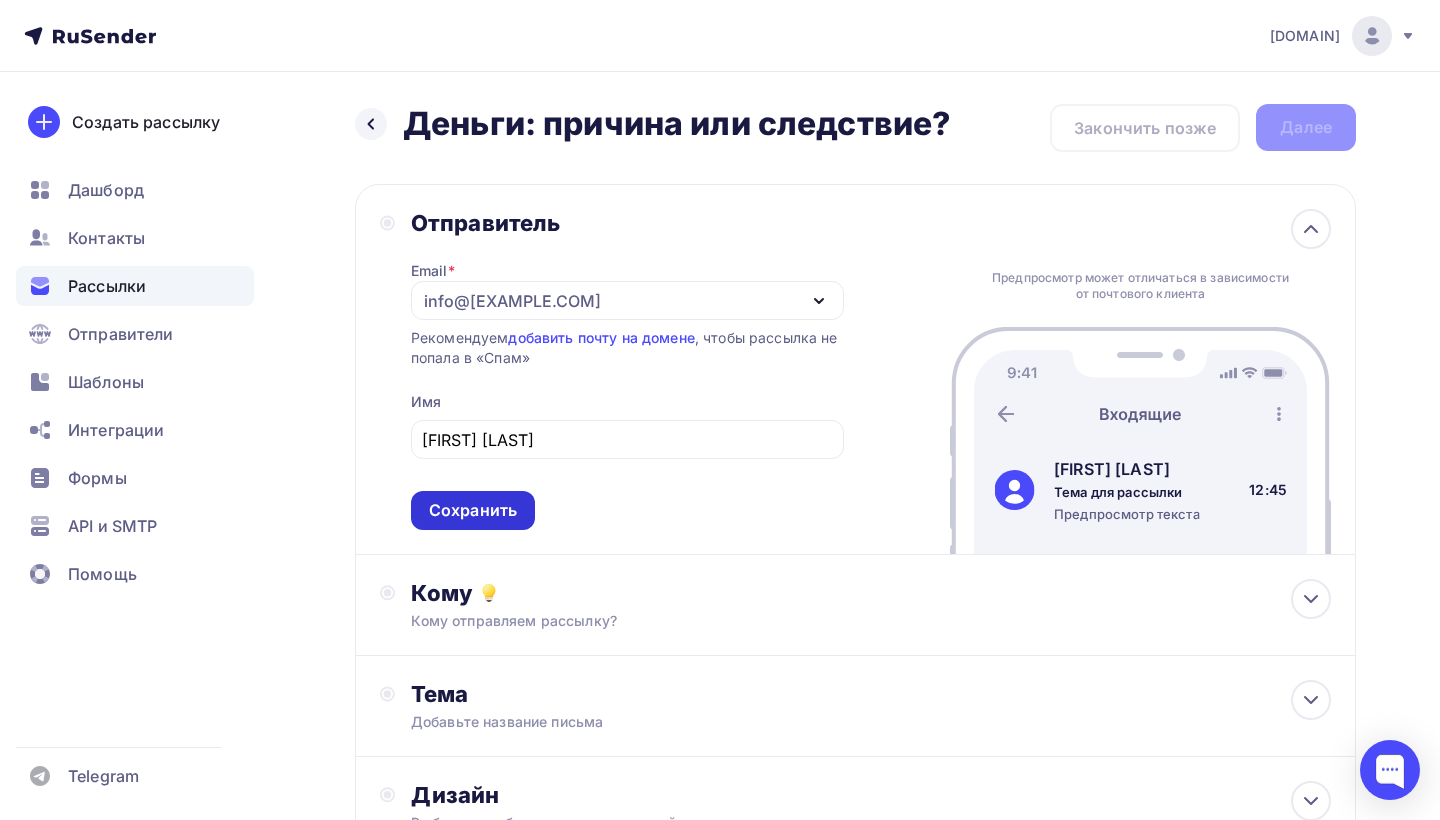 click on "Сохранить" at bounding box center (473, 510) 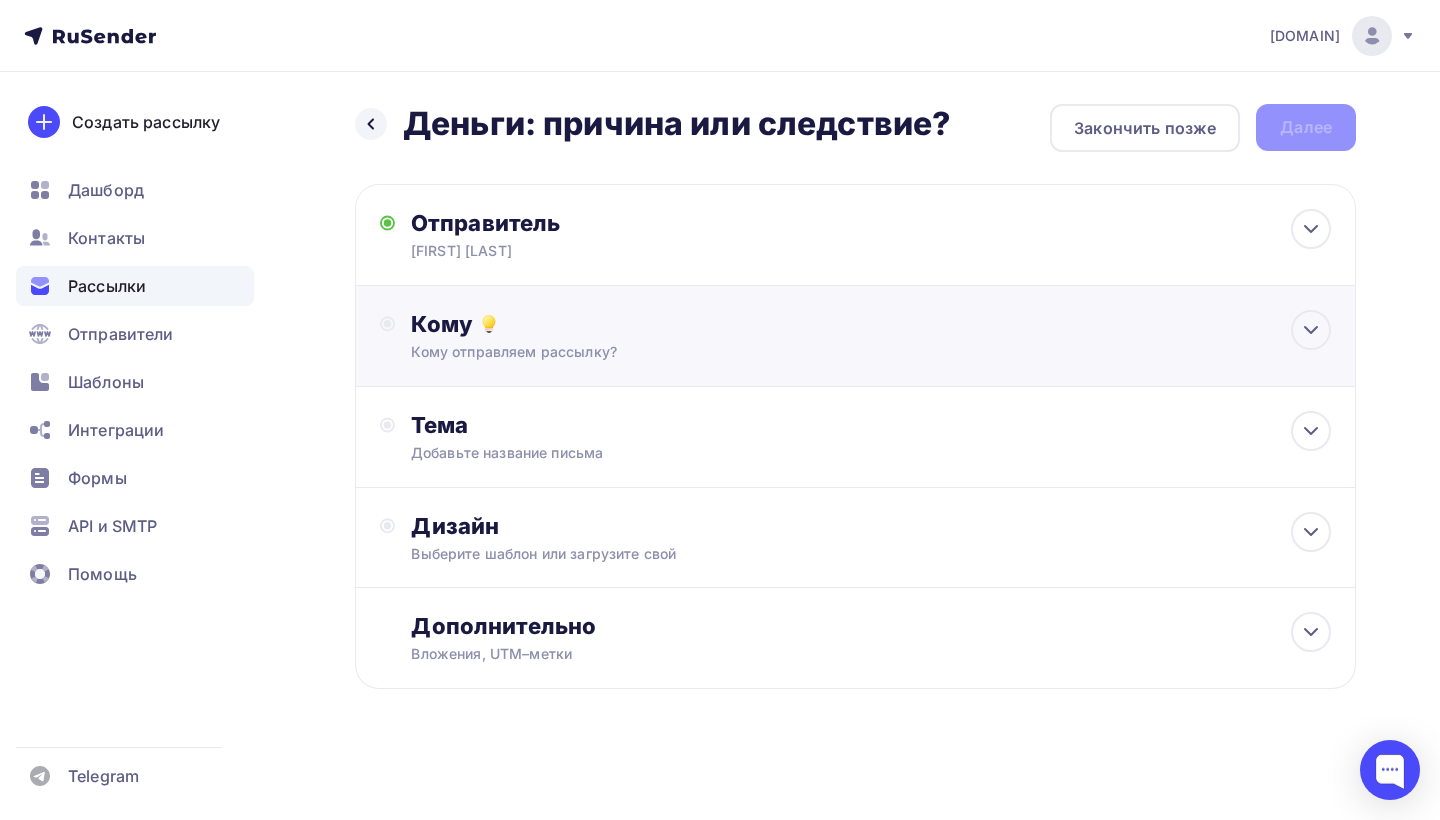 click on "Кому" at bounding box center [871, 324] 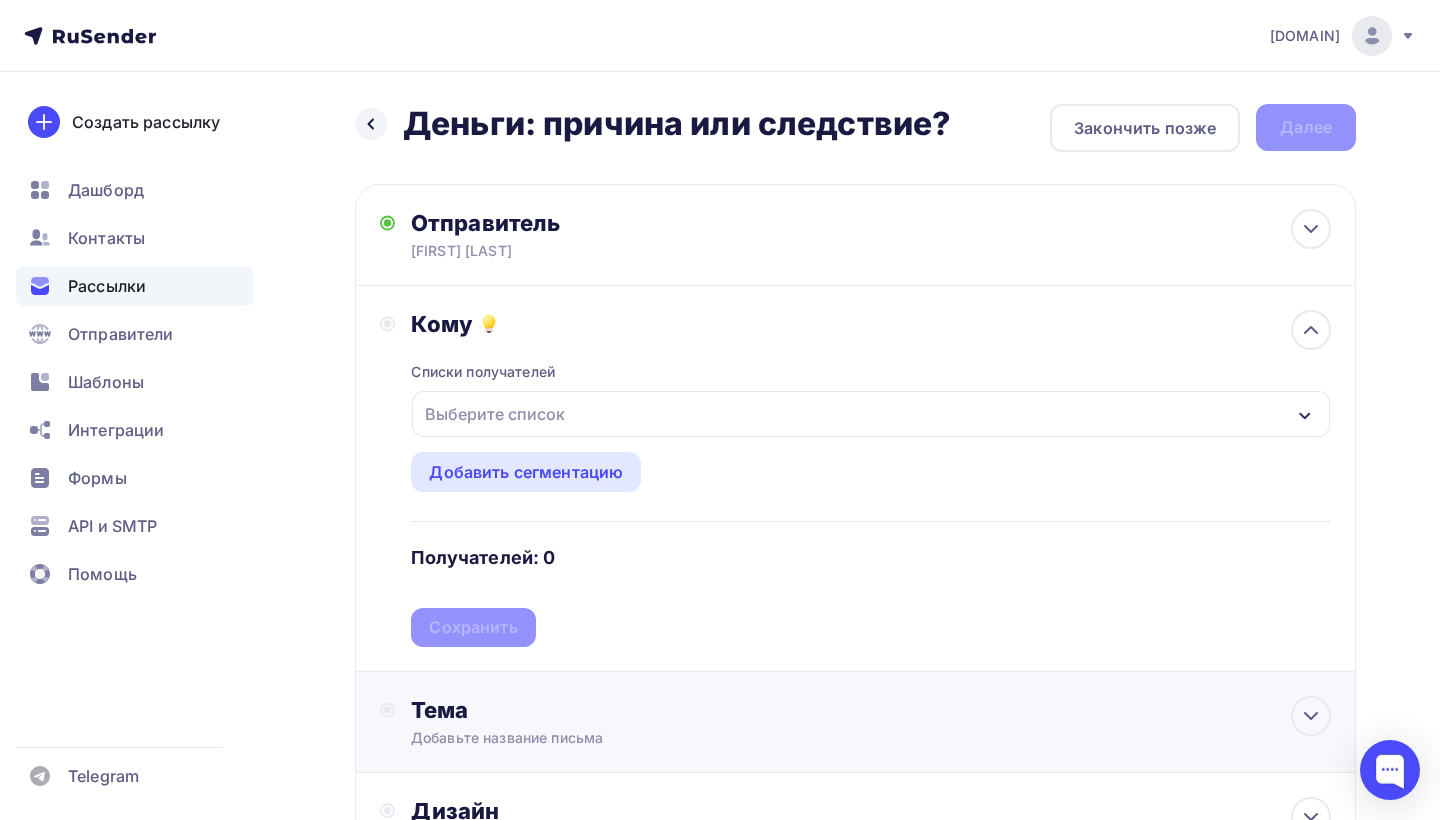 click on "Тема" at bounding box center [608, 710] 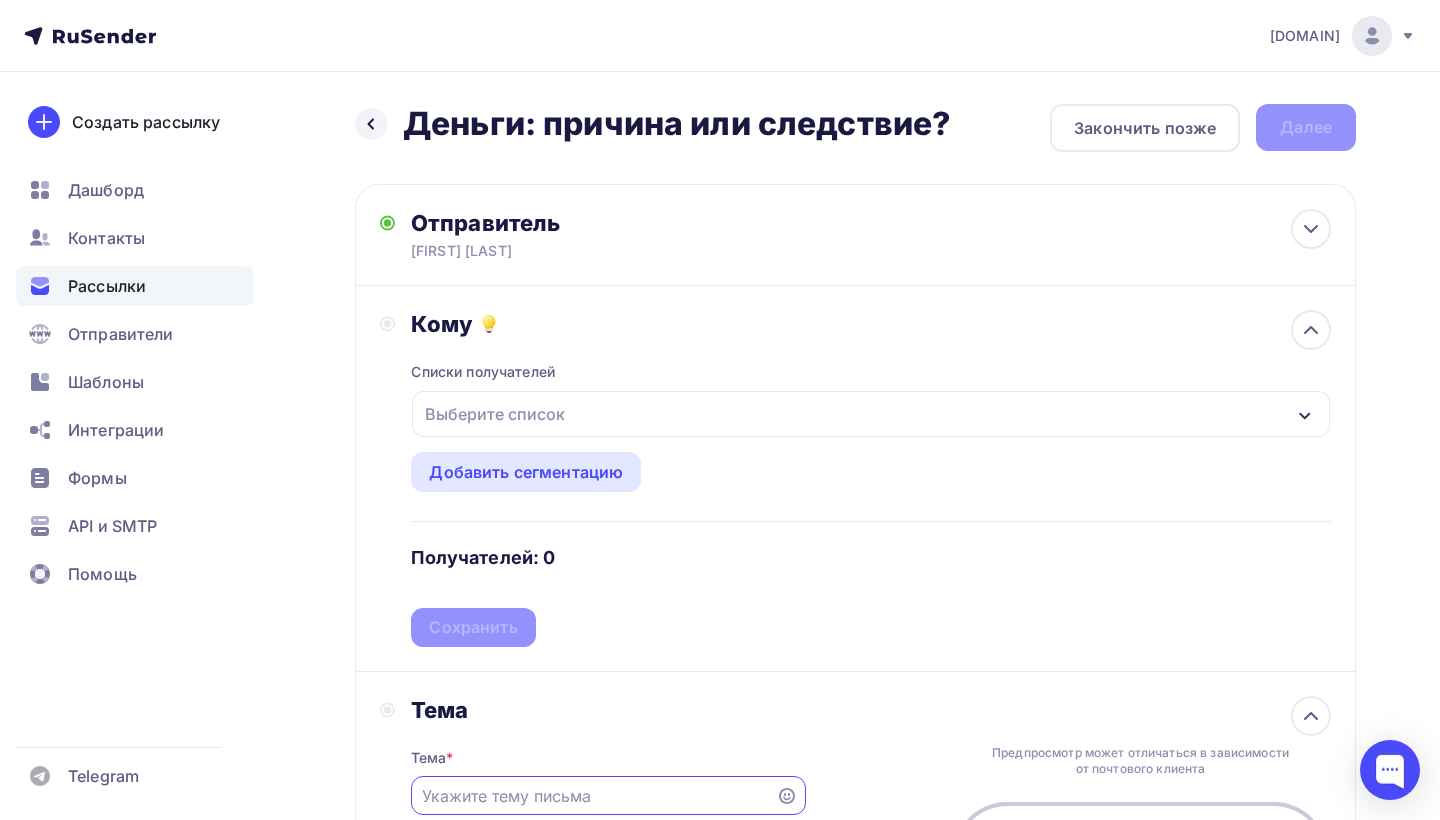 scroll, scrollTop: 0, scrollLeft: 0, axis: both 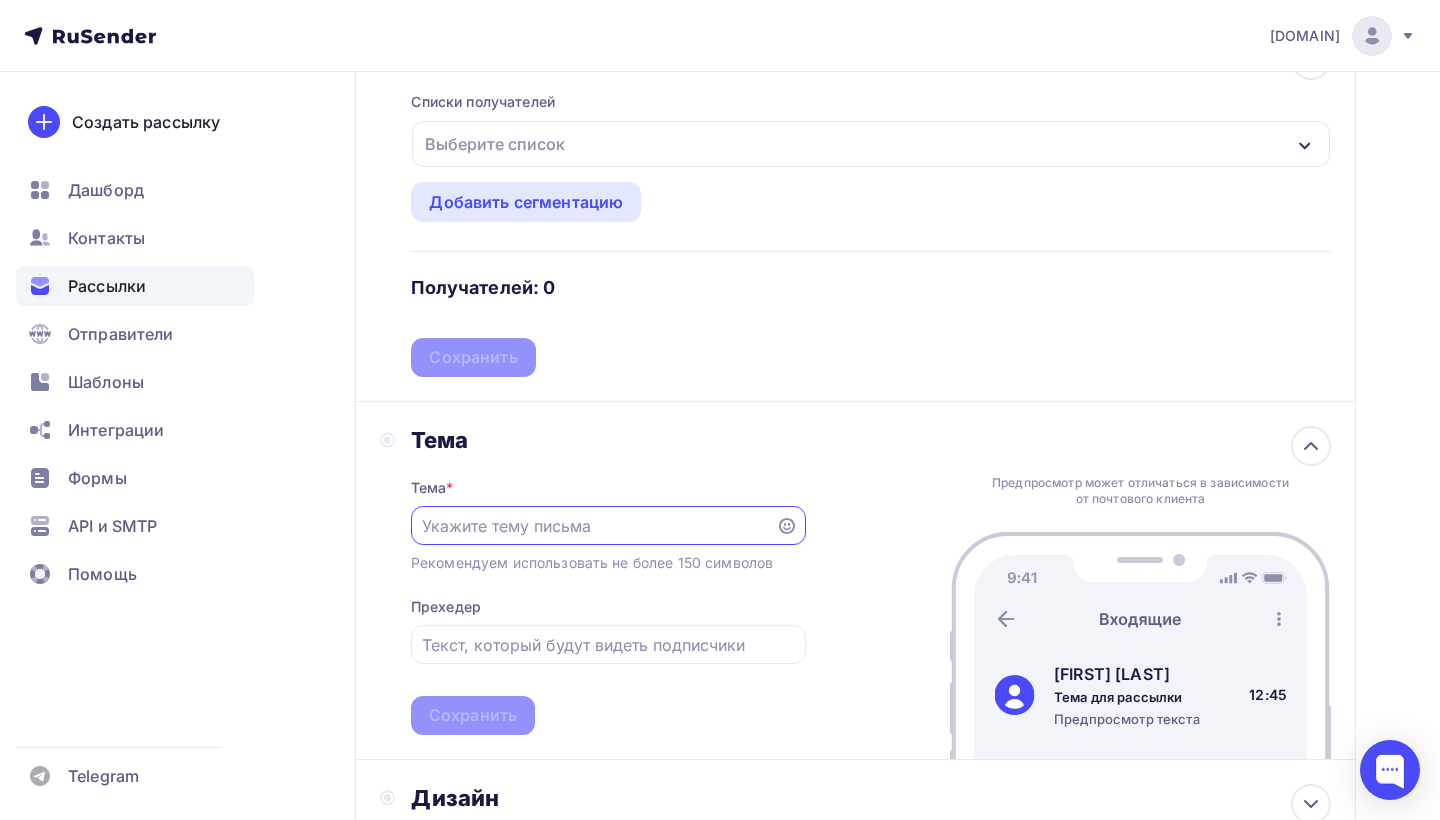paste on "Деньги: причина или следствие?" 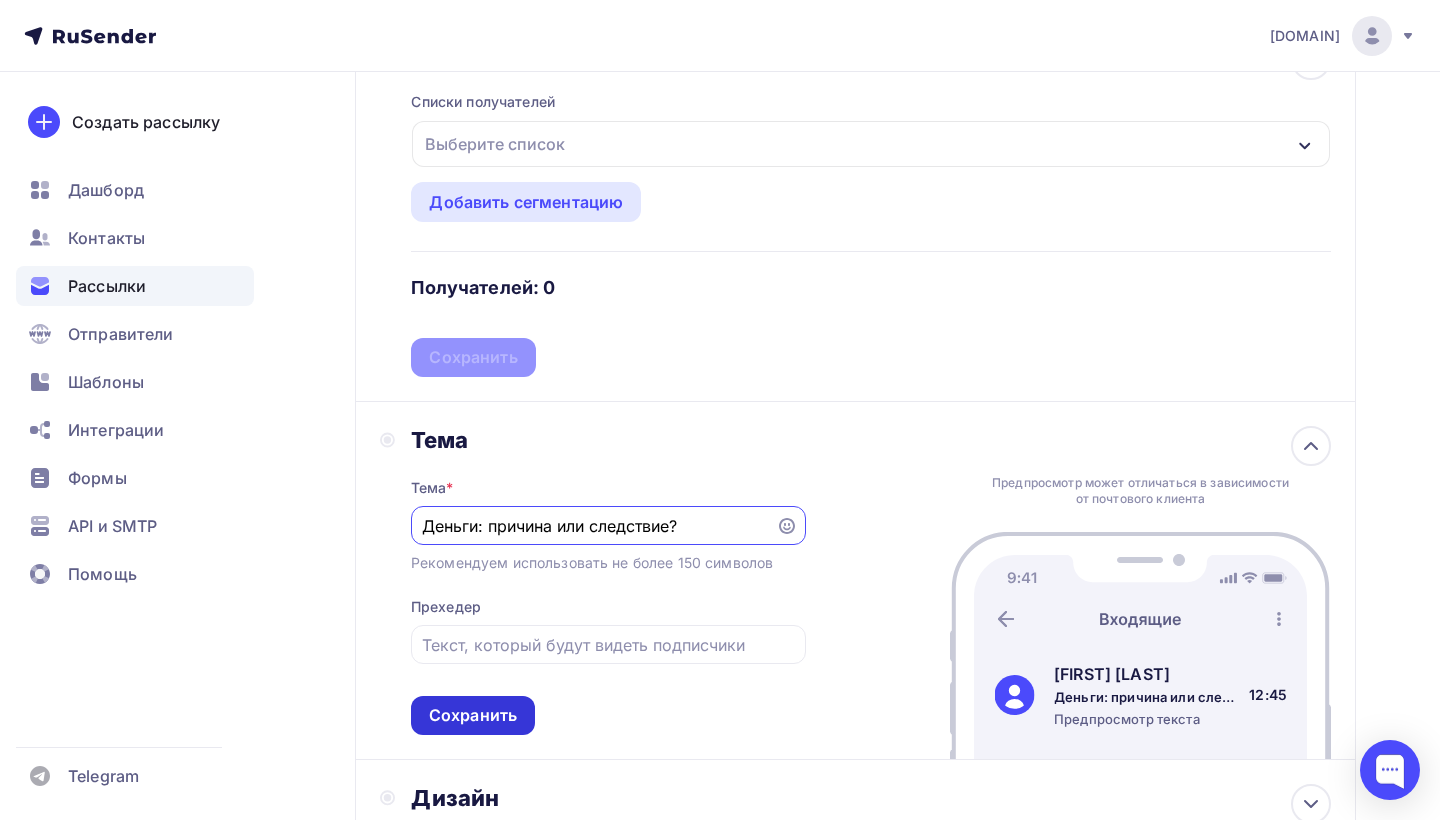 type on "Деньги: причина или следствие?" 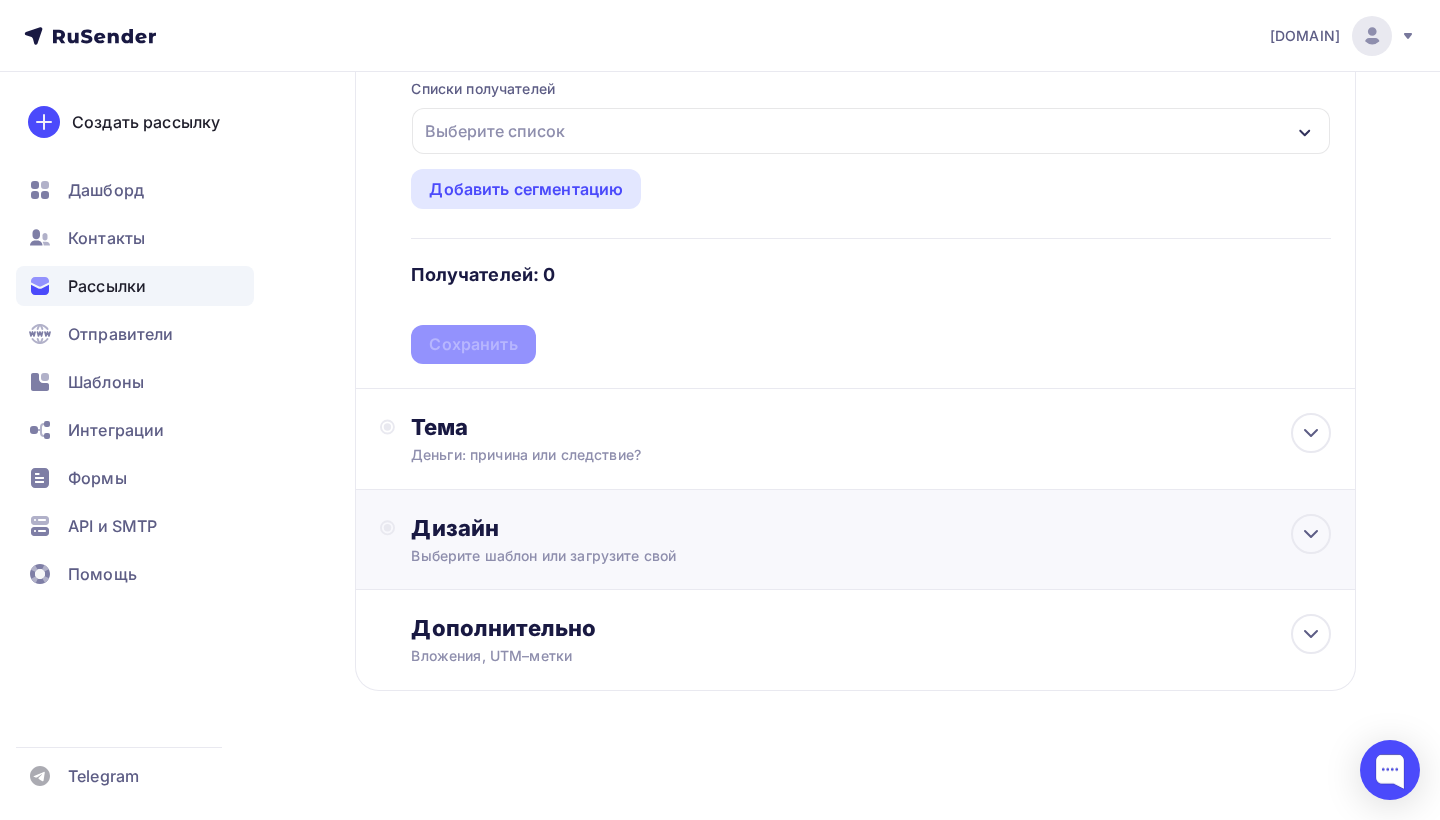 scroll, scrollTop: 287, scrollLeft: 0, axis: vertical 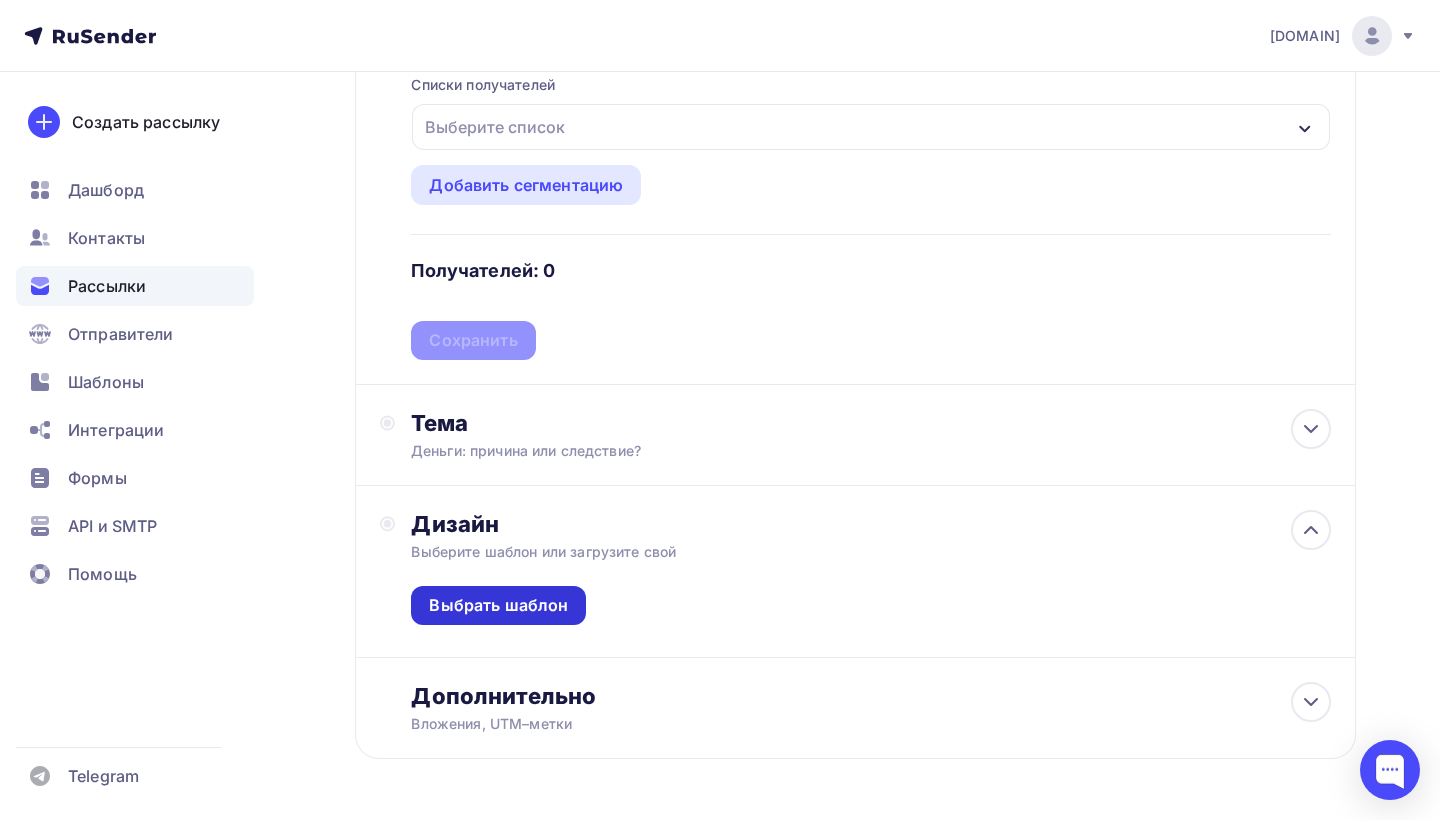 click on "Выбрать шаблон" at bounding box center [498, 605] 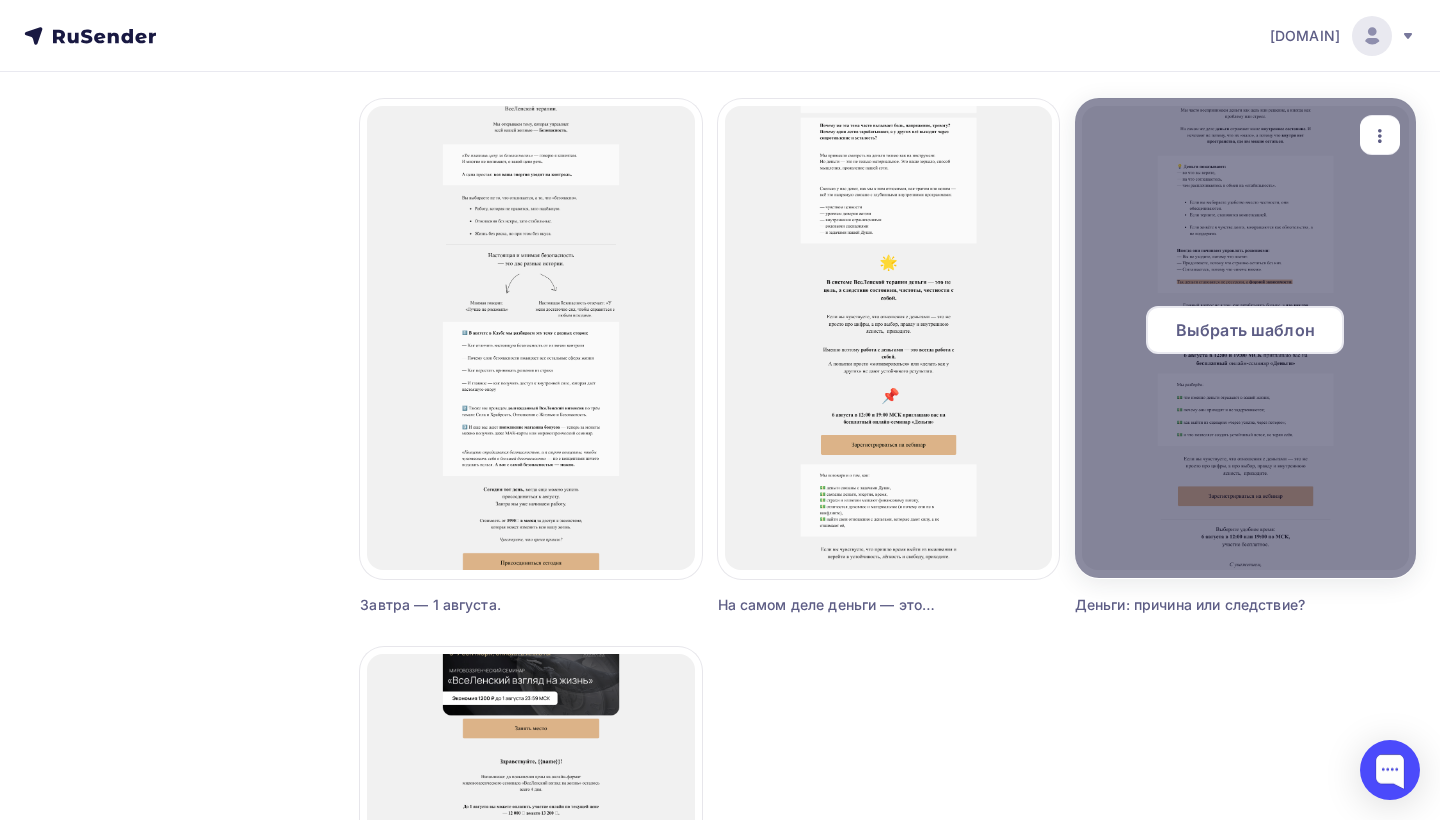 scroll, scrollTop: 1803, scrollLeft: 0, axis: vertical 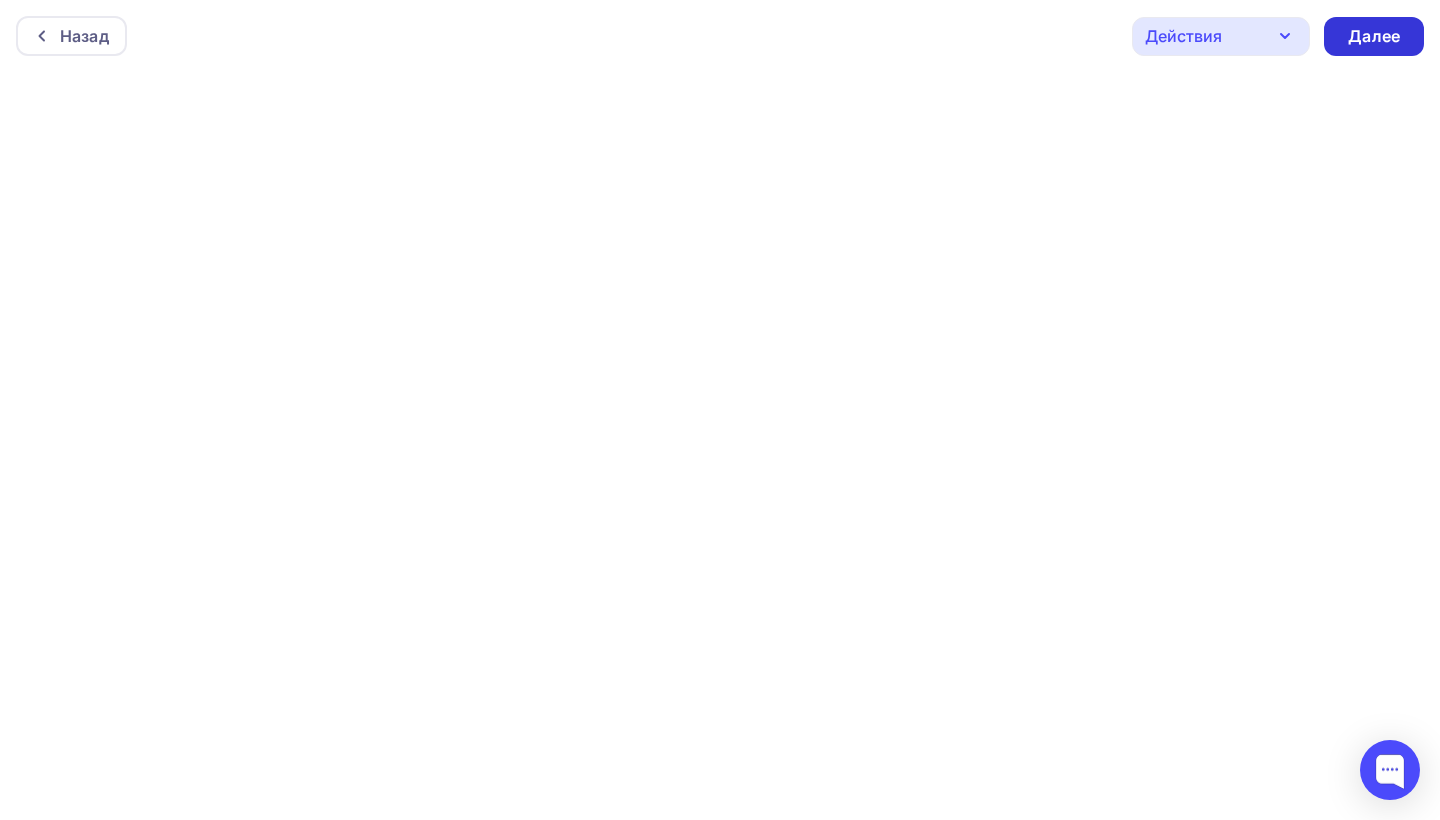 click on "Далее" at bounding box center (1374, 36) 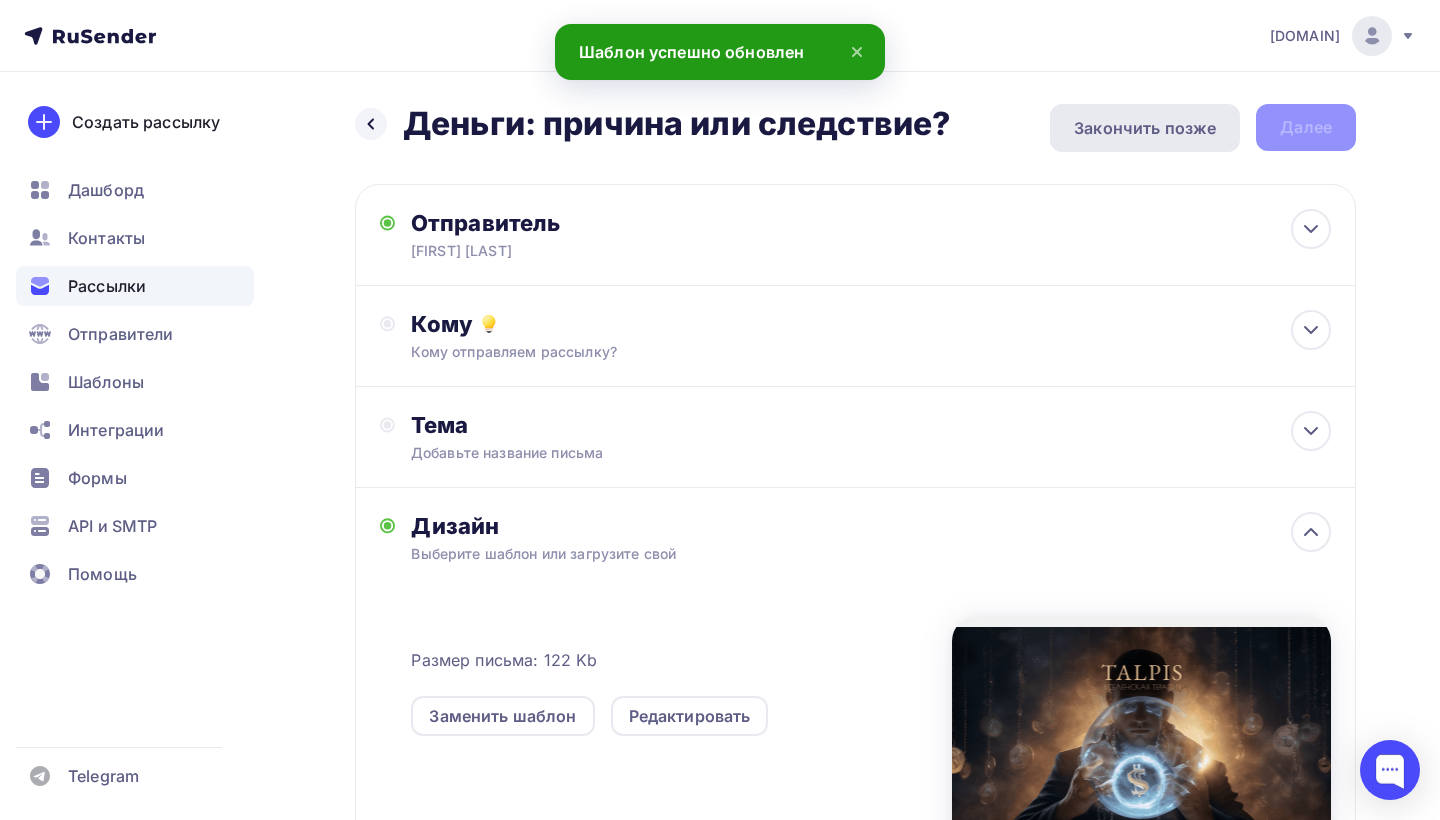click on "Закончить позже" at bounding box center (1145, 128) 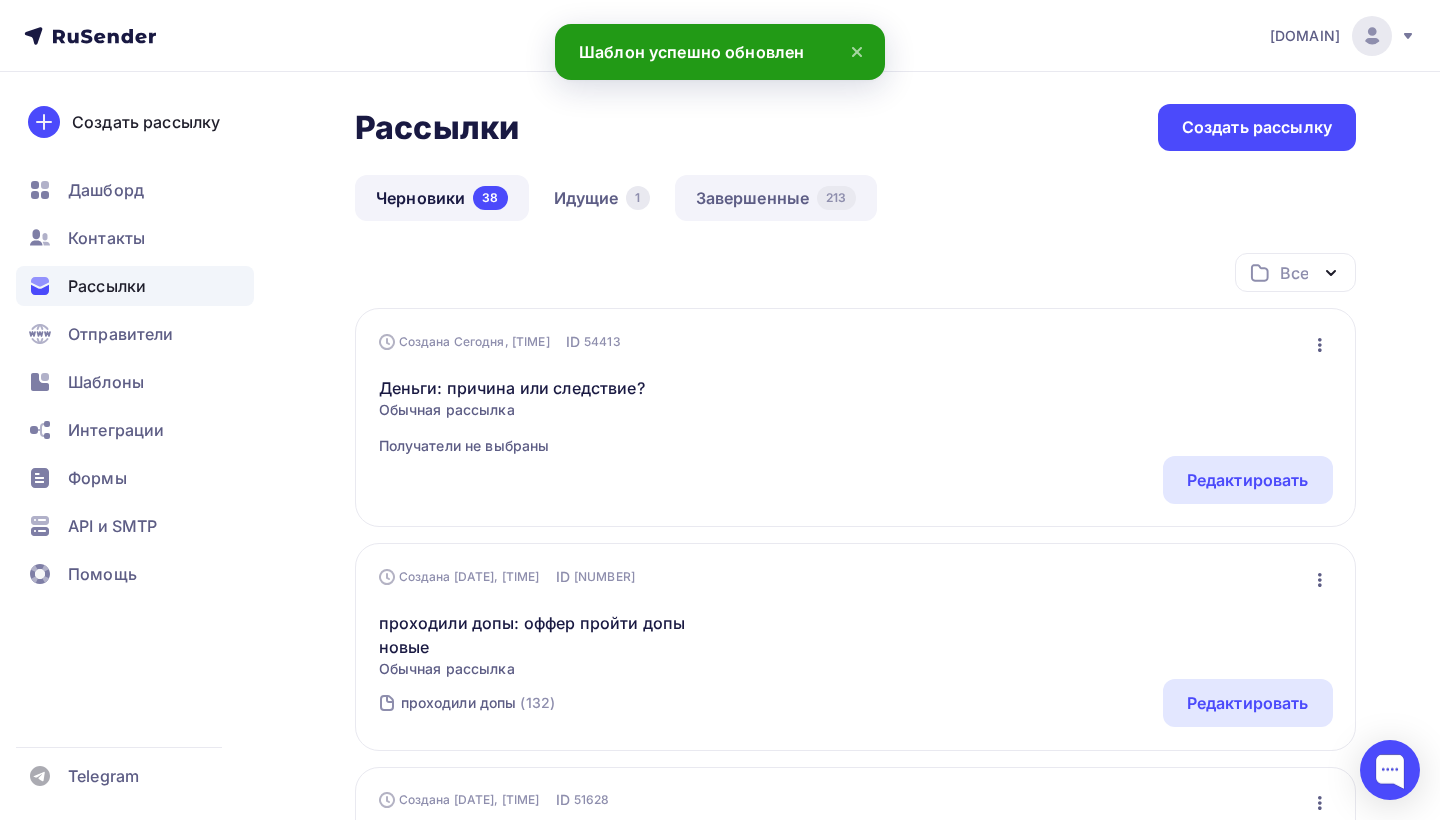click on "Завершенные
[NUMBER]" at bounding box center (776, 198) 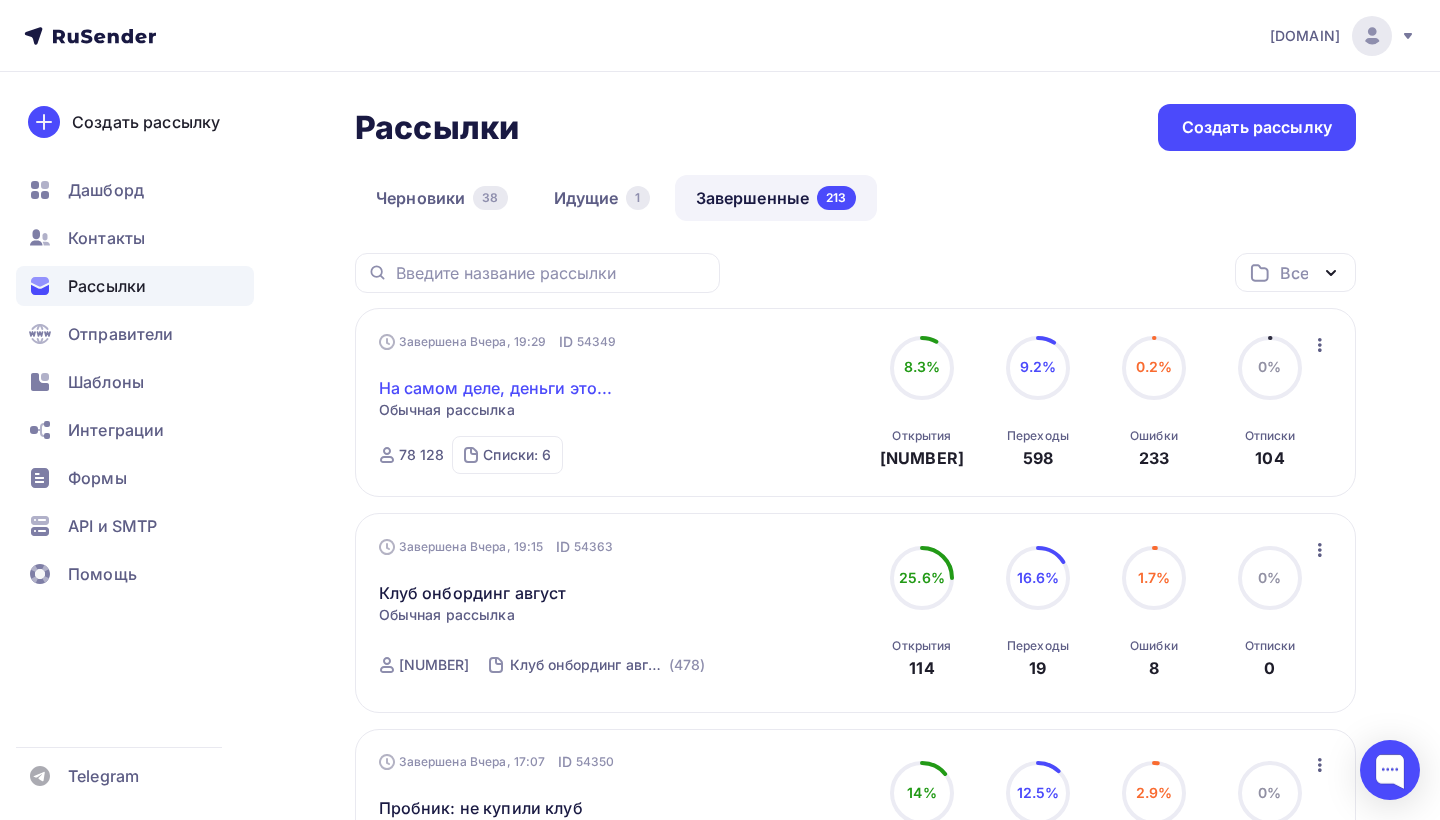 scroll, scrollTop: -1, scrollLeft: 0, axis: vertical 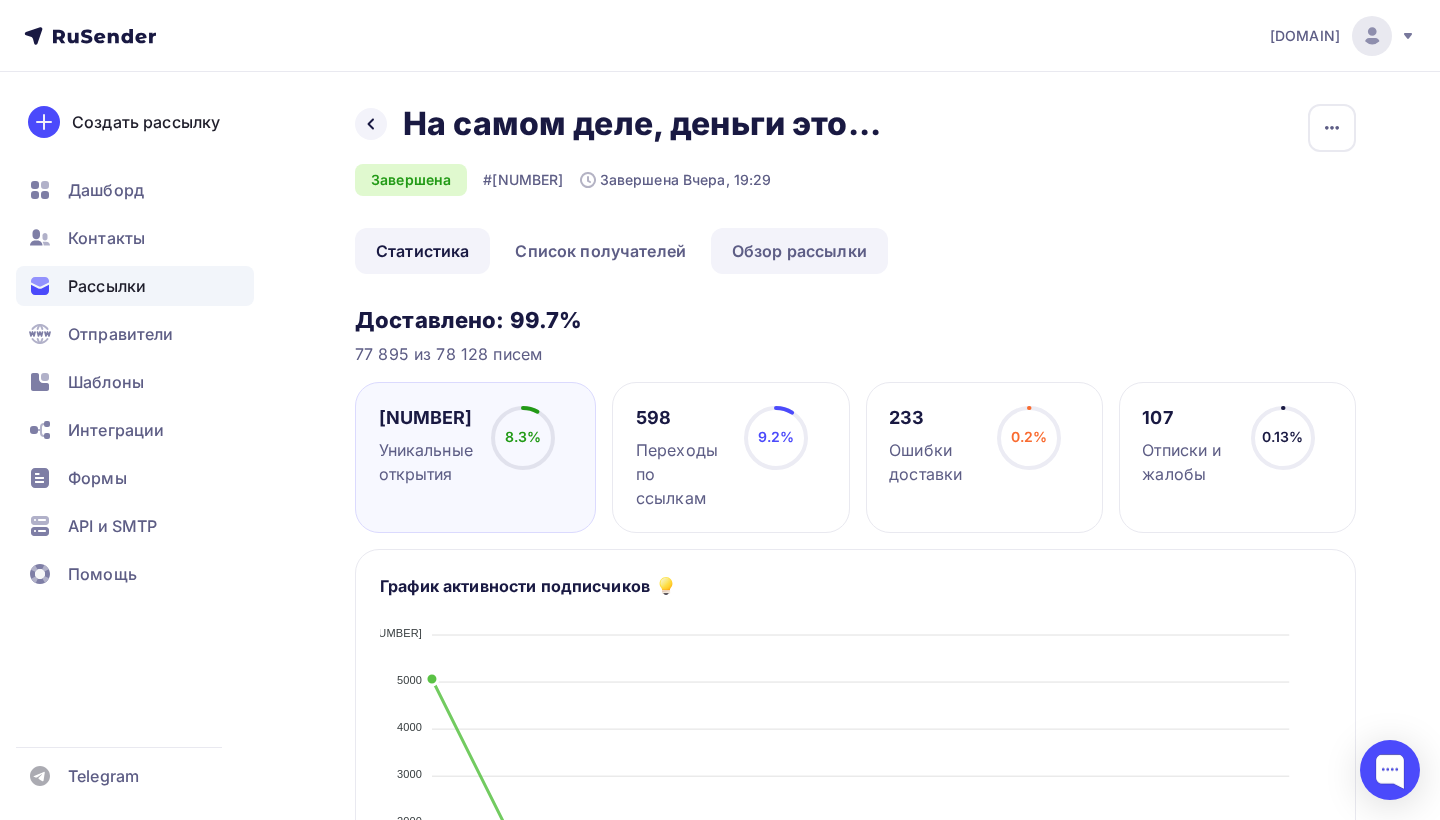 click on "Обзор рассылки" at bounding box center (799, 251) 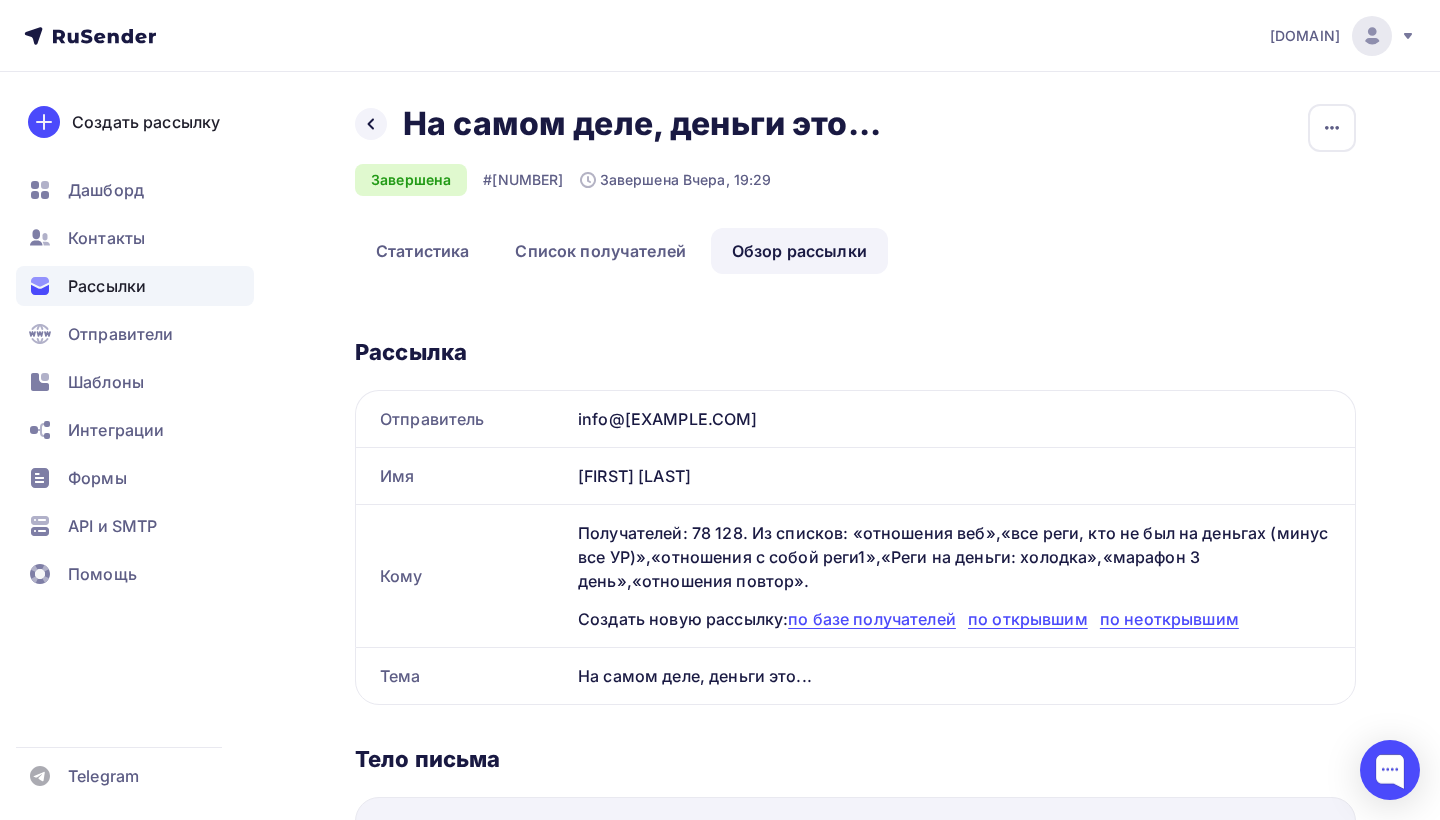 scroll, scrollTop: 0, scrollLeft: 0, axis: both 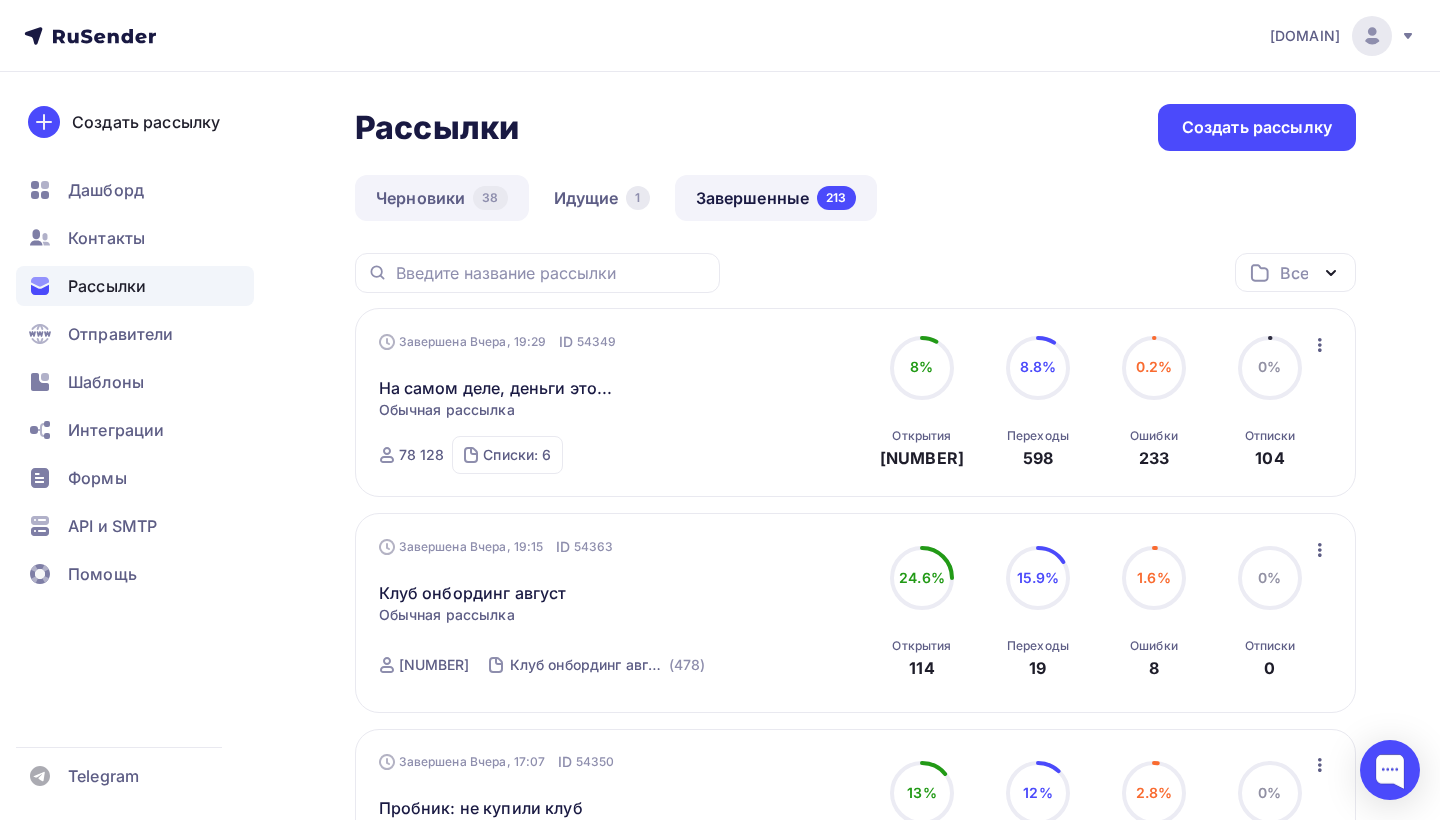 click on "Черновики
38" at bounding box center [442, 198] 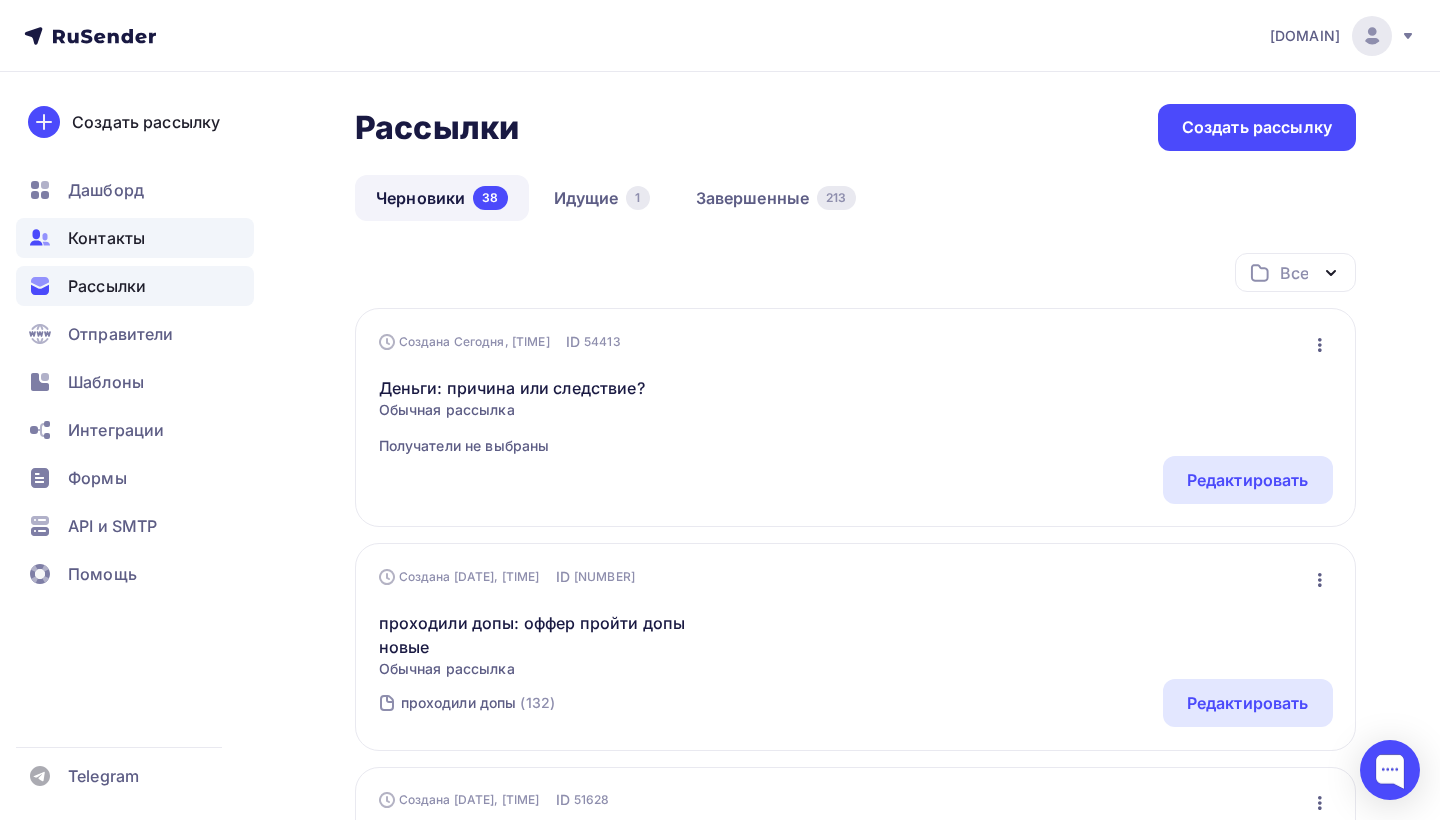 click on "Контакты" at bounding box center [106, 238] 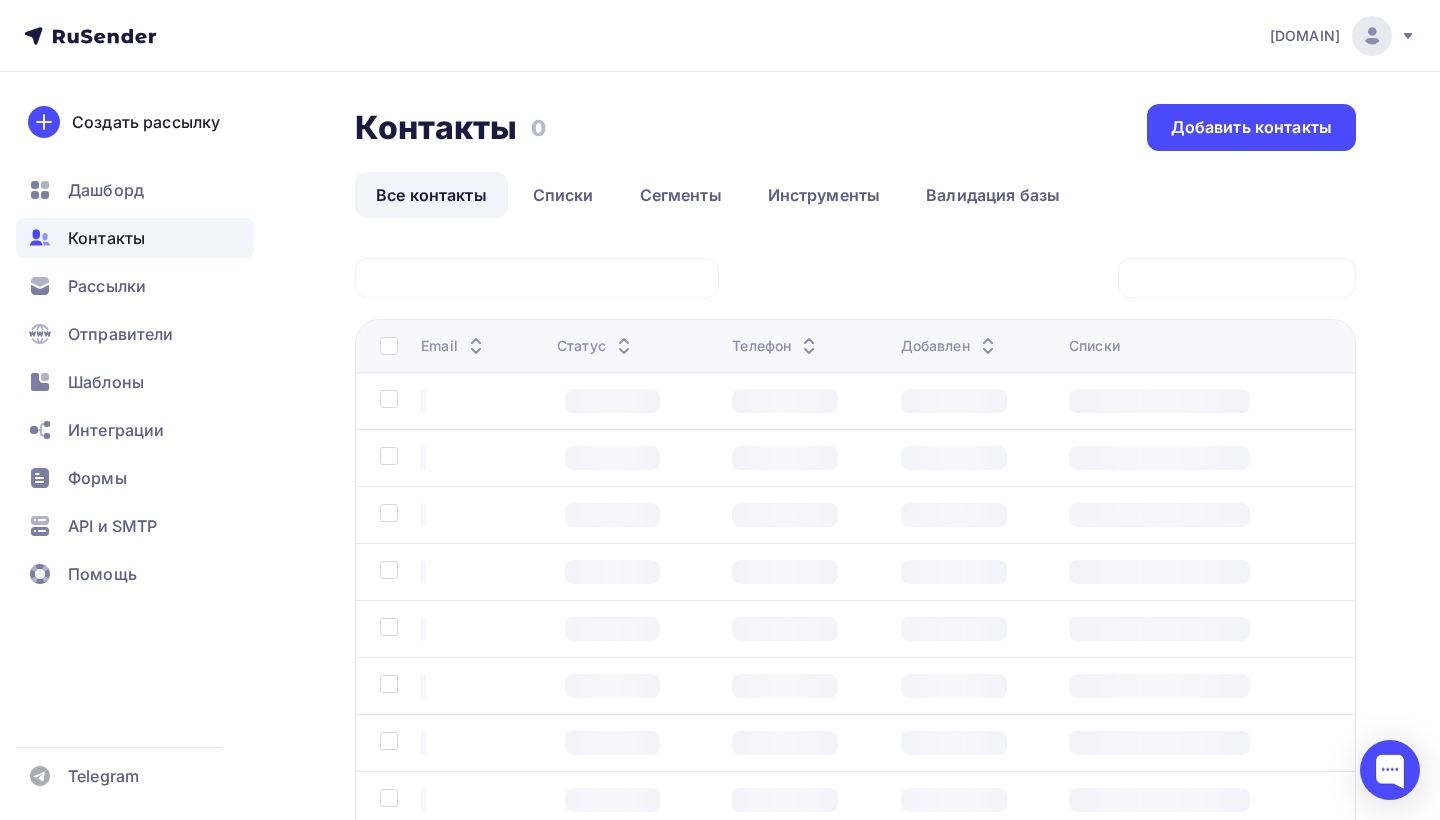 scroll, scrollTop: 0, scrollLeft: 2, axis: horizontal 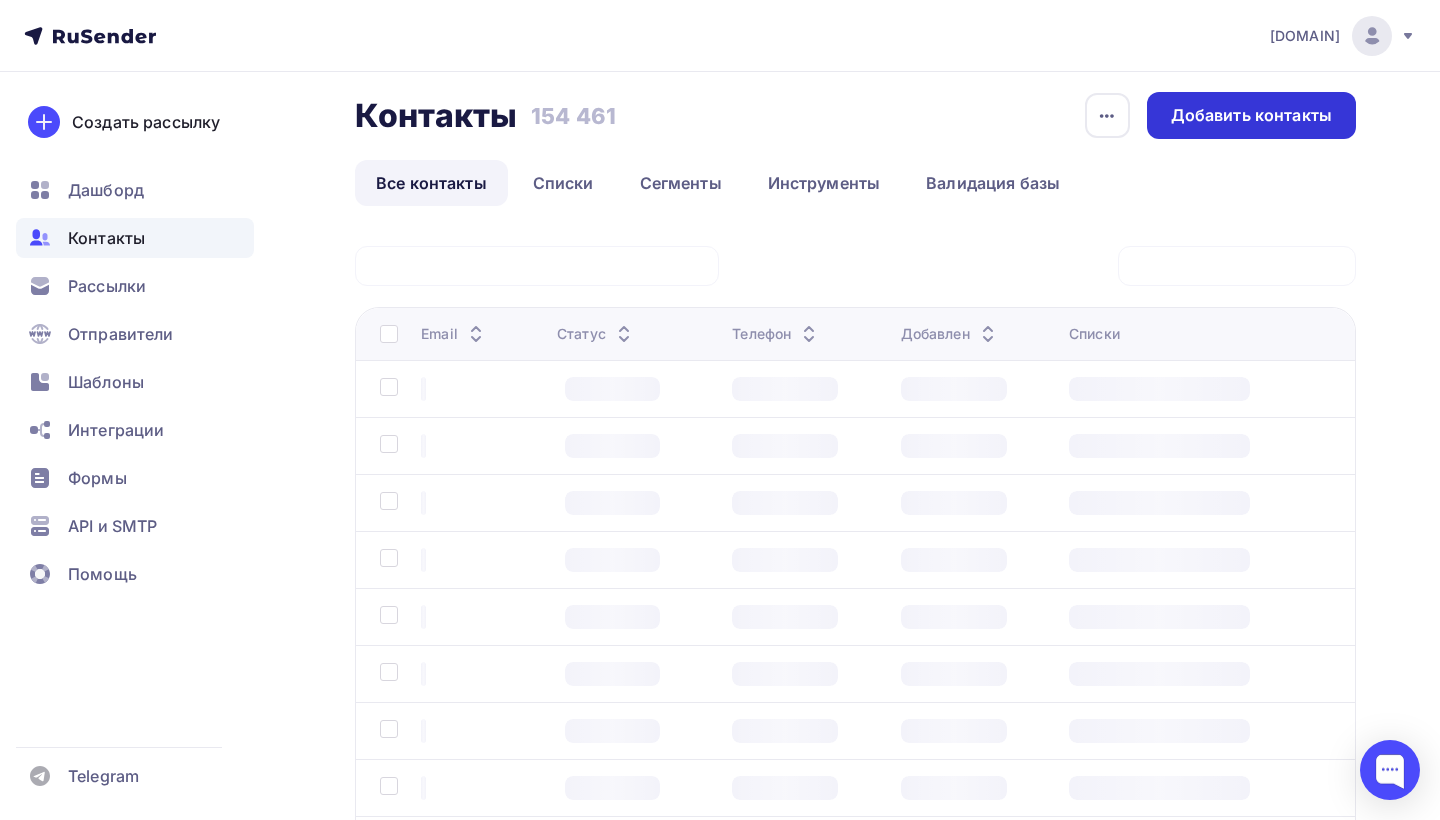 click on "Добавить контакты" at bounding box center (1251, 115) 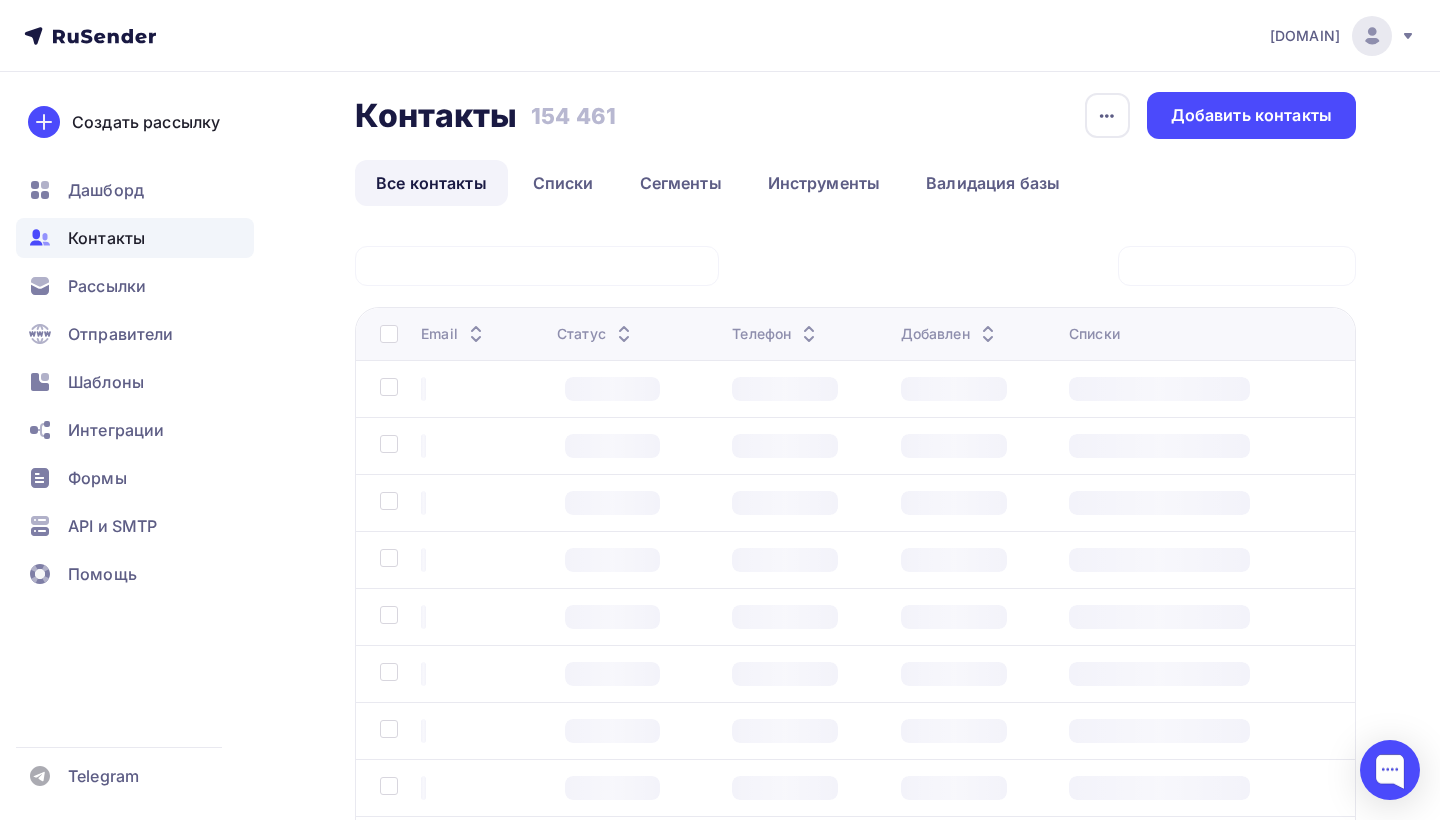 click at bounding box center [720, 410] 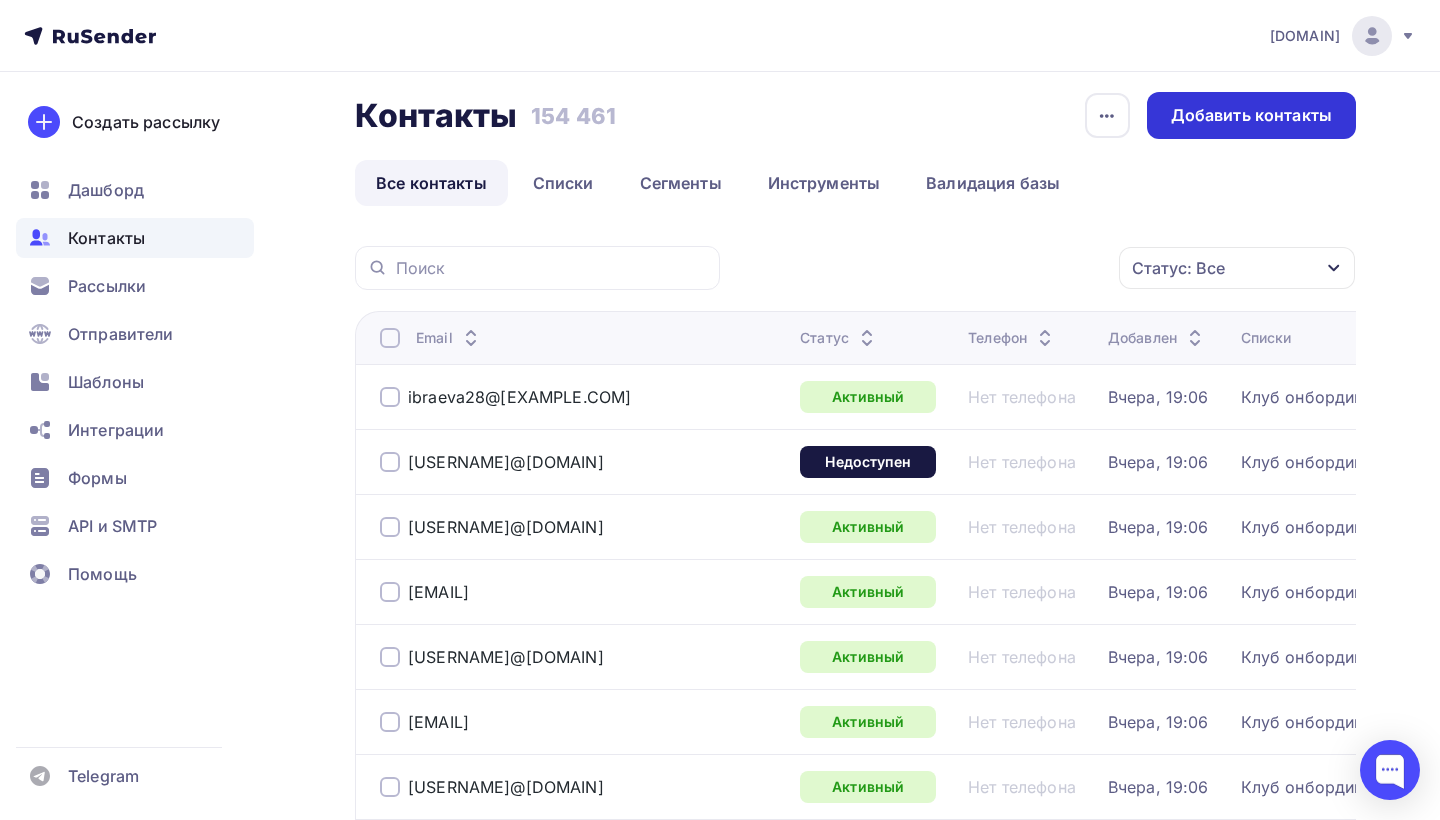 click on "Добавить контакты" at bounding box center (1251, 115) 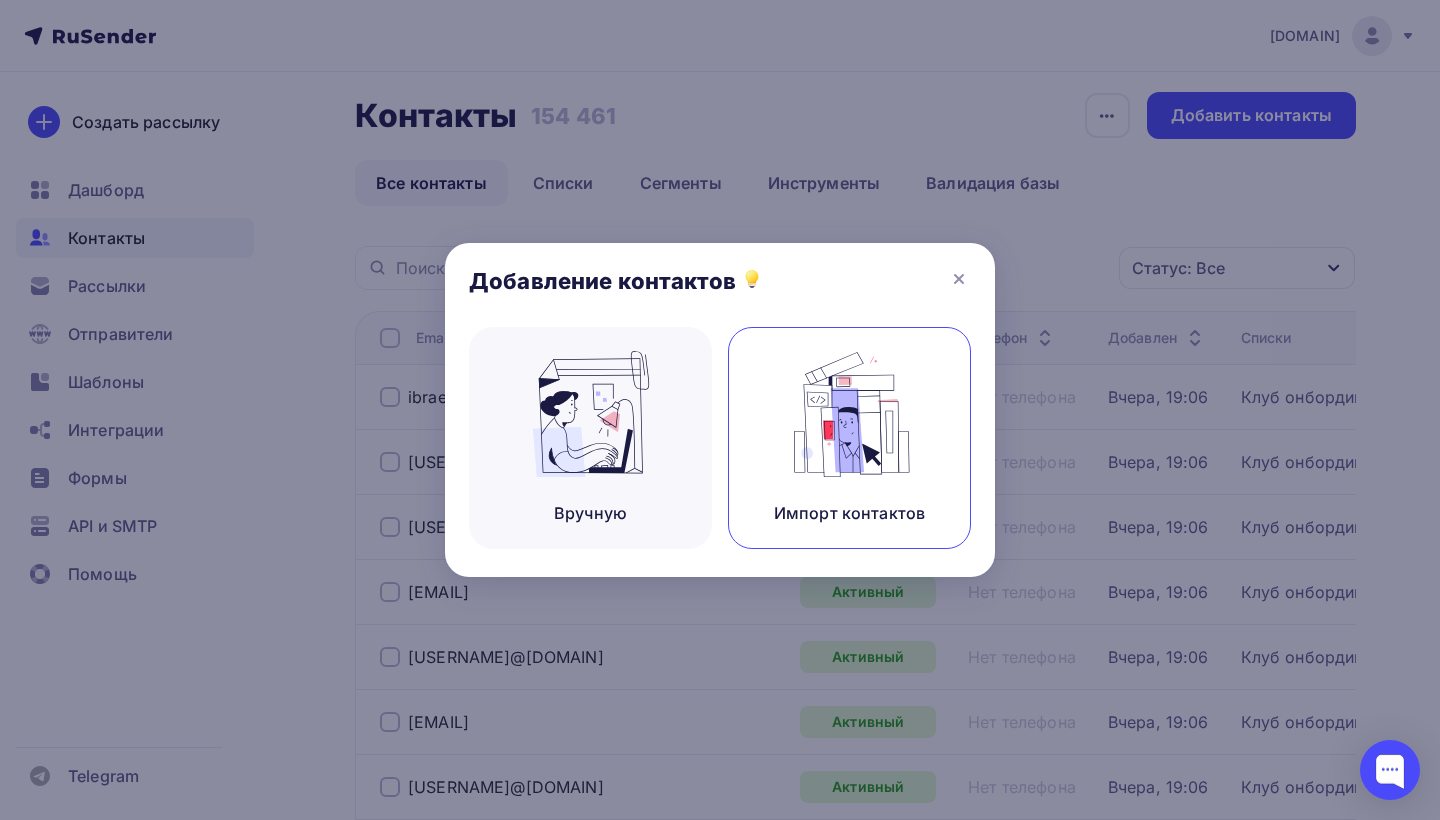 click on "Импорт контактов" at bounding box center [849, 438] 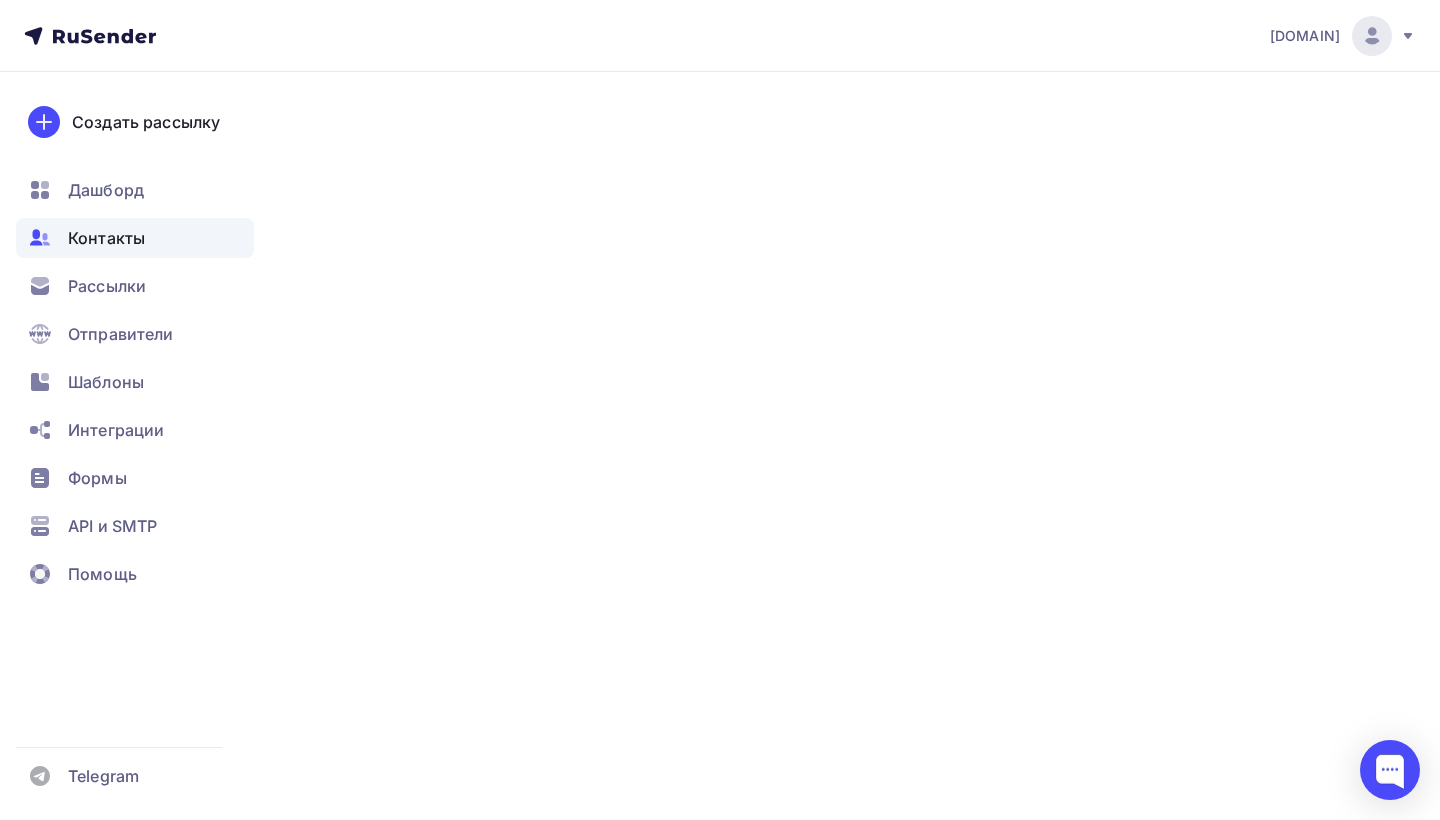 click at bounding box center (850, 414) 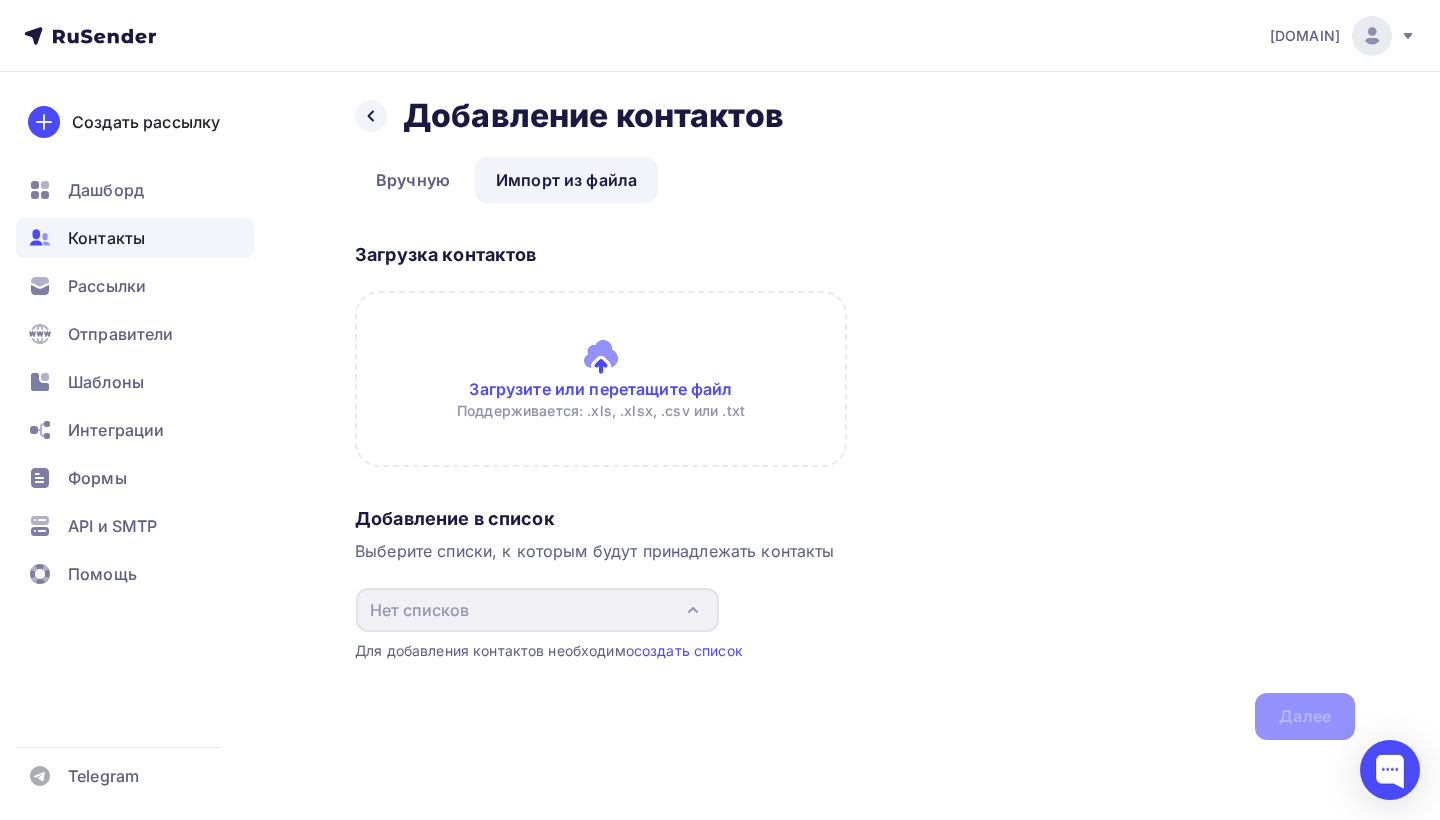 scroll, scrollTop: 0, scrollLeft: 0, axis: both 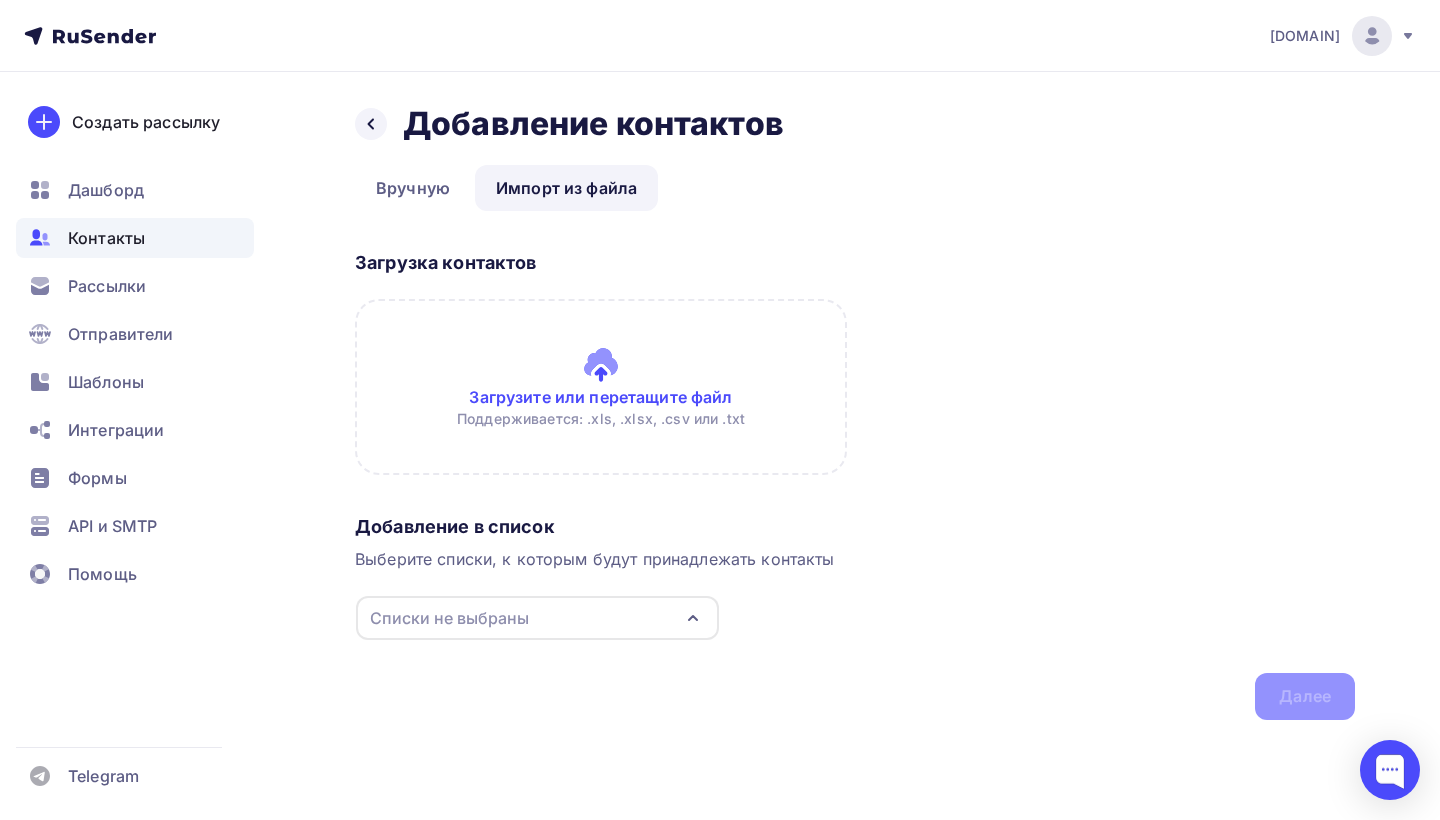 click at bounding box center [601, 387] 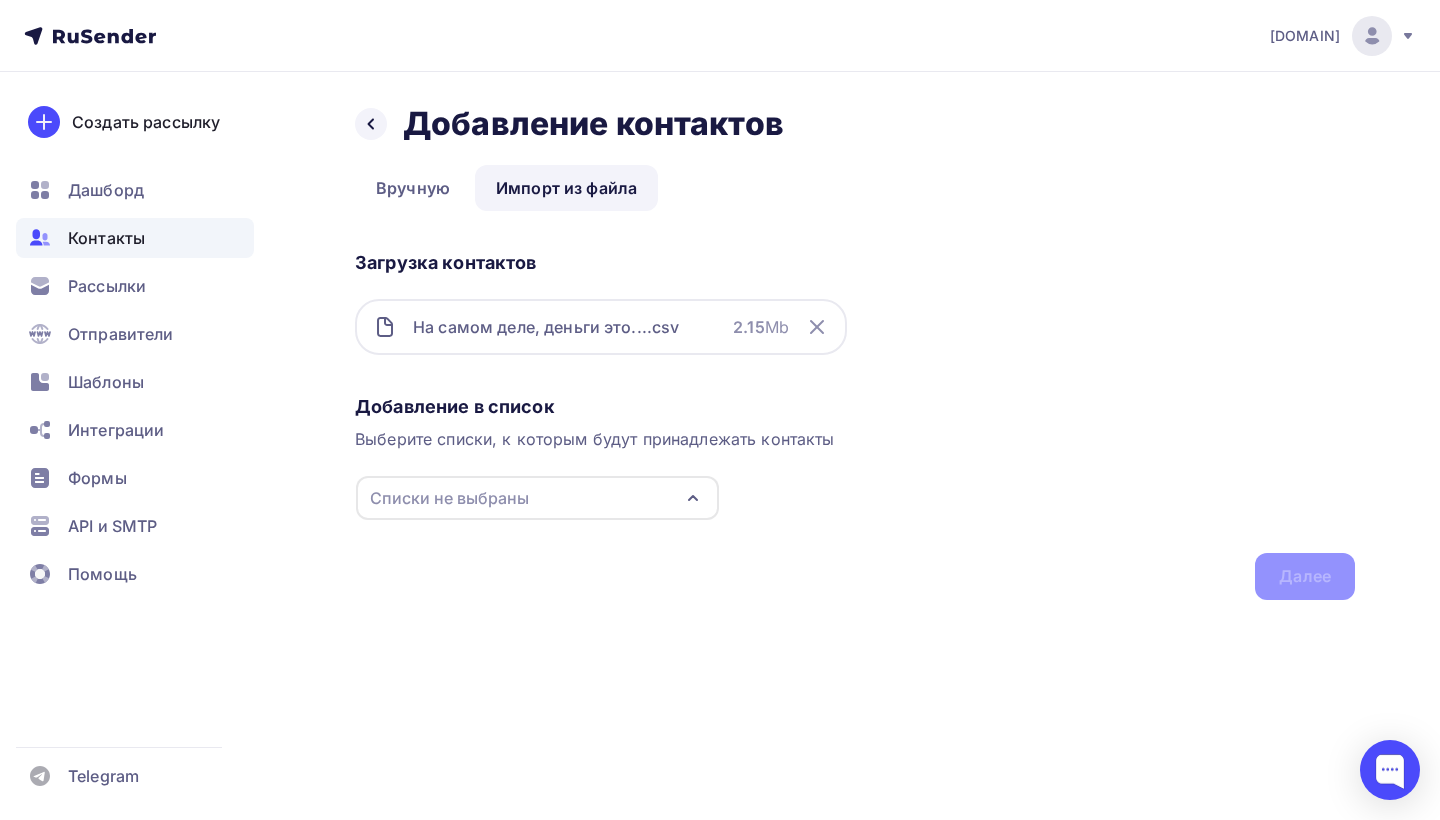 click on "Списки не выбраны" at bounding box center [537, 498] 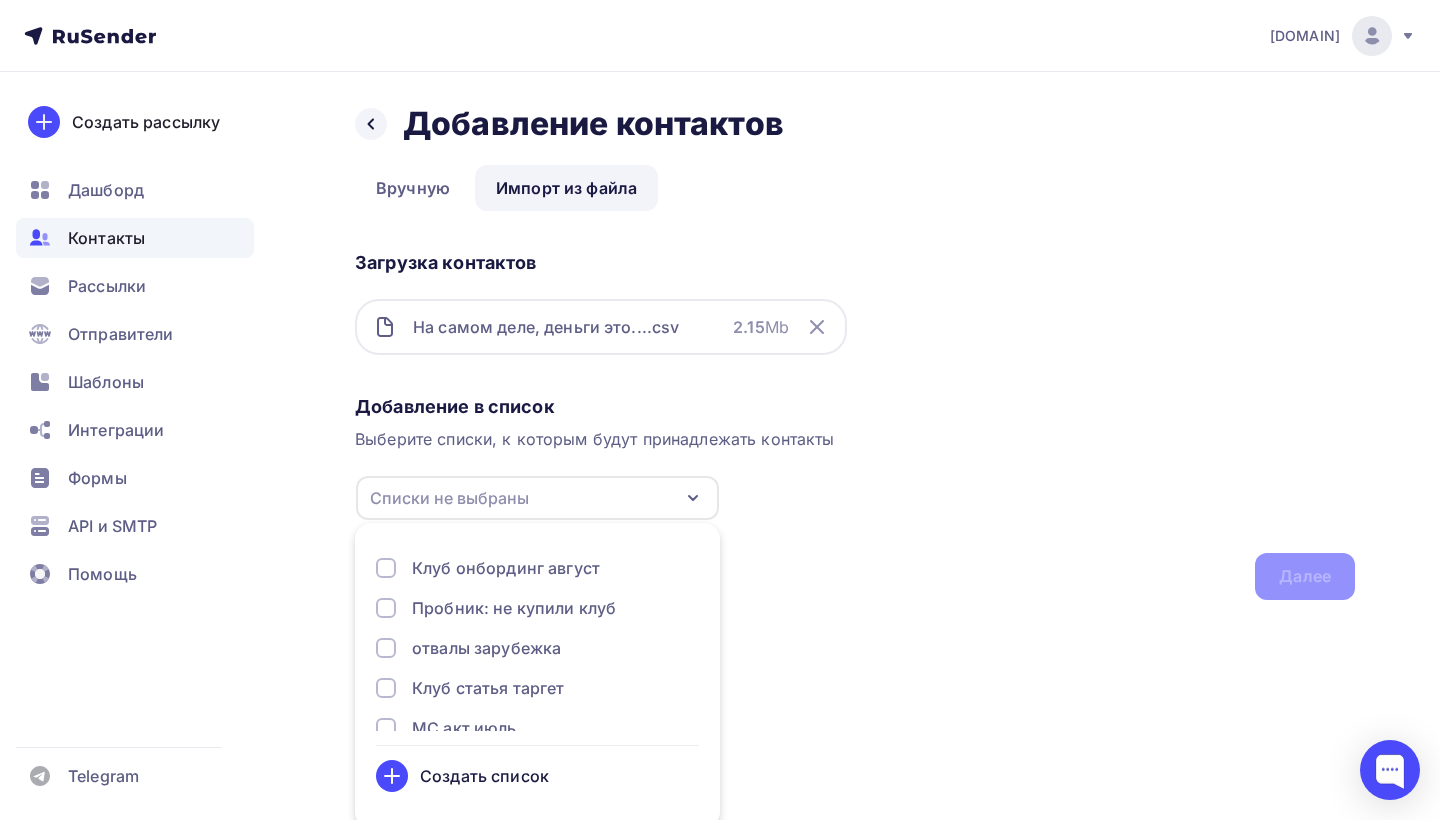 scroll, scrollTop: 8, scrollLeft: 0, axis: vertical 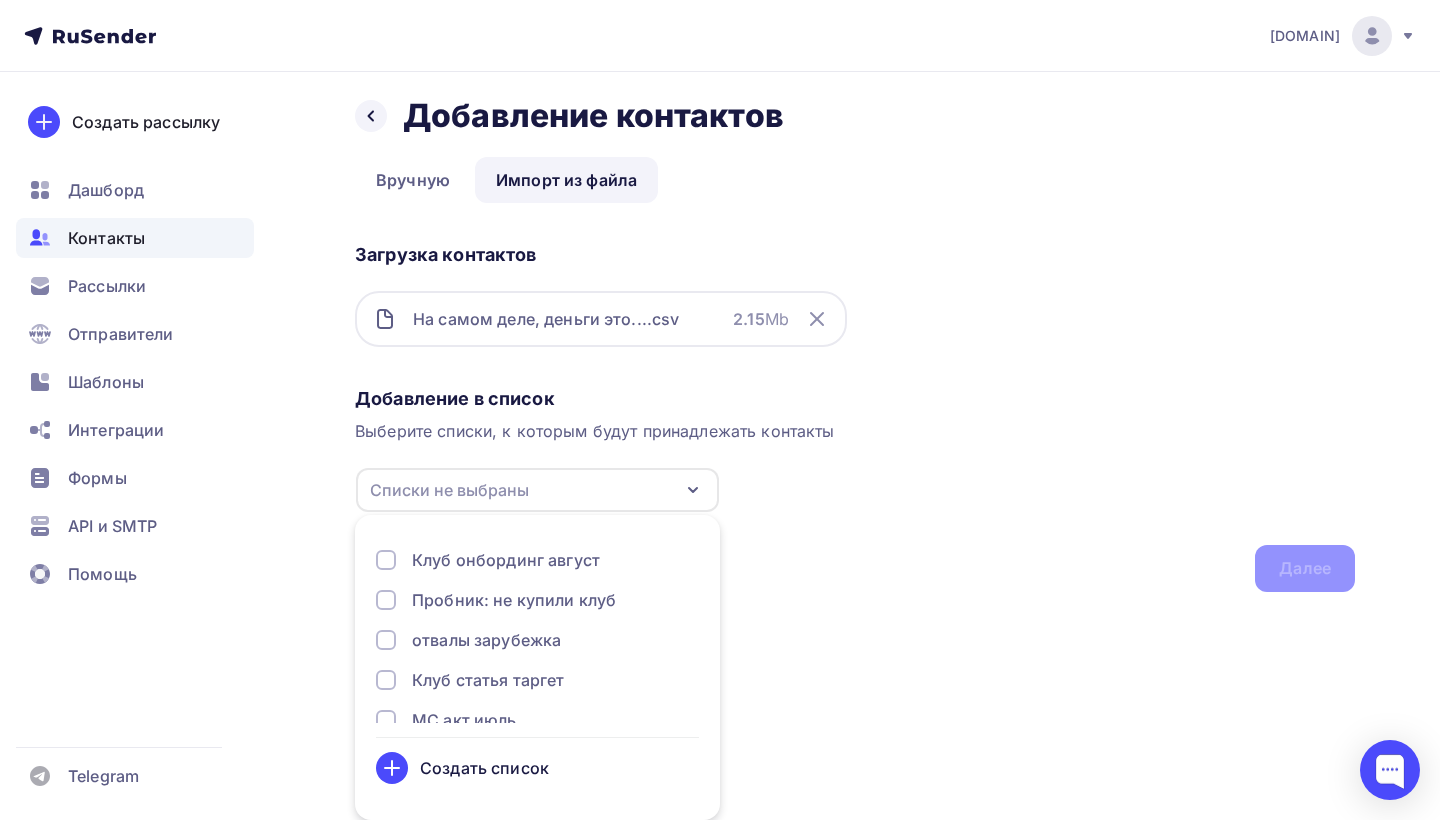 click on "Создать список" at bounding box center [484, 768] 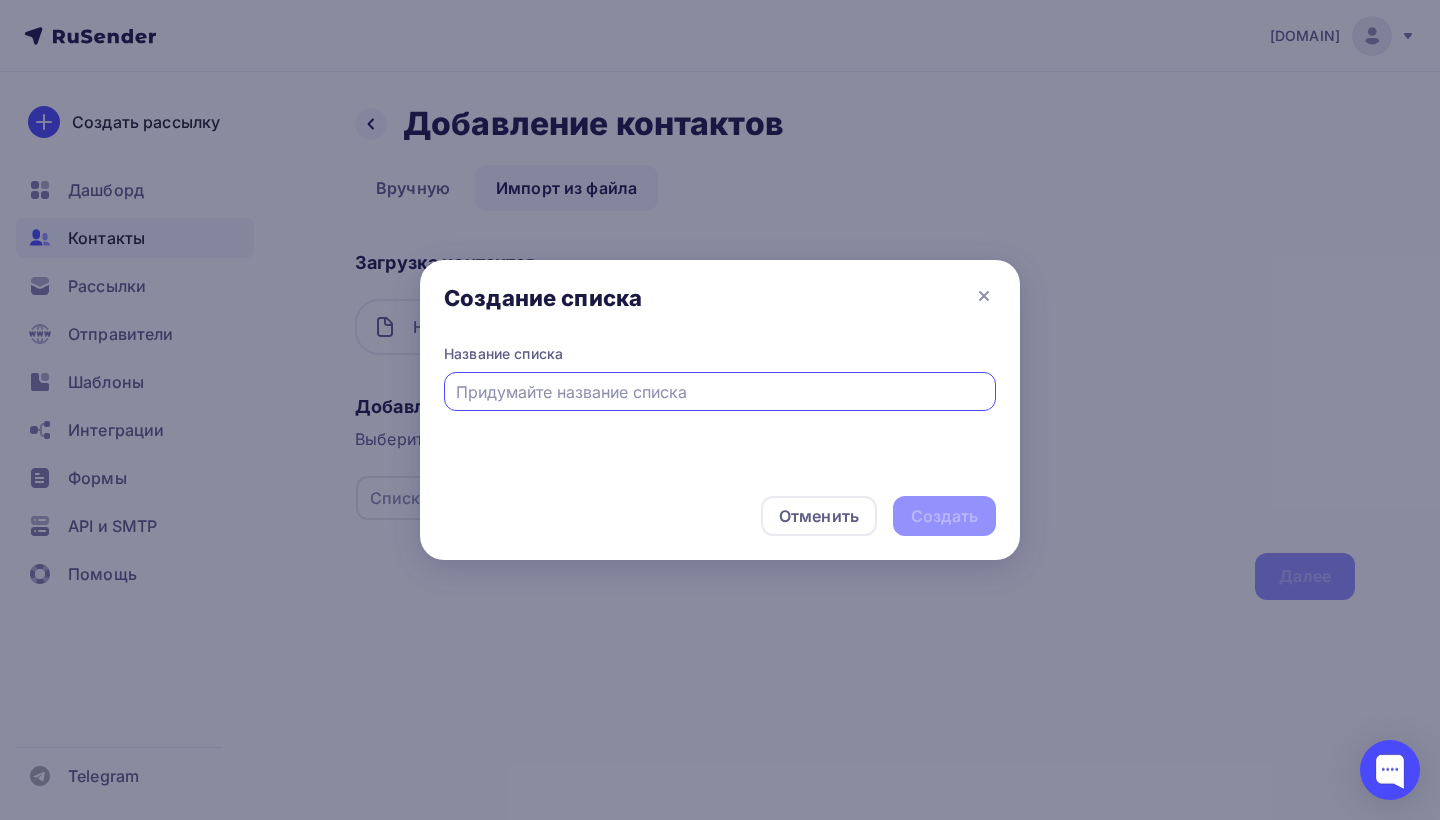 scroll, scrollTop: 0, scrollLeft: 0, axis: both 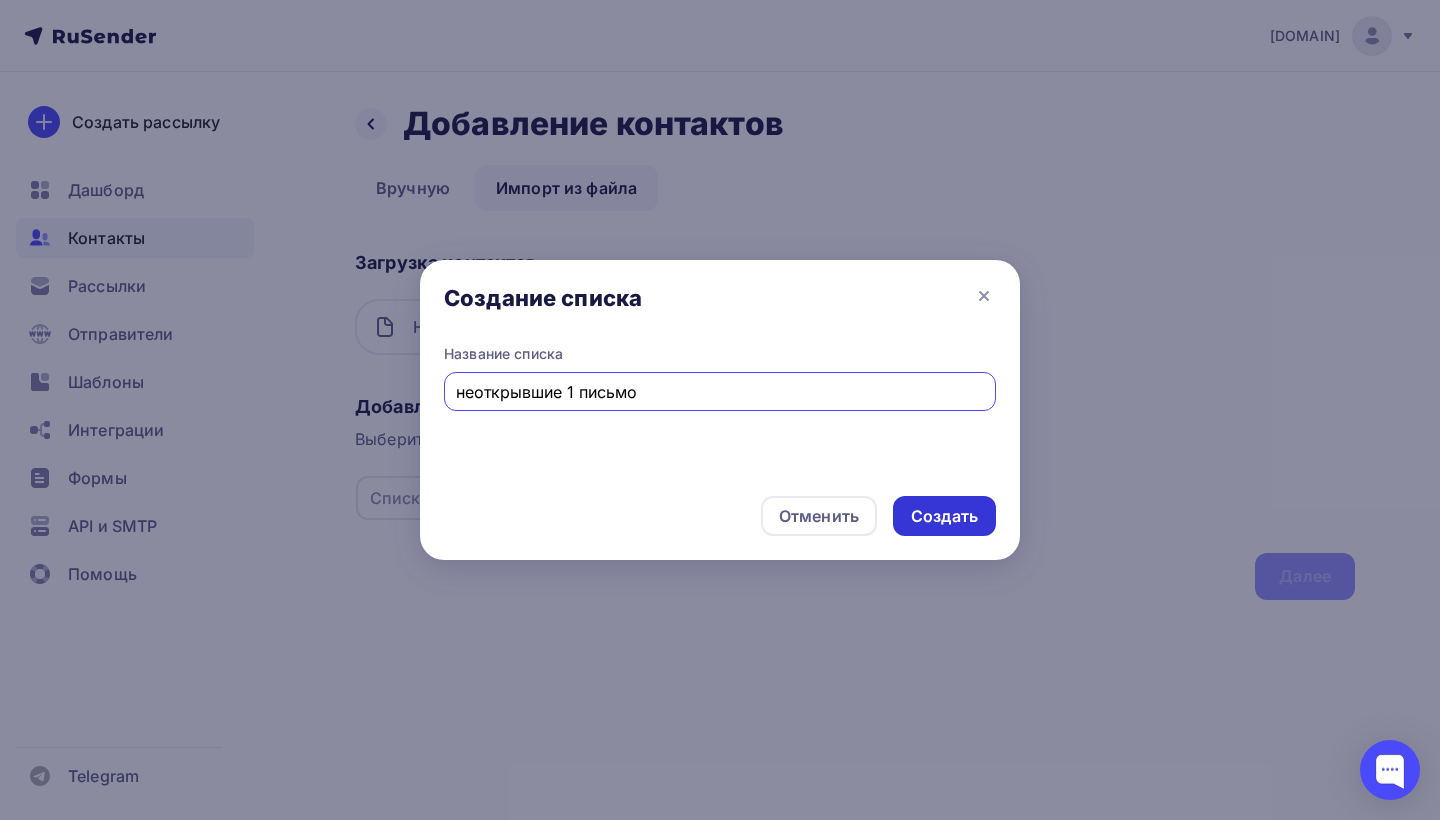 type on "неоткрывшие 1 письмо" 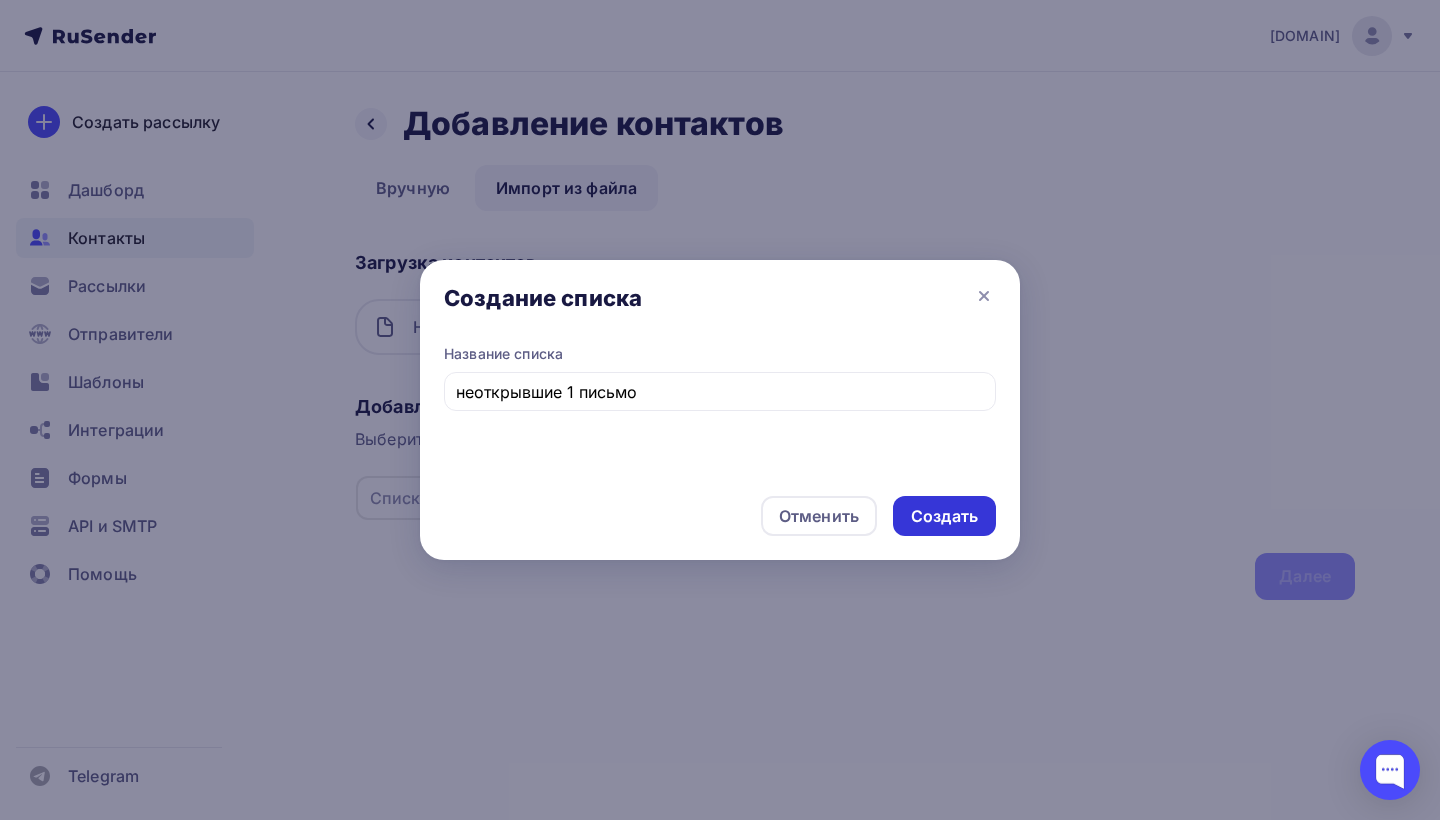 click on "Создать" at bounding box center (944, 516) 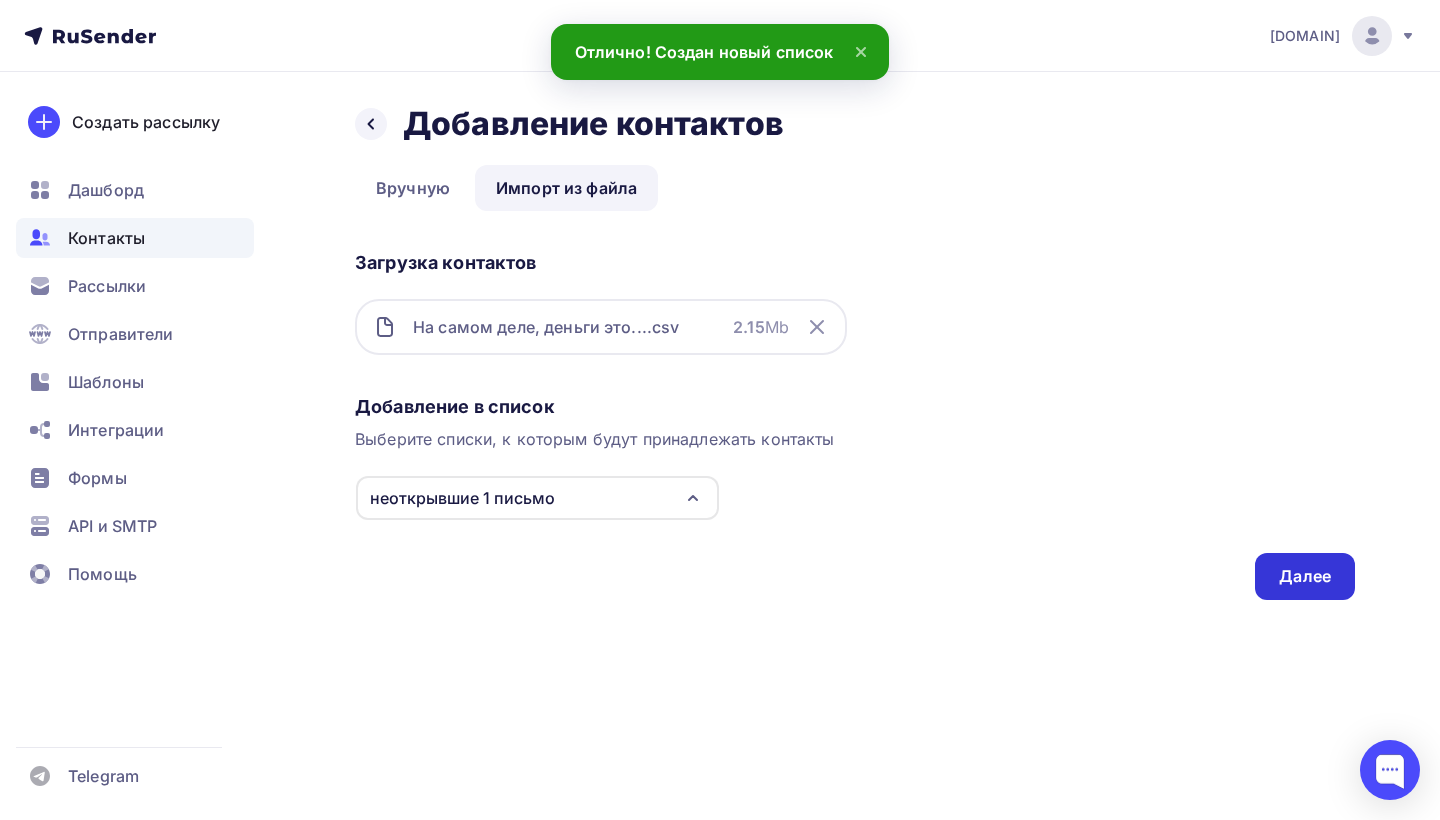click on "Далее" at bounding box center [1305, 576] 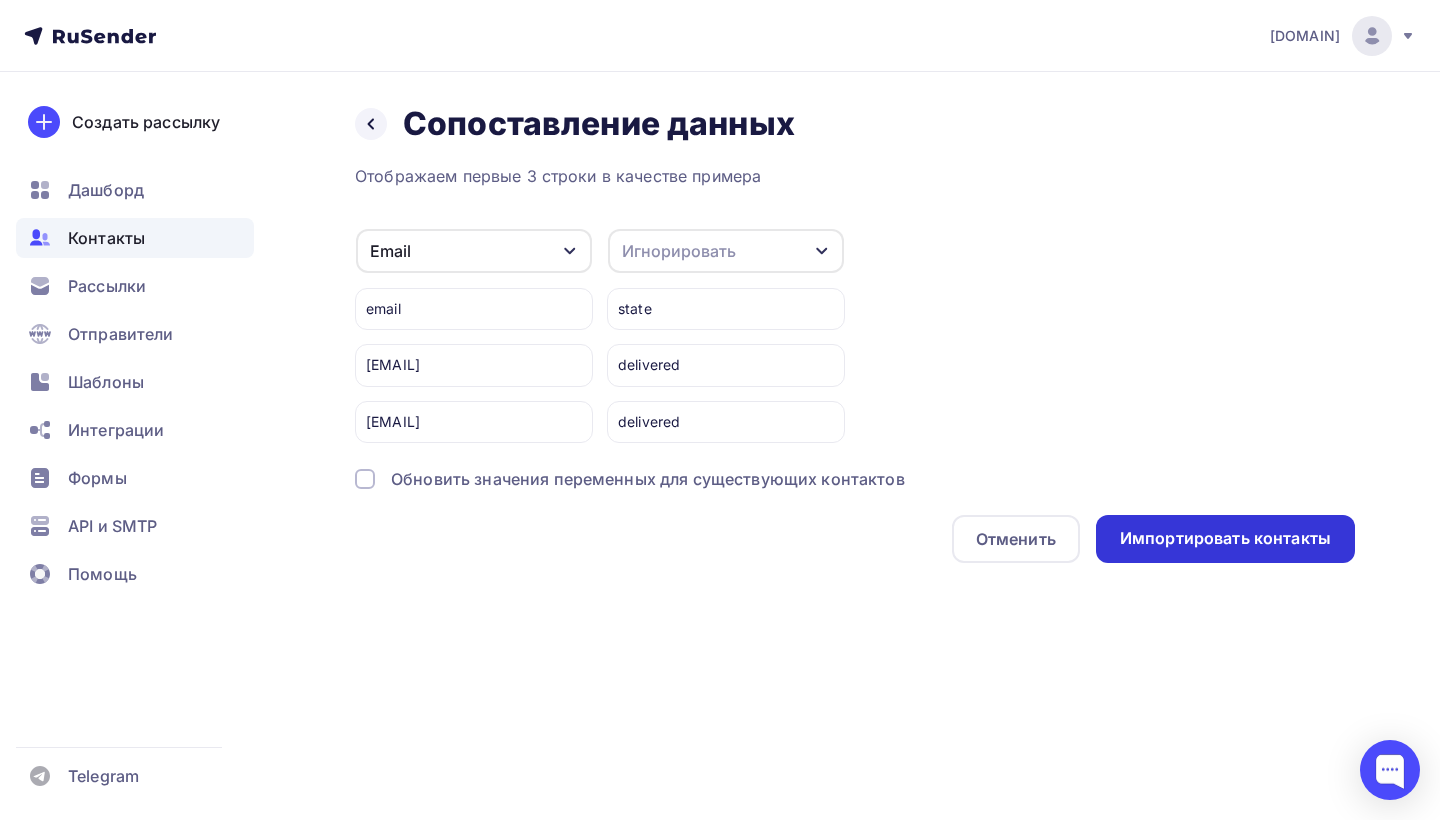 click on "Импортировать контакты" at bounding box center (1225, 538) 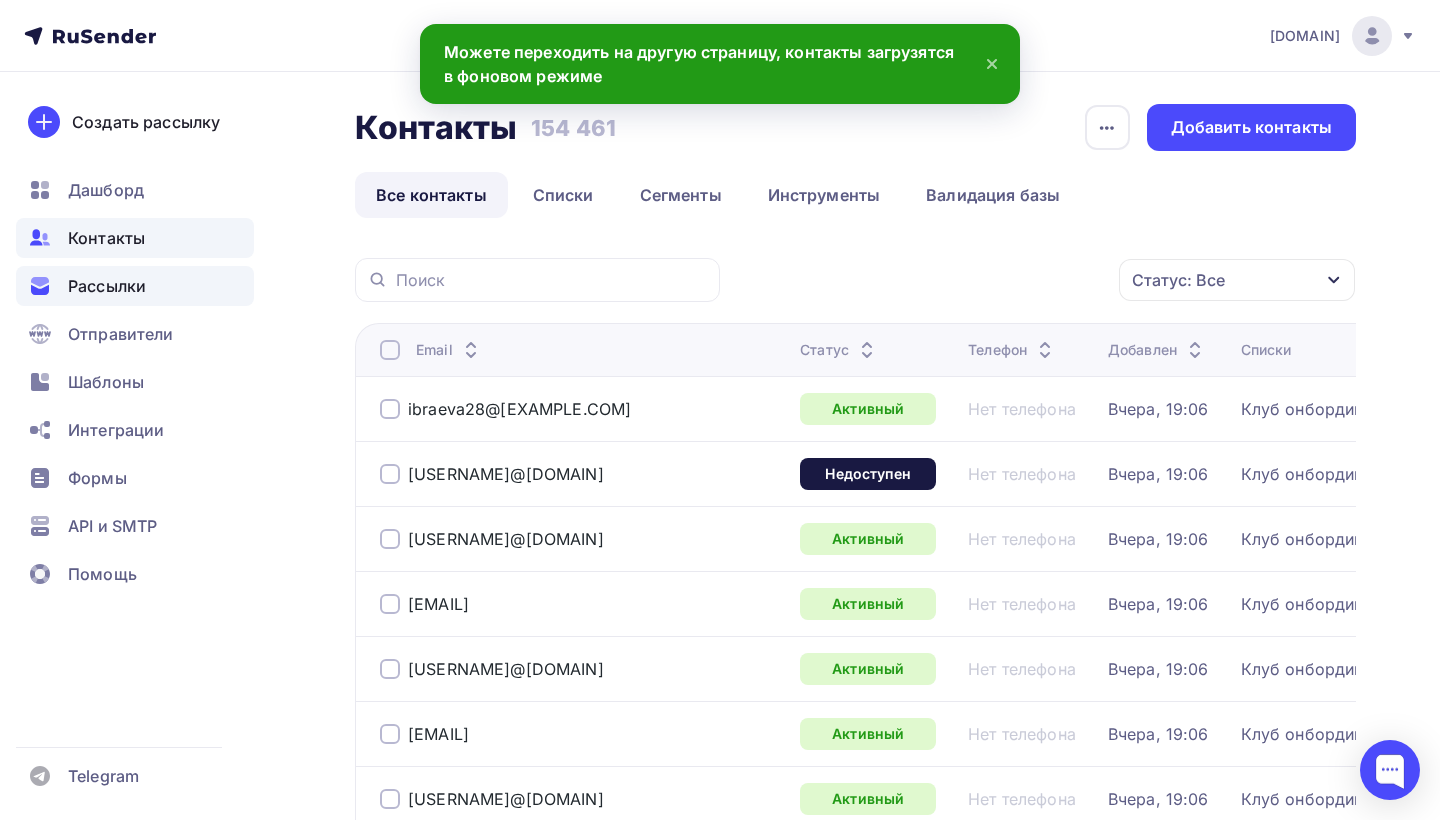 click on "Рассылки" at bounding box center (107, 286) 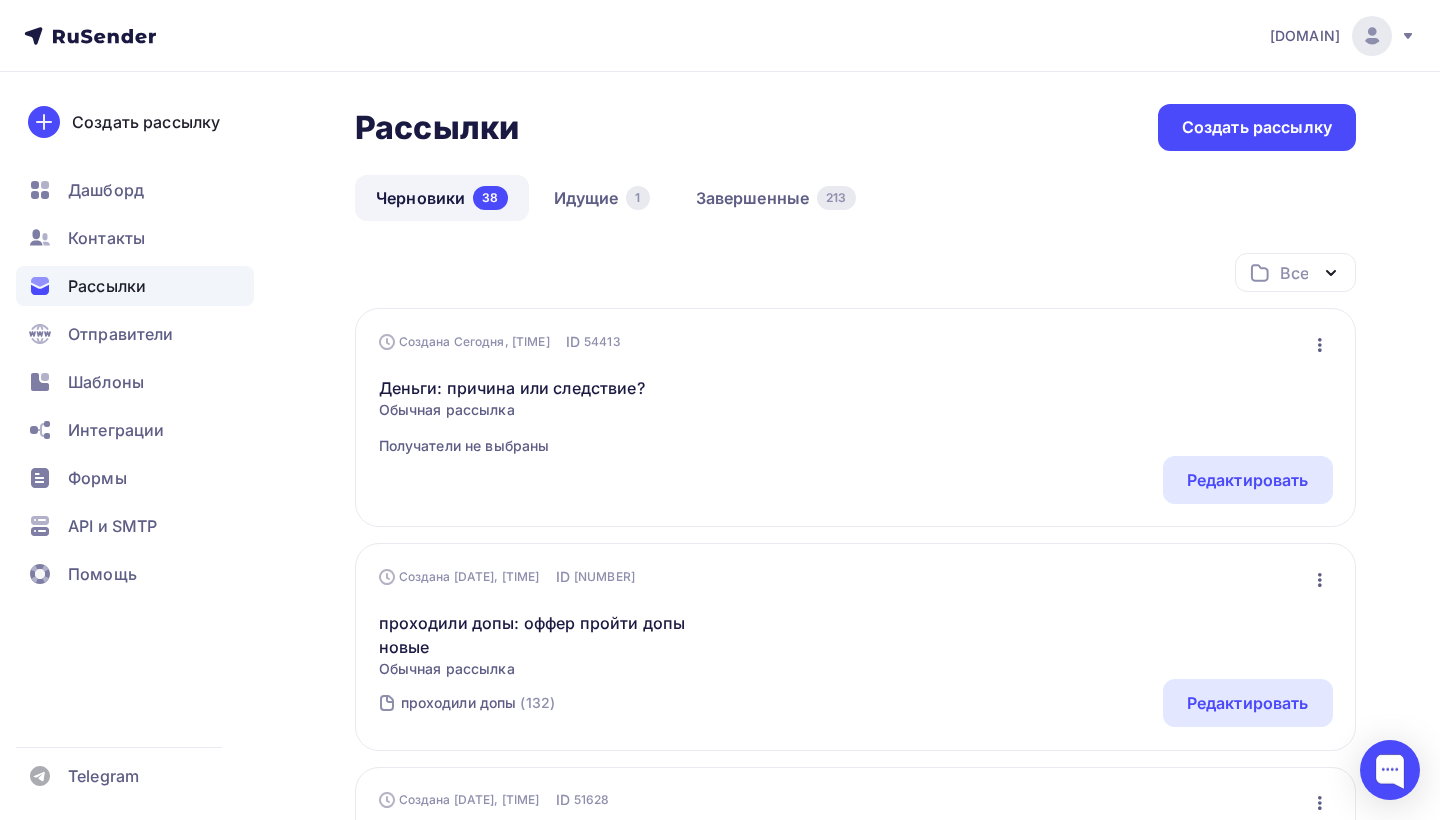 click 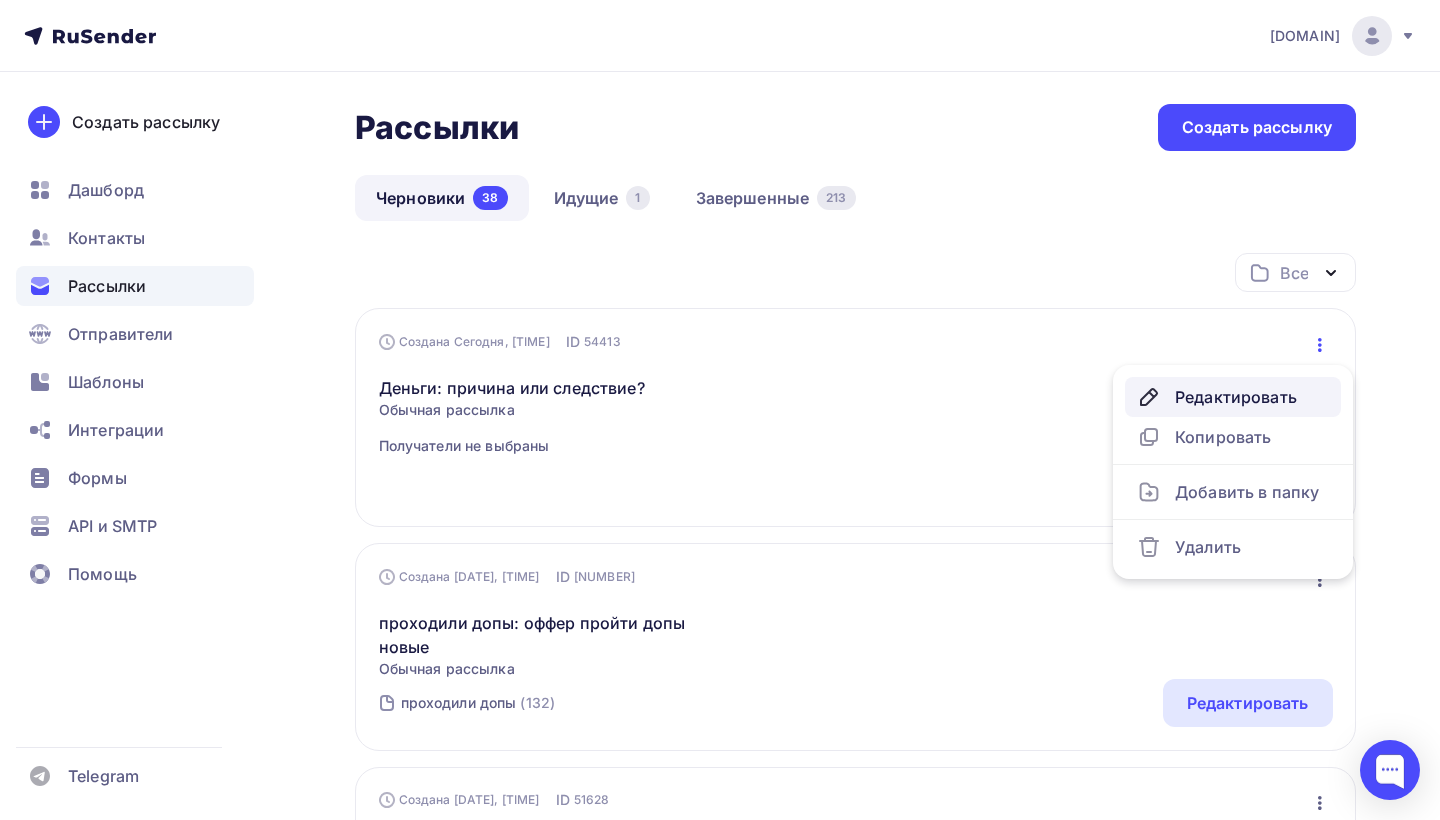 click on "Редактировать" at bounding box center (1233, 397) 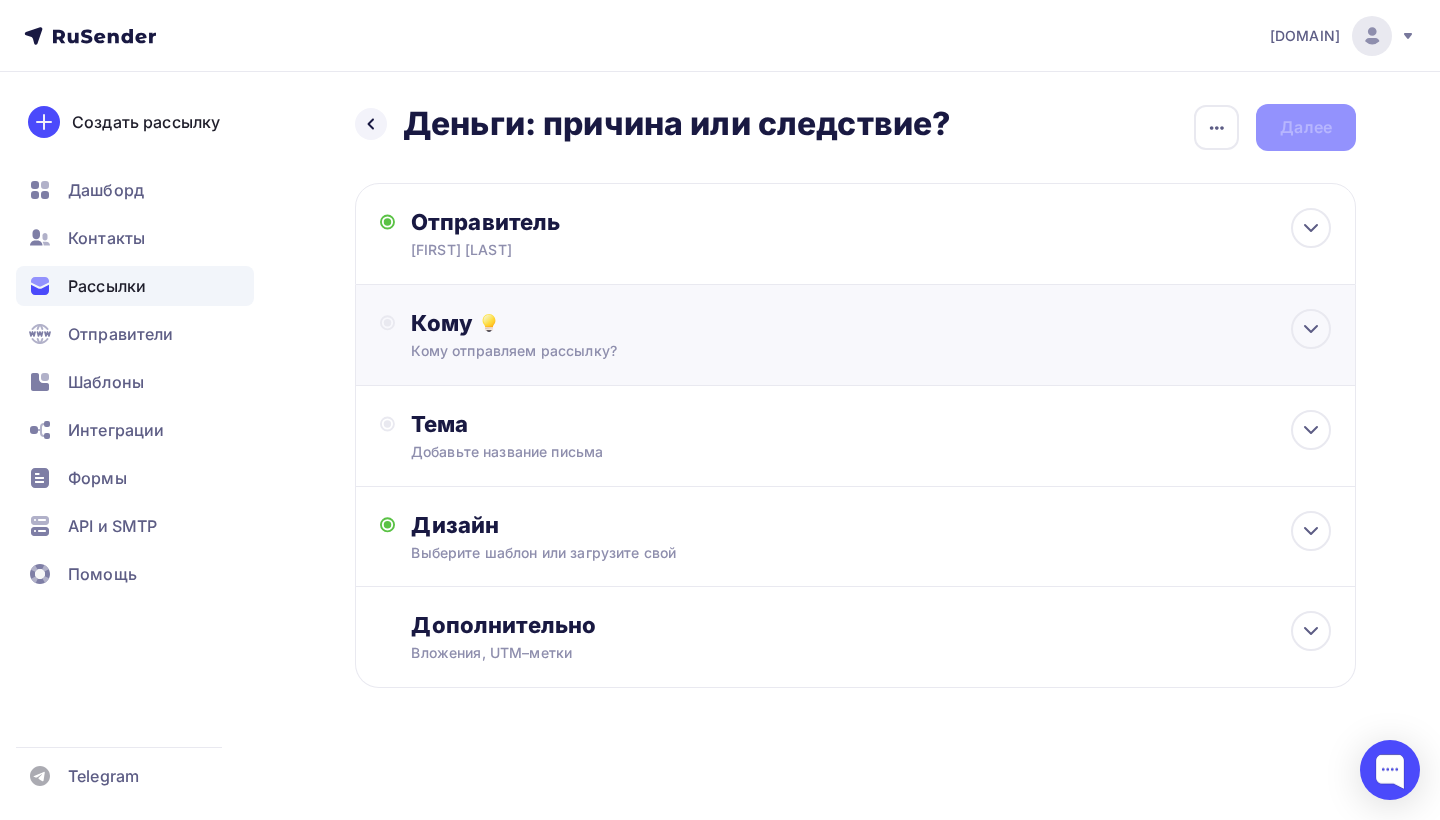 click on "Кому" at bounding box center [871, 323] 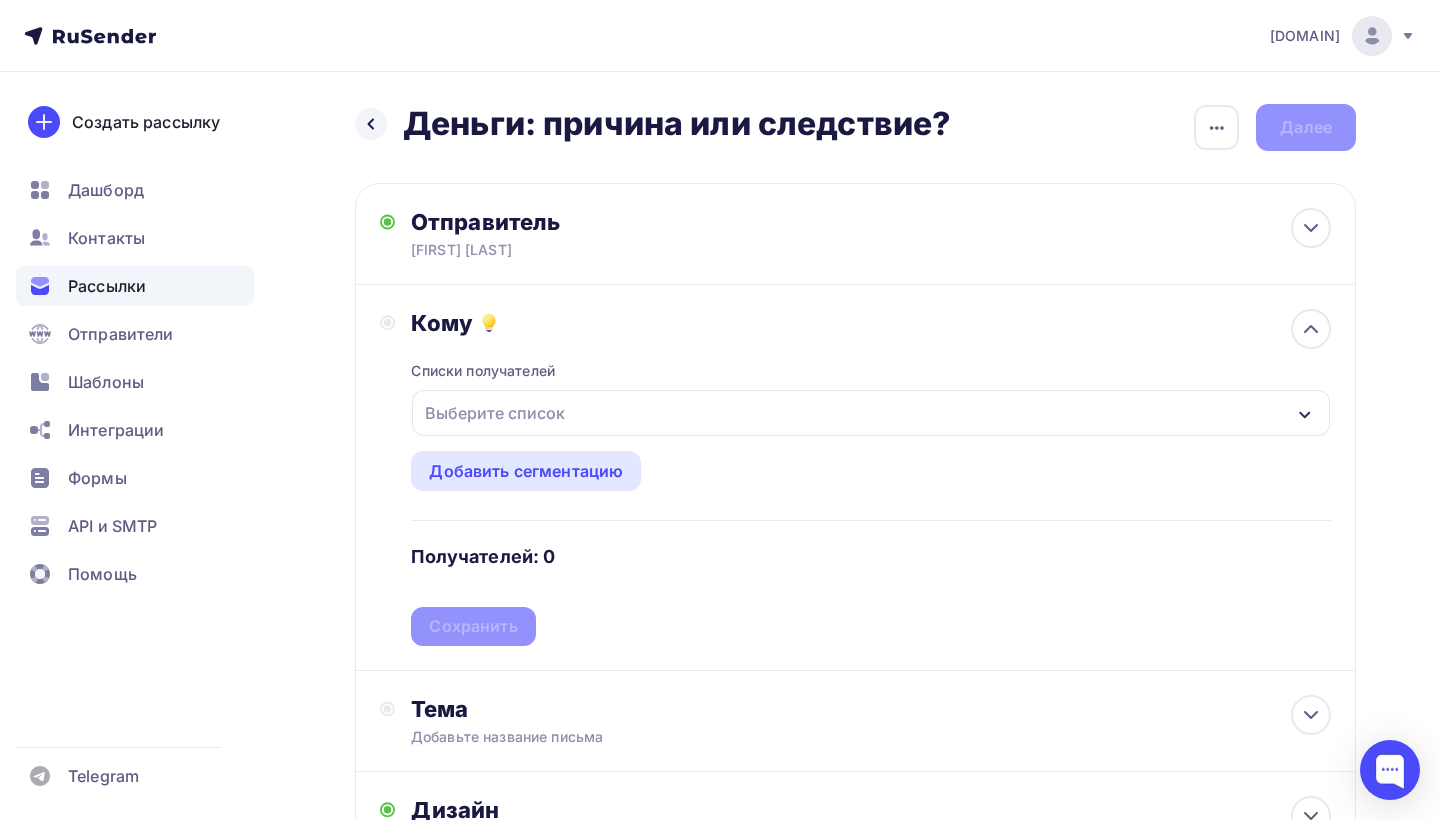 click on "Выберите список" at bounding box center (871, 413) 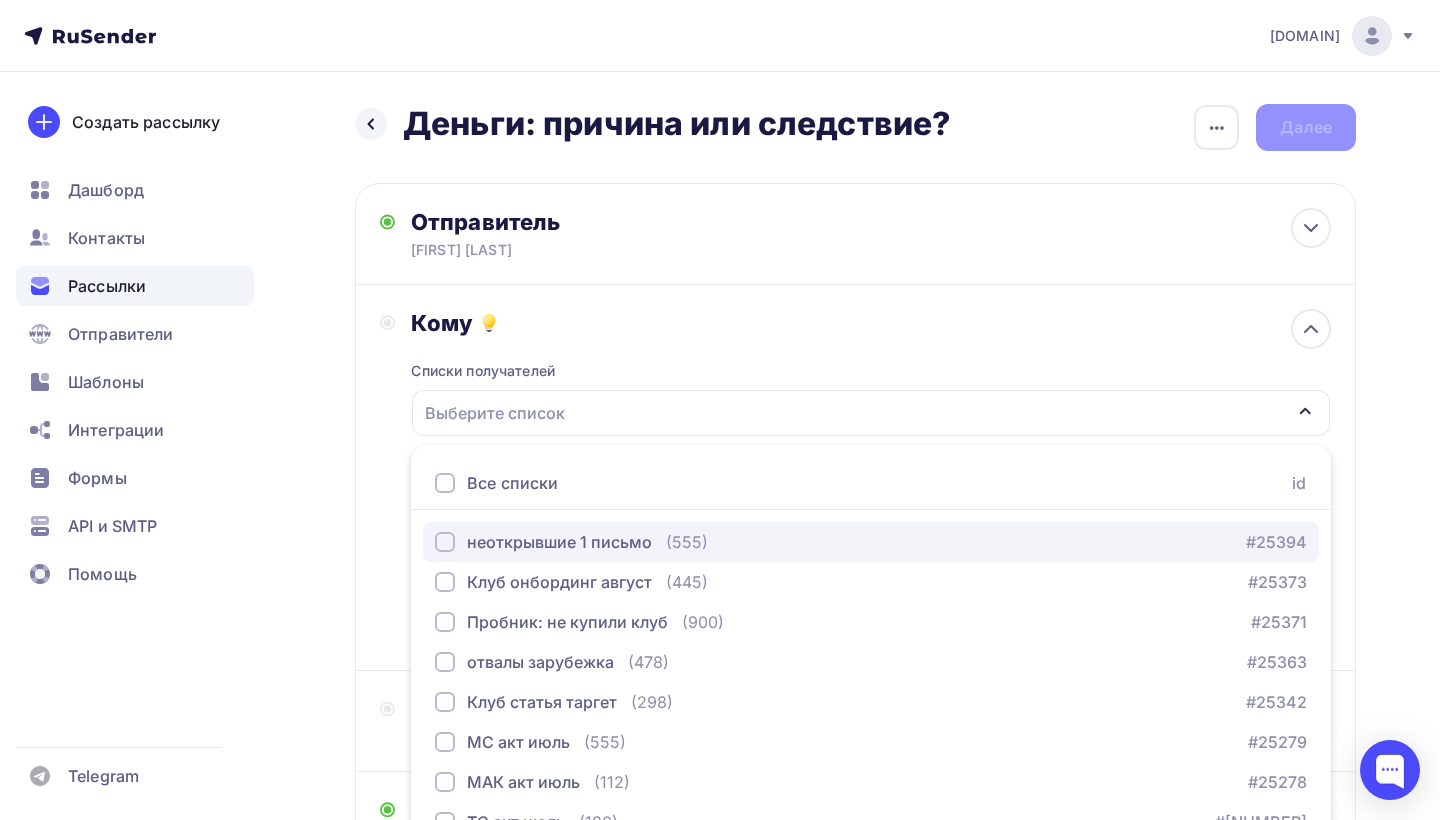 scroll, scrollTop: 144, scrollLeft: 0, axis: vertical 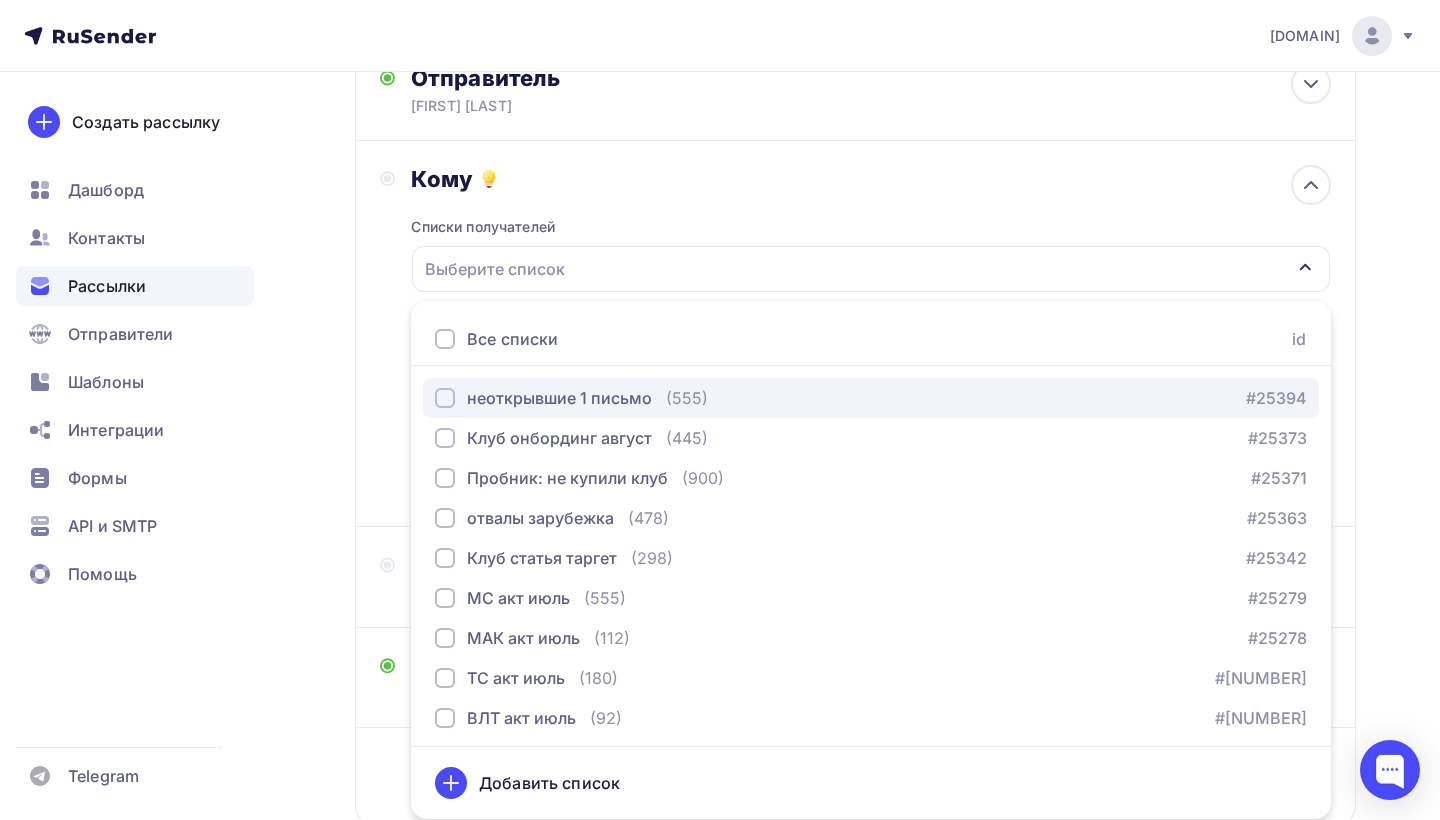 click on "неоткрывшие 1 письмо" at bounding box center [559, 398] 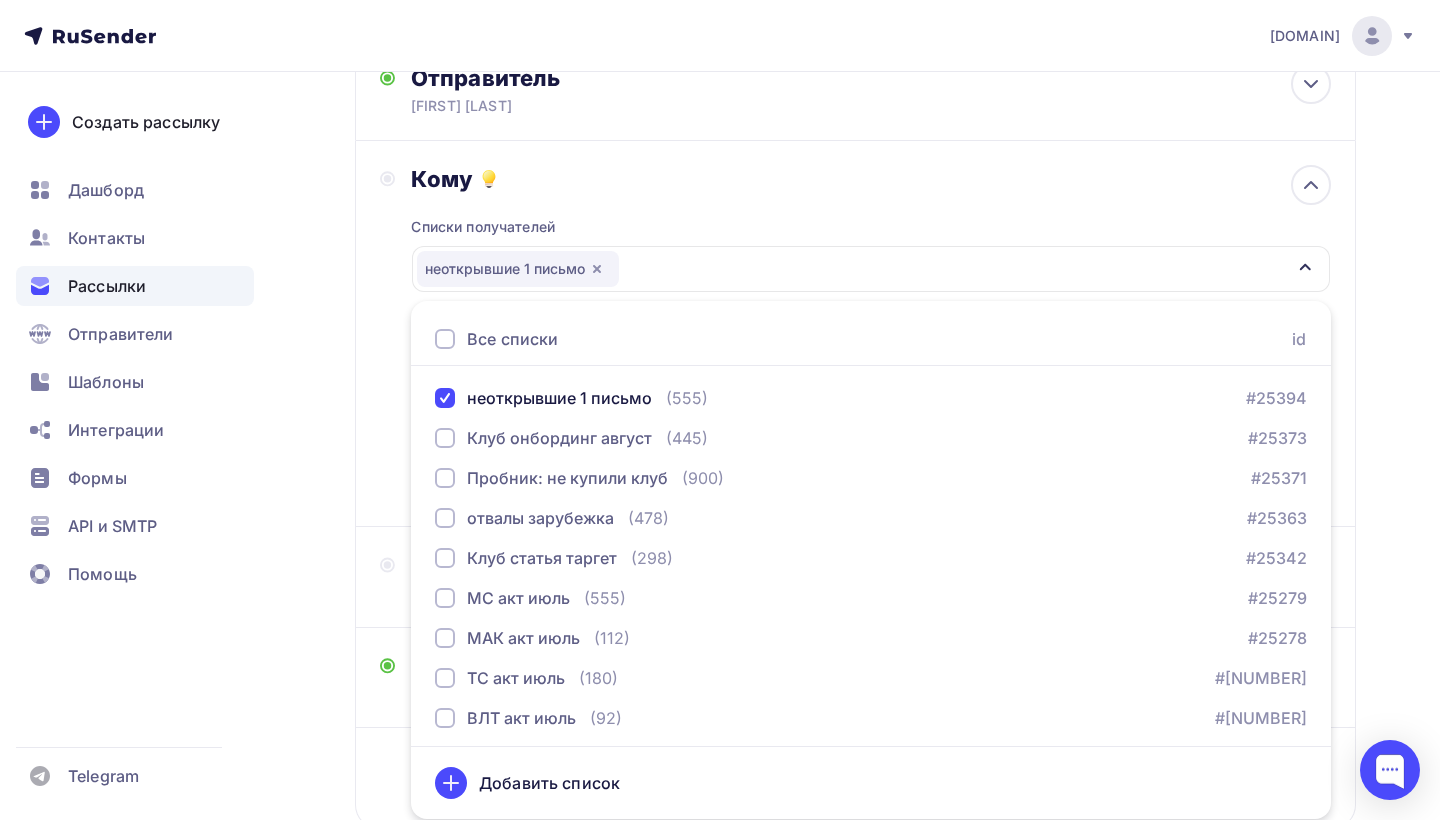 click on "Кому
Списки получателей
неоткрывшие 1 письмо
Все списки
id
неоткрывшие 1 письмо
([PHONE])
#[NUMBER]
Клуб онбординг август
([PHONE])
#[NUMBER]
Пробник: не купили клуб
([PHONE])
#[NUMBER]
отвалы зарубежка
([PHONE])
#[NUMBER]
Клуб статья таргет
([PHONE])
#[NUMBER]" at bounding box center [855, 333] 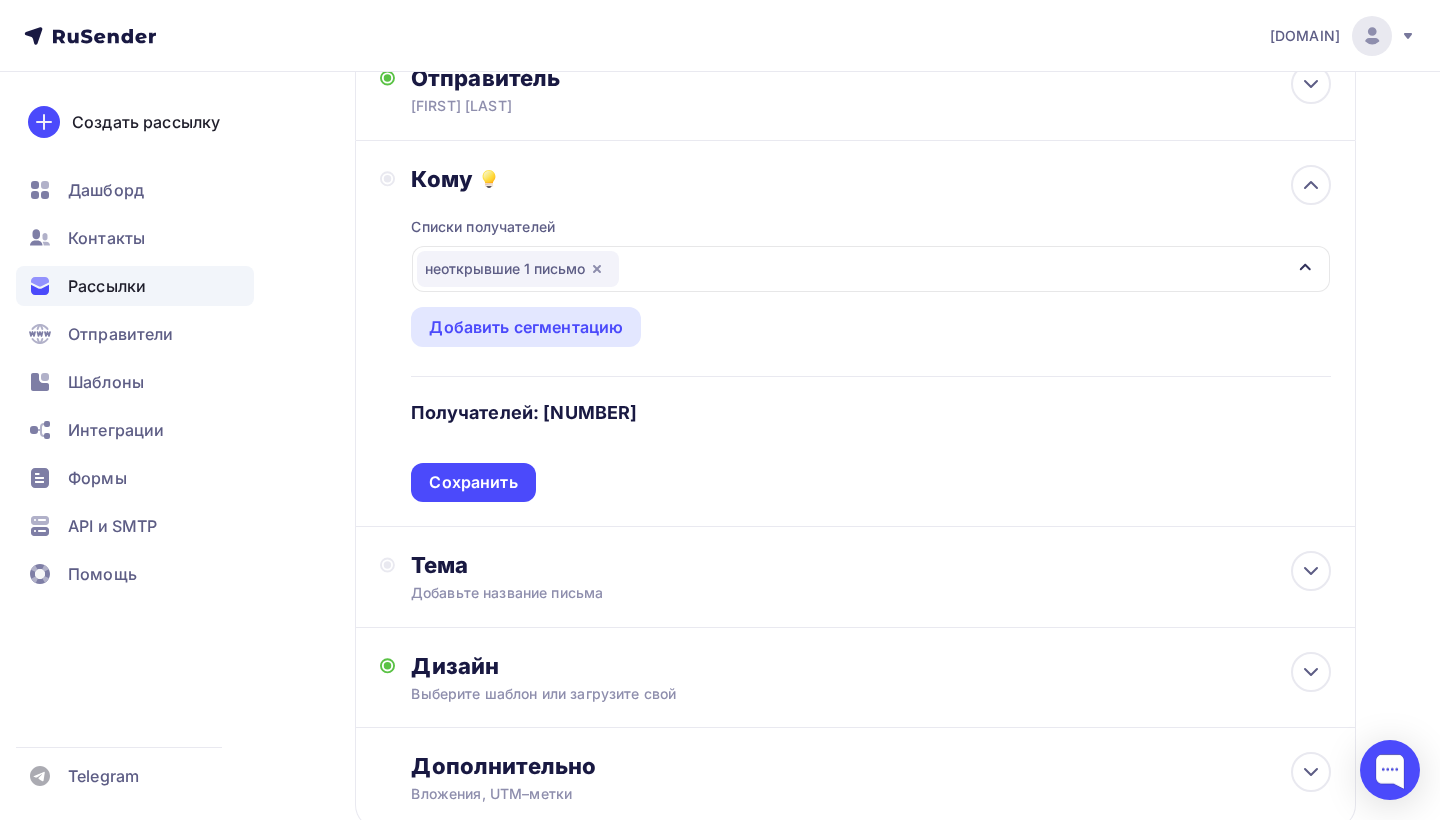 click on "Списки получателей
неоткрывшие 1 письмо
Все списки
id
неоткрывшие 1 письмо
([PHONE])
#[NUMBER]
Клуб онбординг август
([PHONE])
#[NUMBER]
Пробник: не купили клуб
([PHONE])
#[NUMBER]
отвалы зарубежка
([PHONE])
#[NUMBER]
Клуб статья таргет
([PHONE])
#[NUMBER]
МС акт июль
([PHONE])
#[NUMBER]
([NUMBER])" at bounding box center [871, 347] 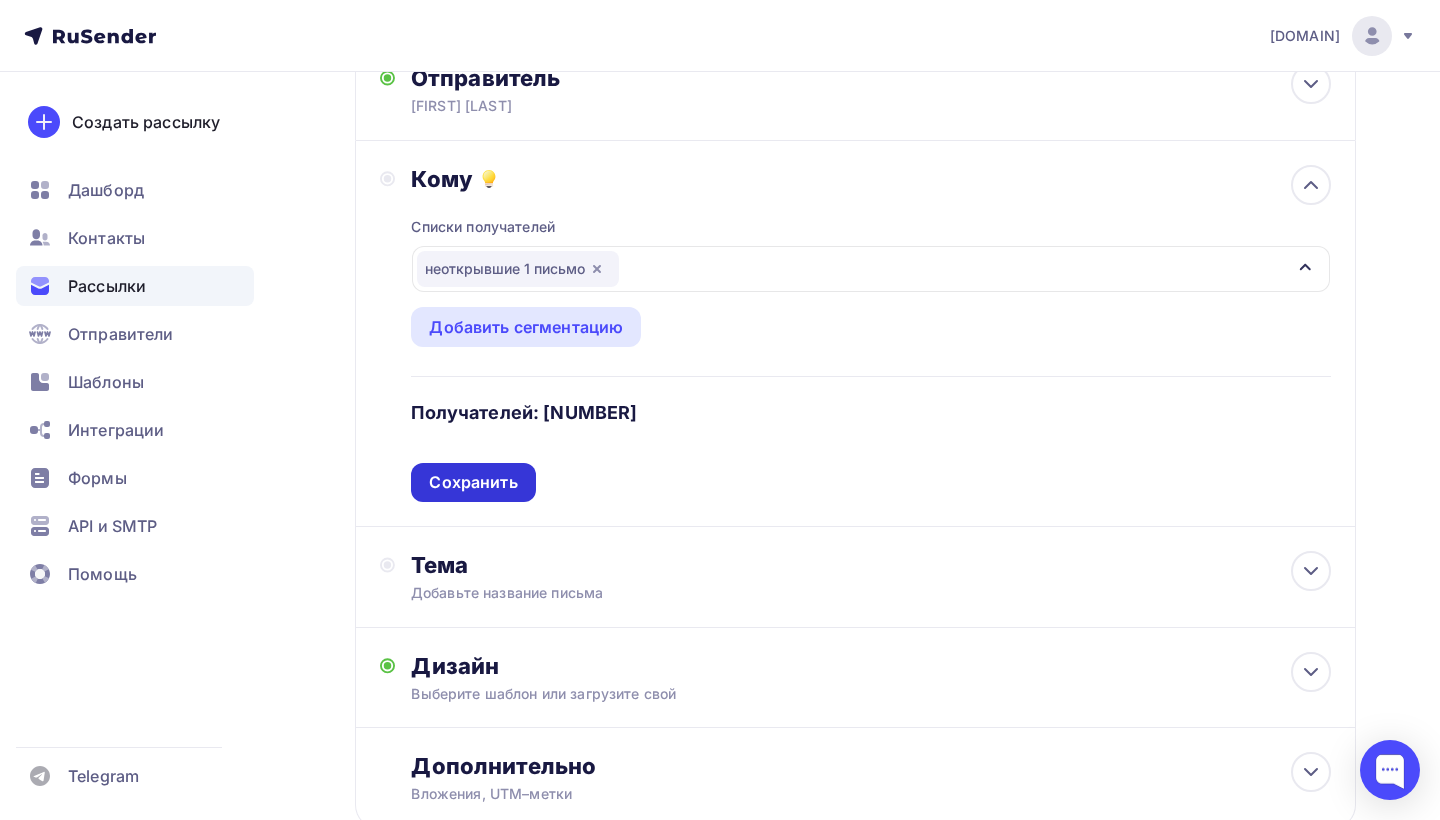 click on "Сохранить" at bounding box center [473, 482] 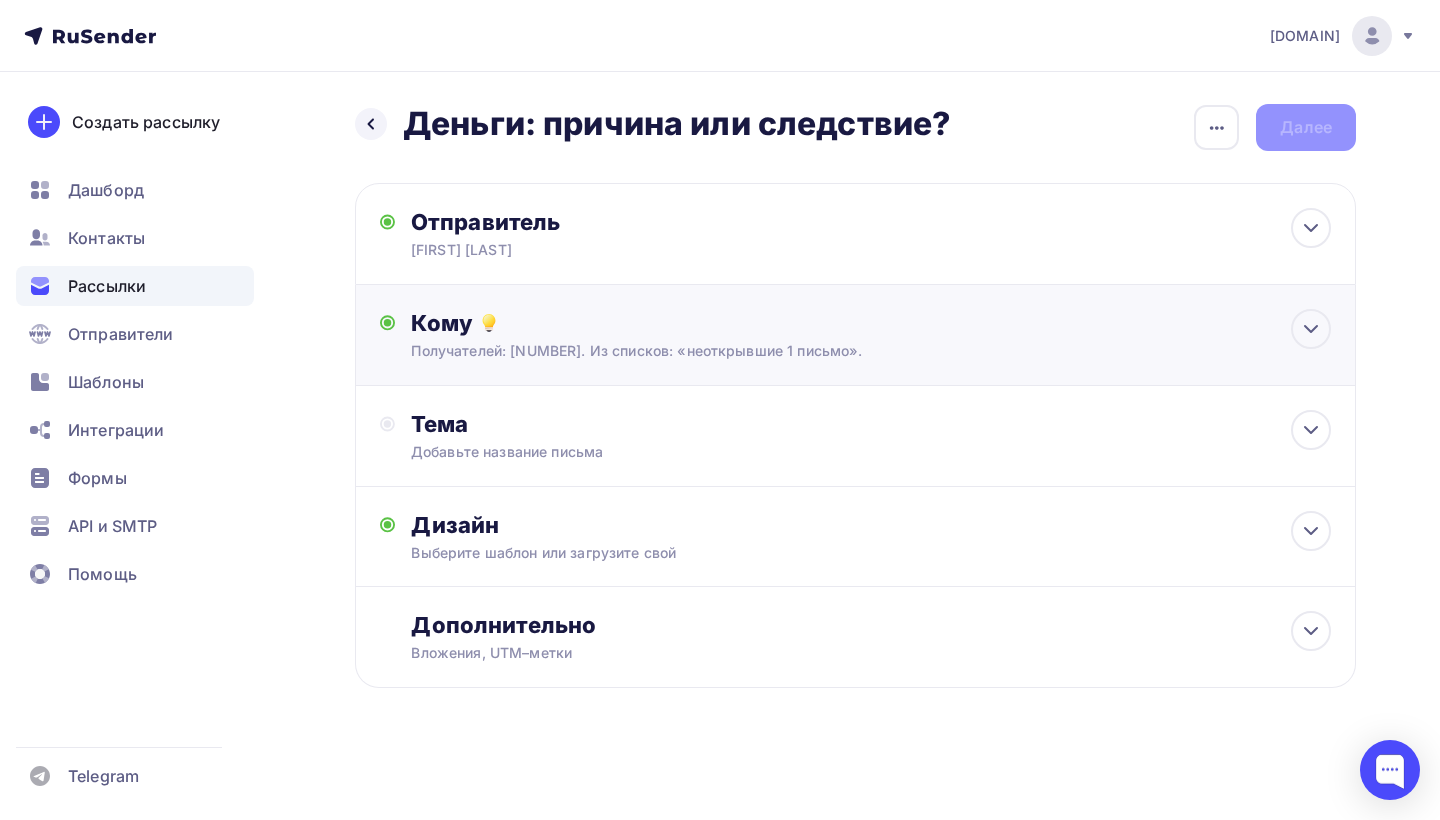 scroll, scrollTop: 0, scrollLeft: 0, axis: both 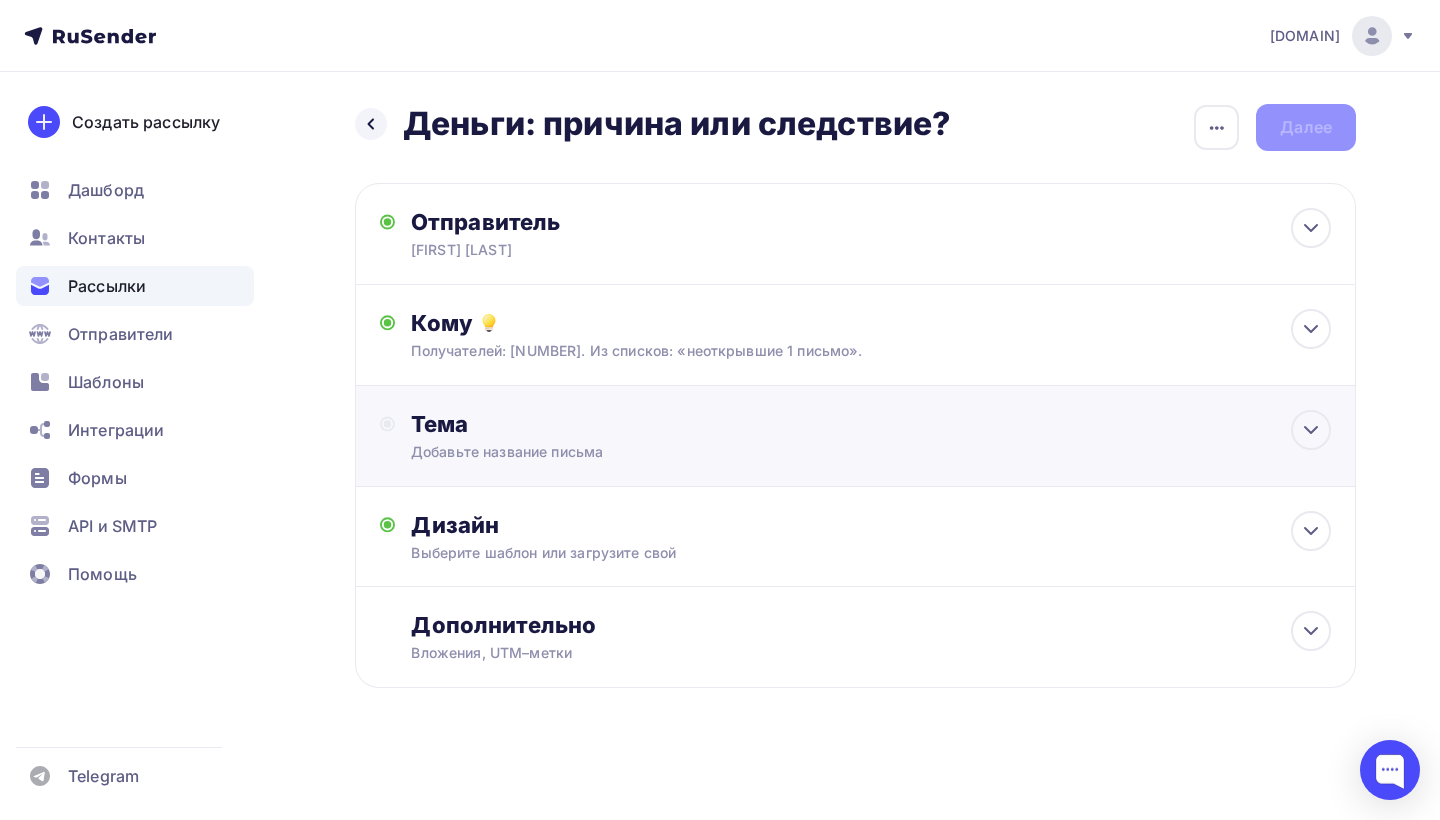 click on "Тема" at bounding box center (608, 424) 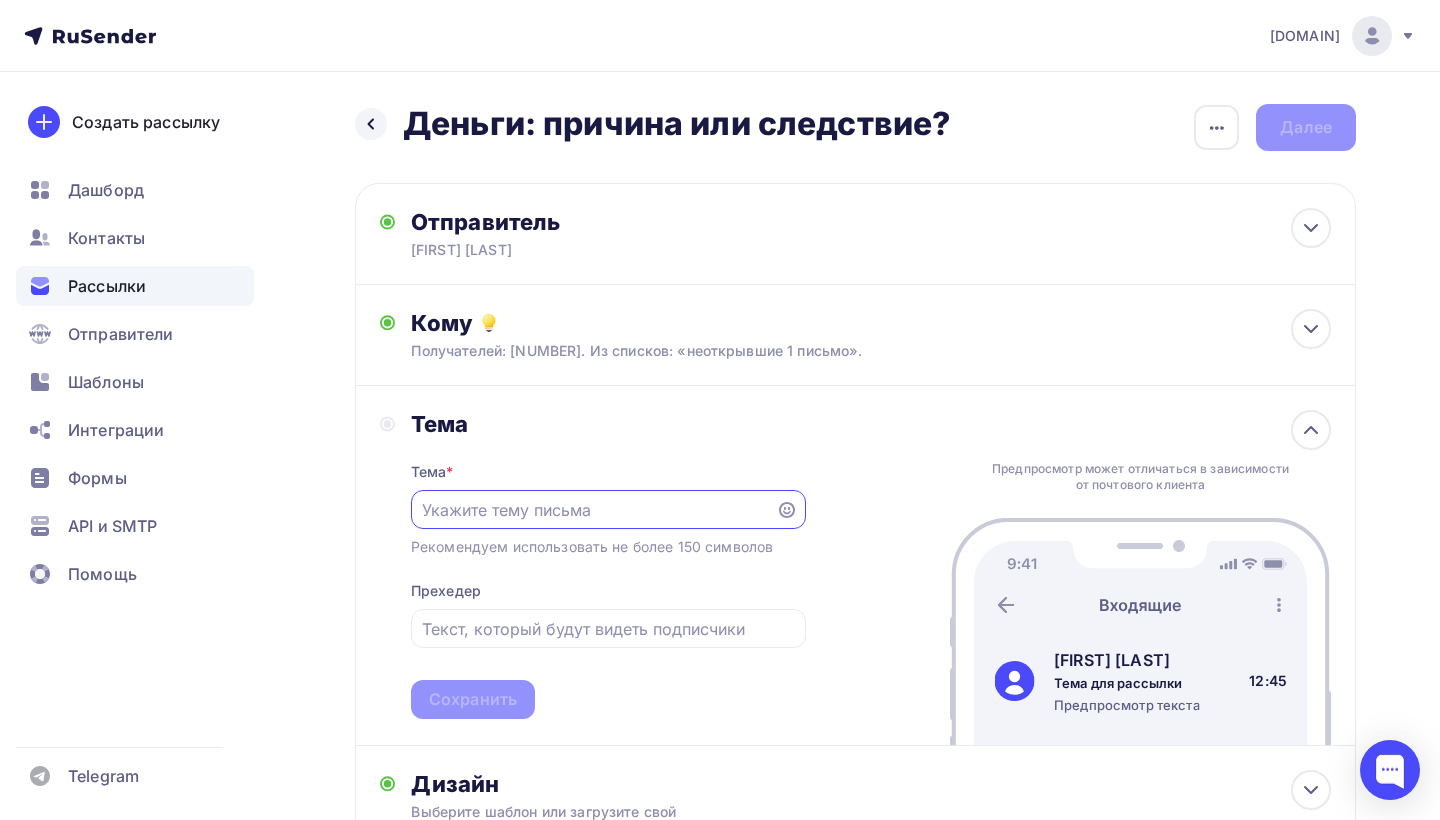 scroll, scrollTop: 0, scrollLeft: 0, axis: both 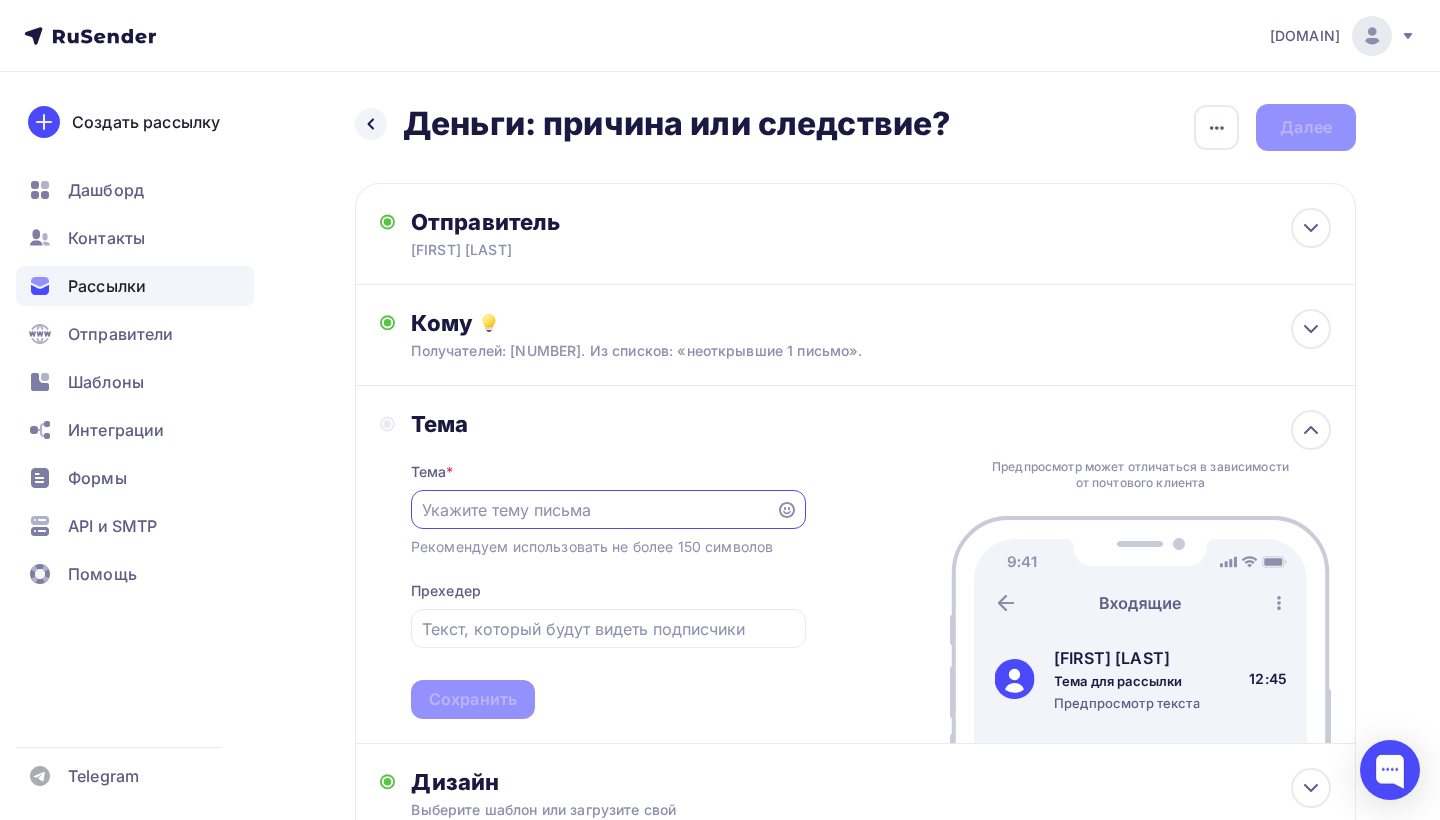 paste on "Деньги: причина или следствие?" 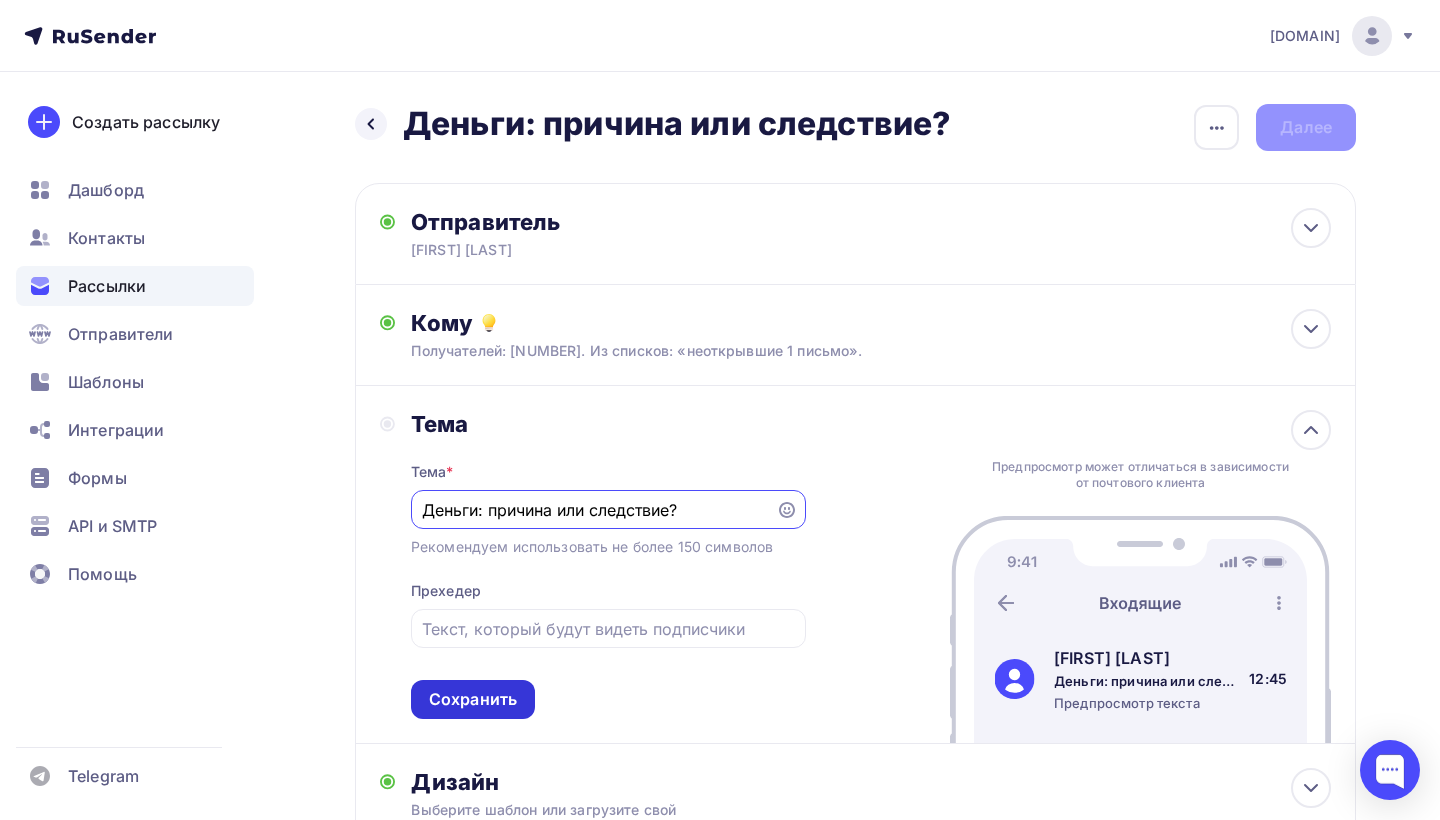type on "Деньги: причина или следствие?" 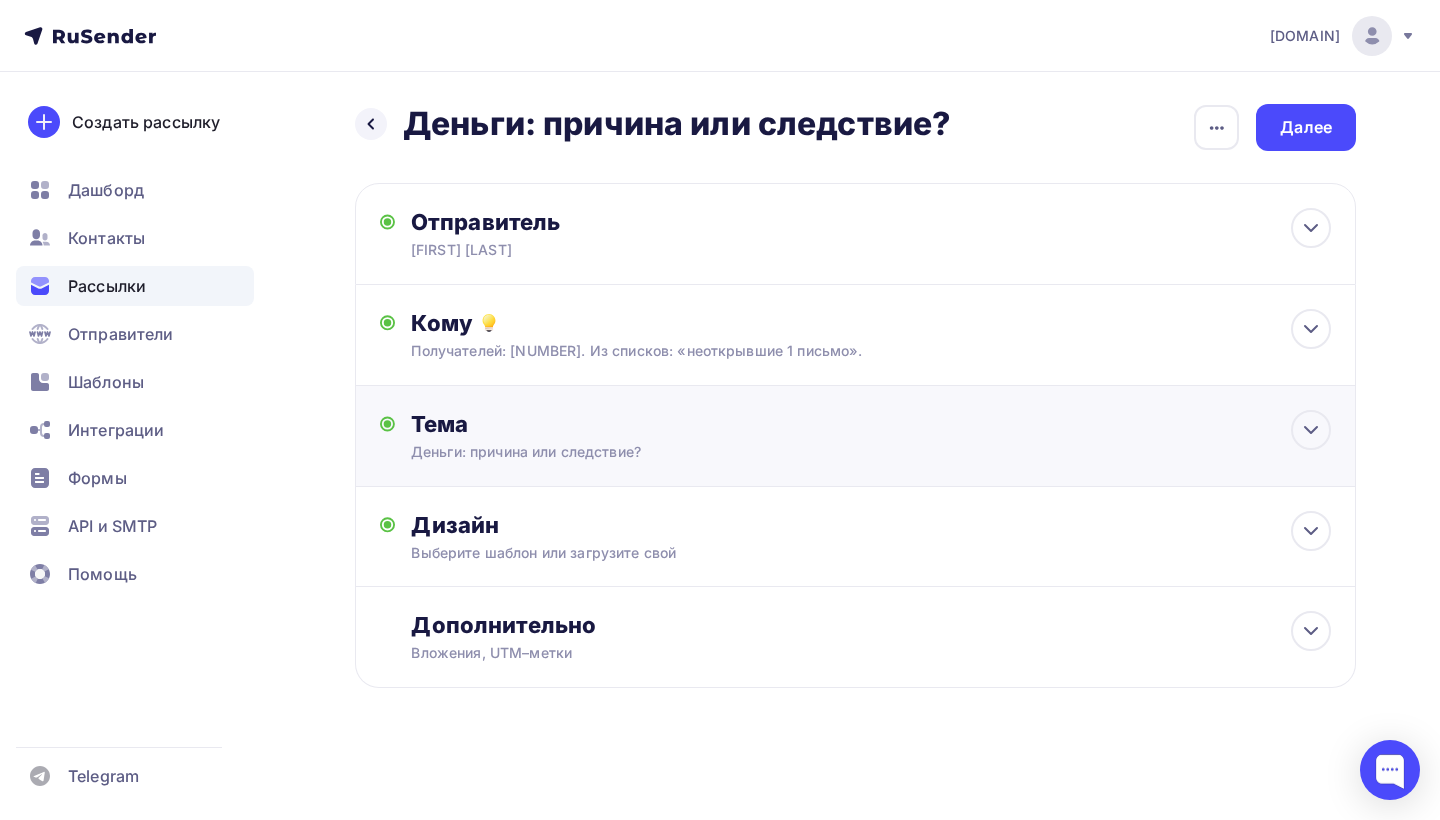 scroll, scrollTop: 0, scrollLeft: 0, axis: both 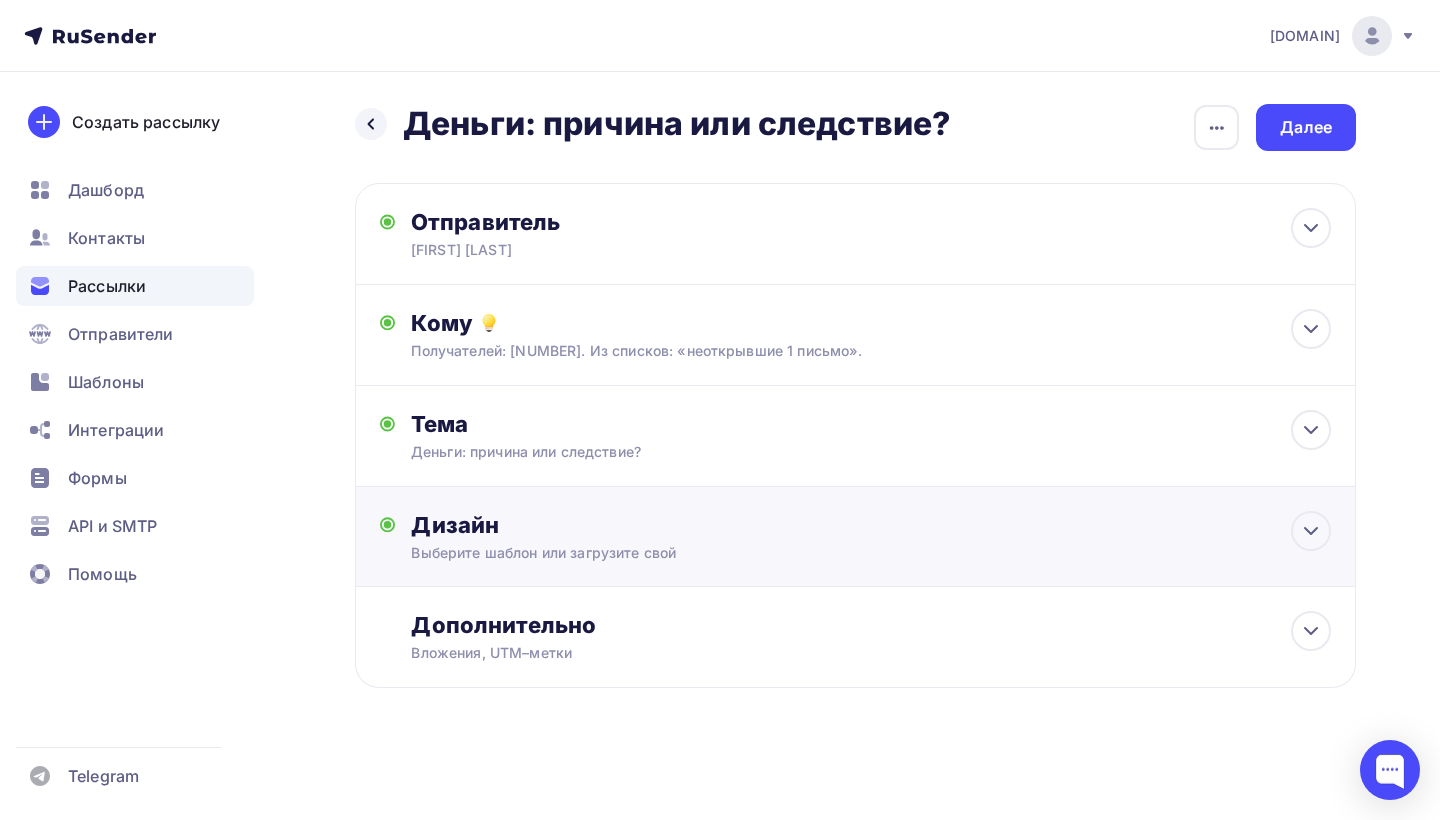 click on "Выберите шаблон или загрузите свой" at bounding box center [825, 553] 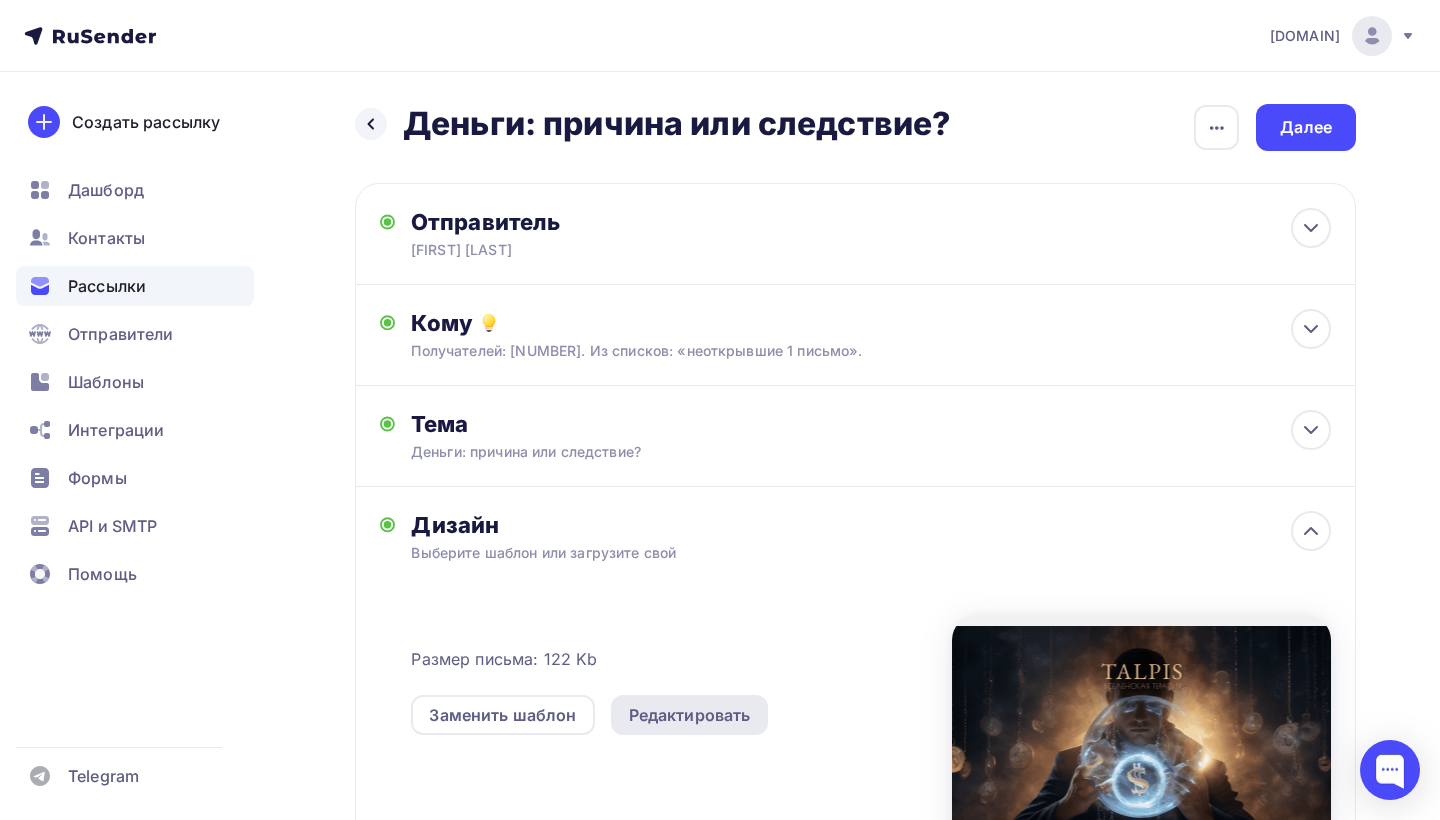click on "Редактировать" at bounding box center [690, 715] 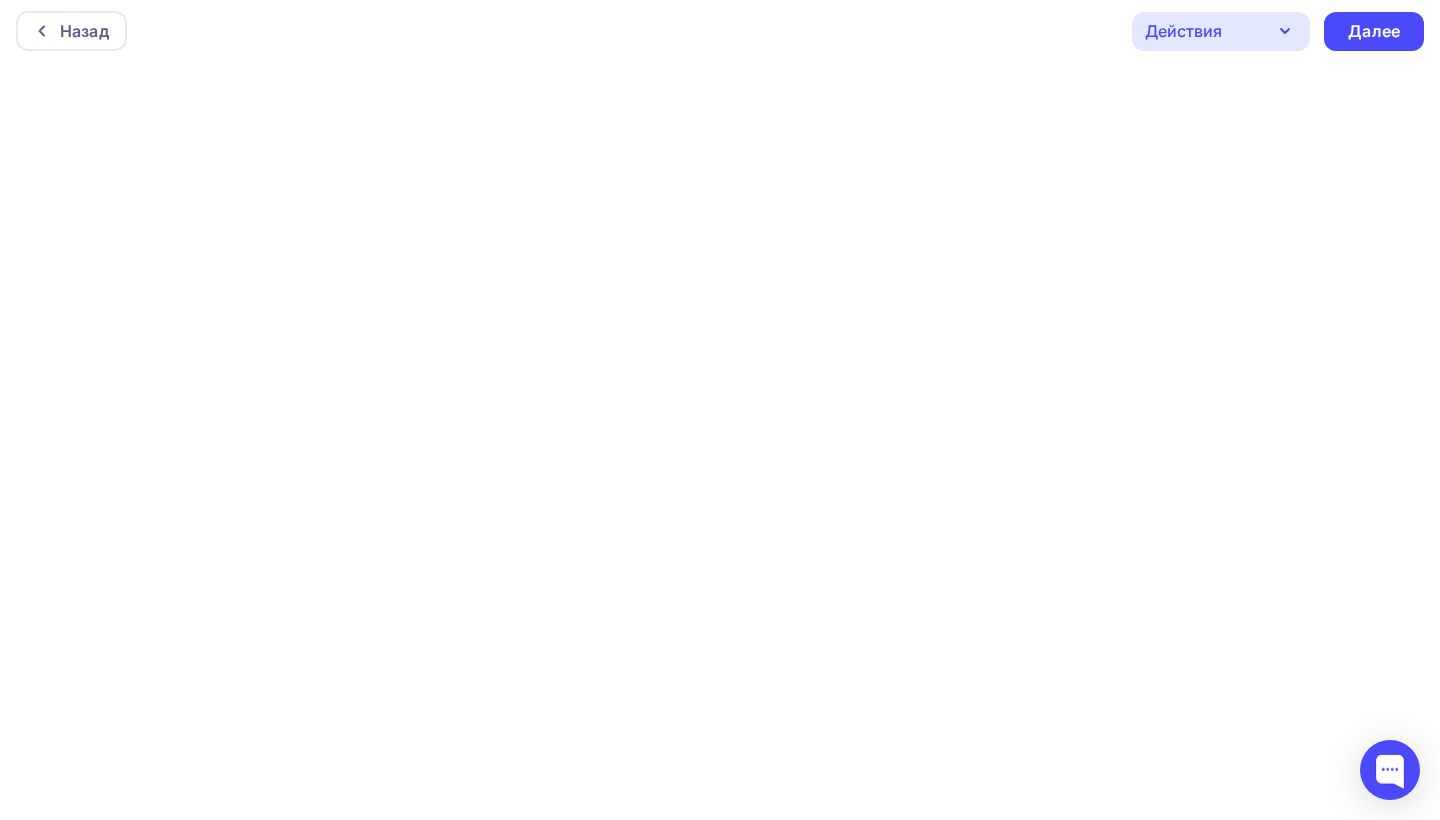scroll, scrollTop: 5, scrollLeft: 0, axis: vertical 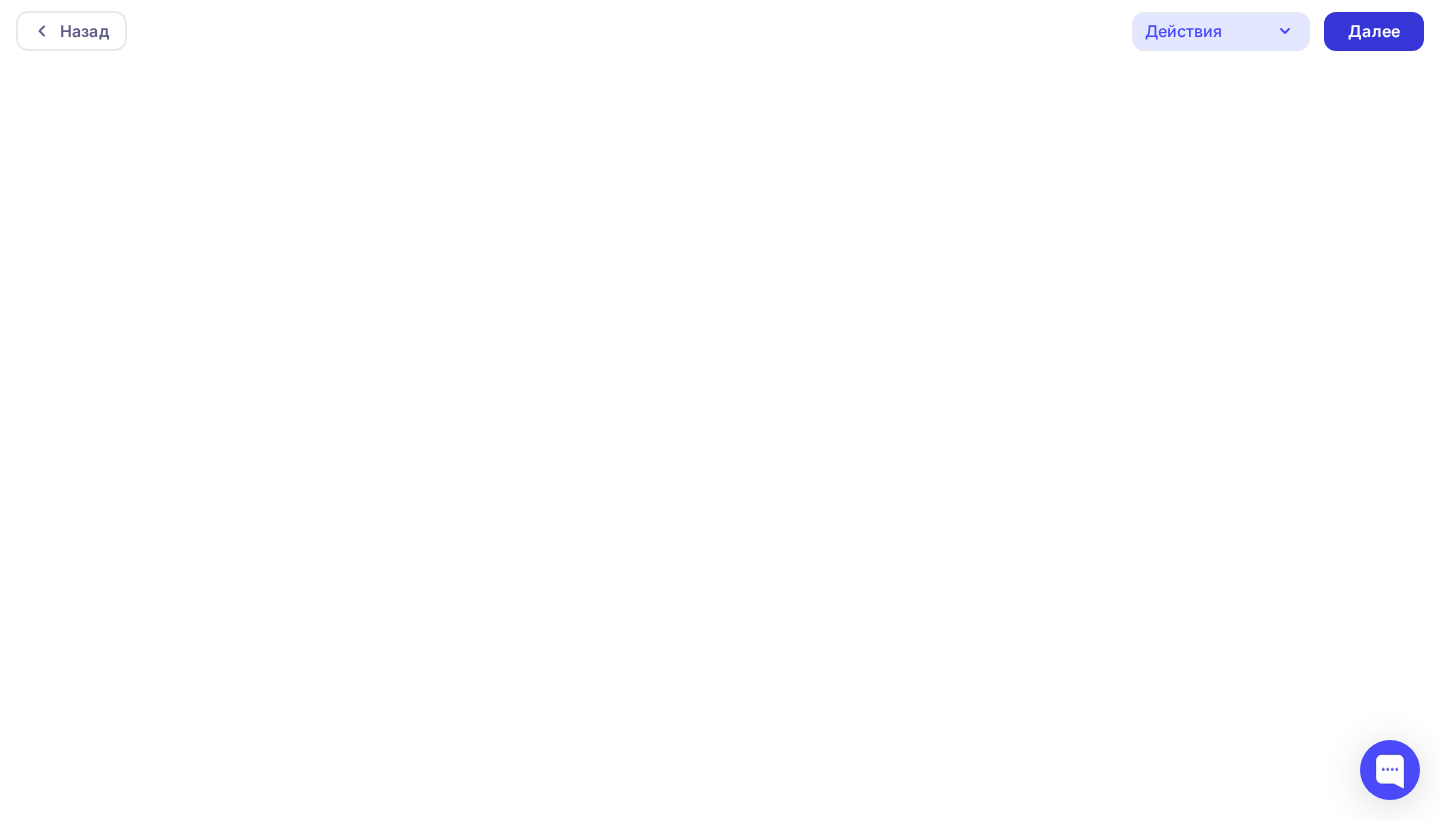 click on "Далее" at bounding box center (1374, 31) 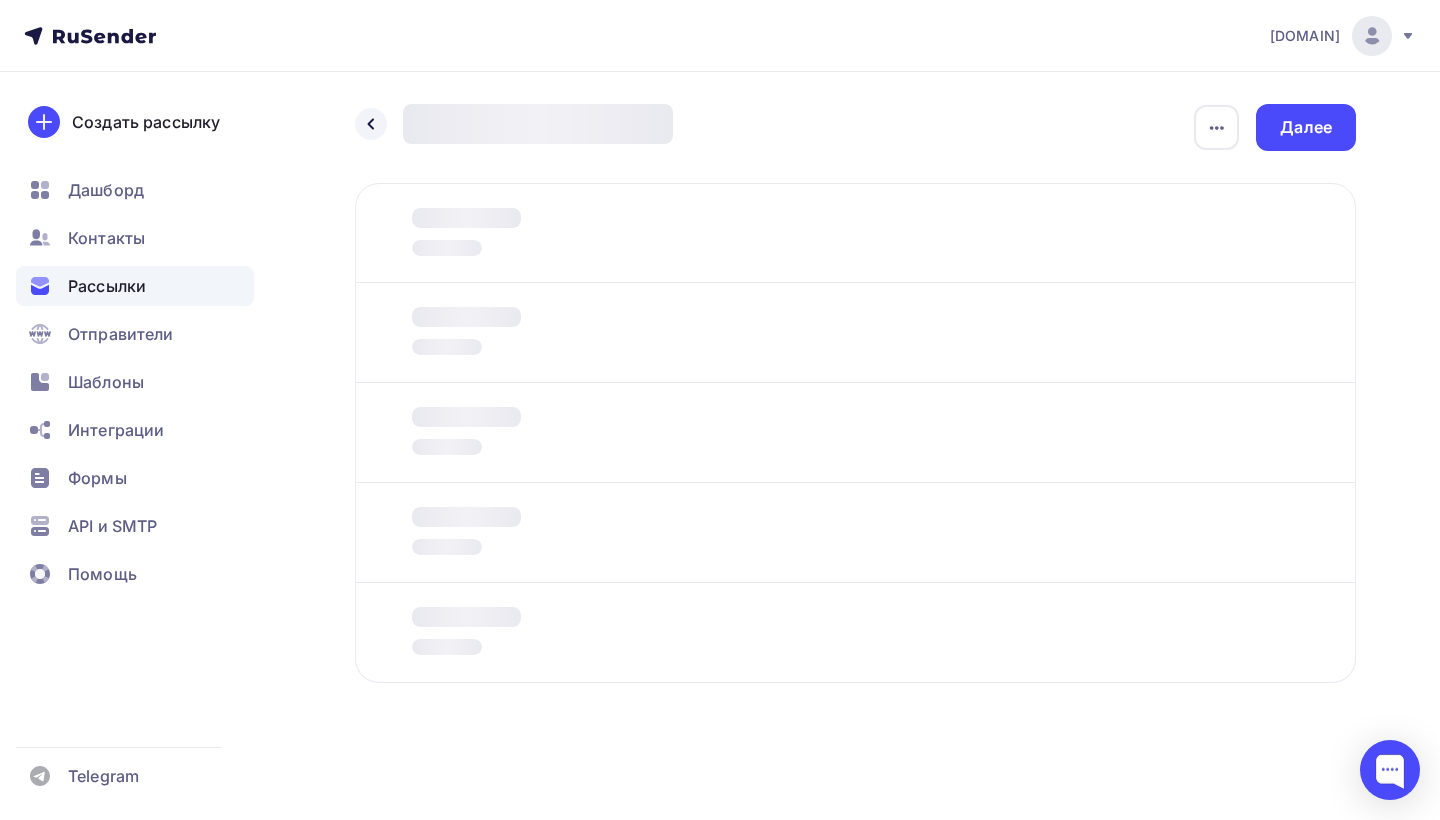 scroll, scrollTop: 0, scrollLeft: 0, axis: both 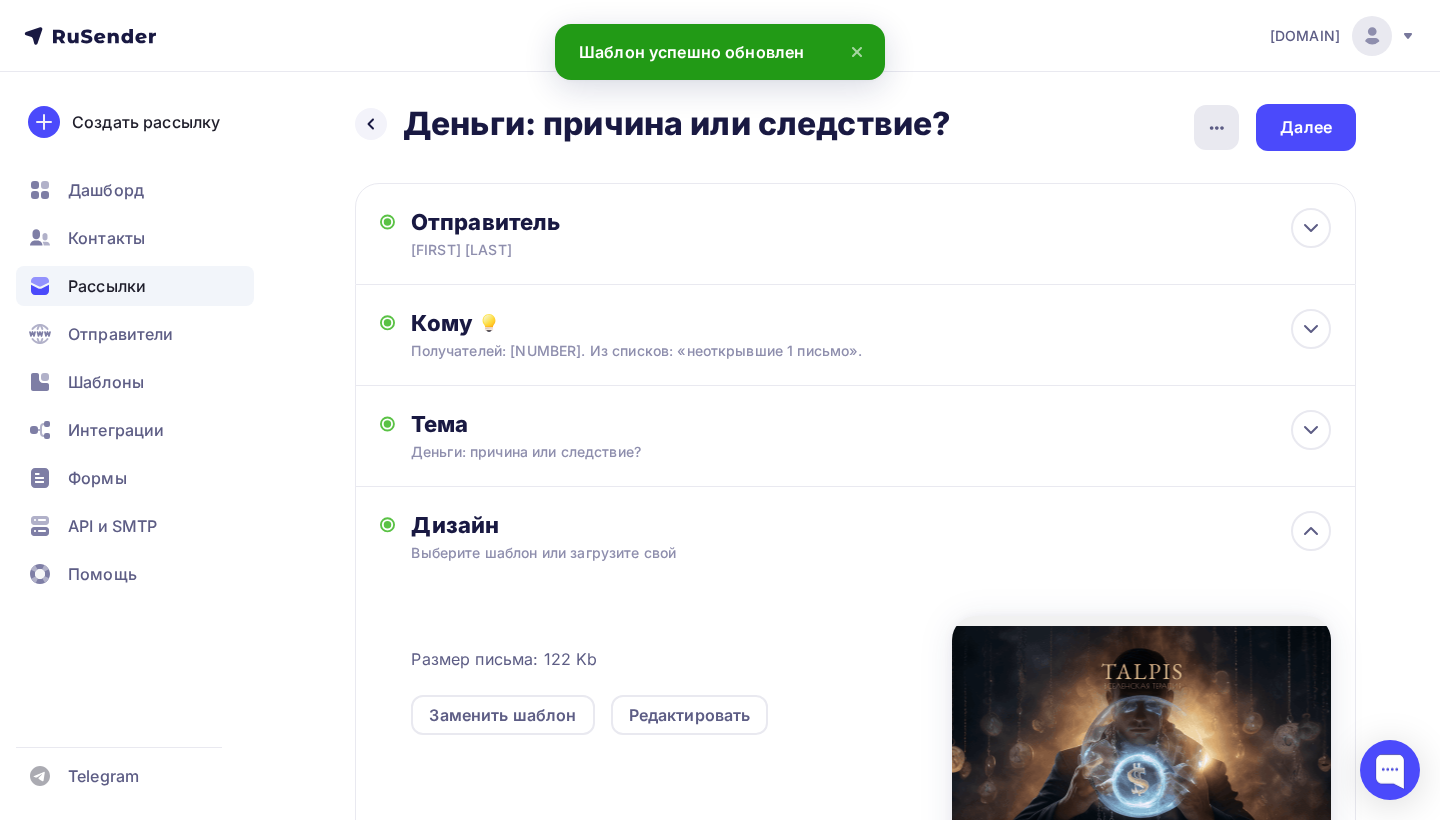 click at bounding box center [1216, 127] 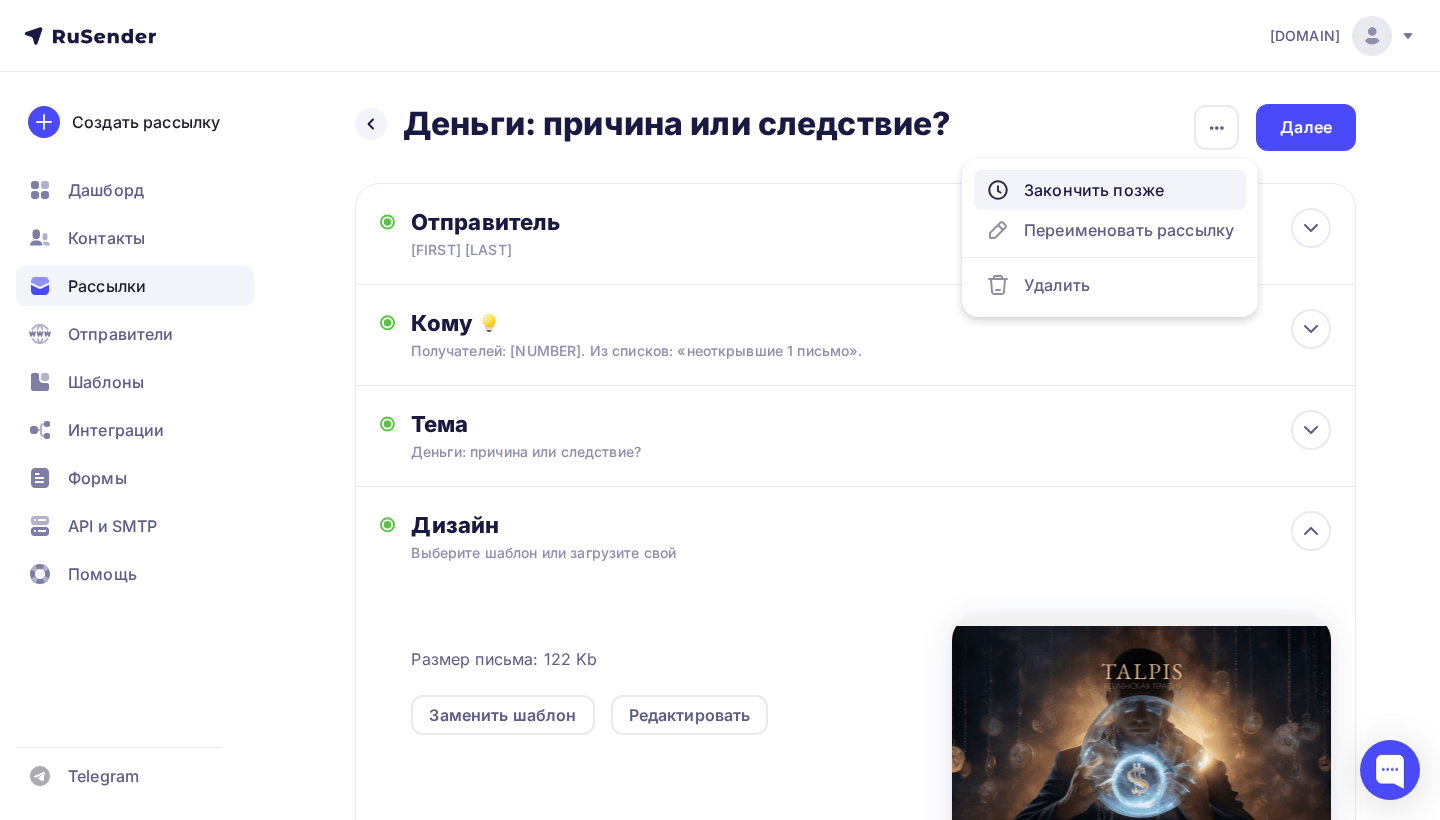 click on "Закончить позже" at bounding box center (1110, 190) 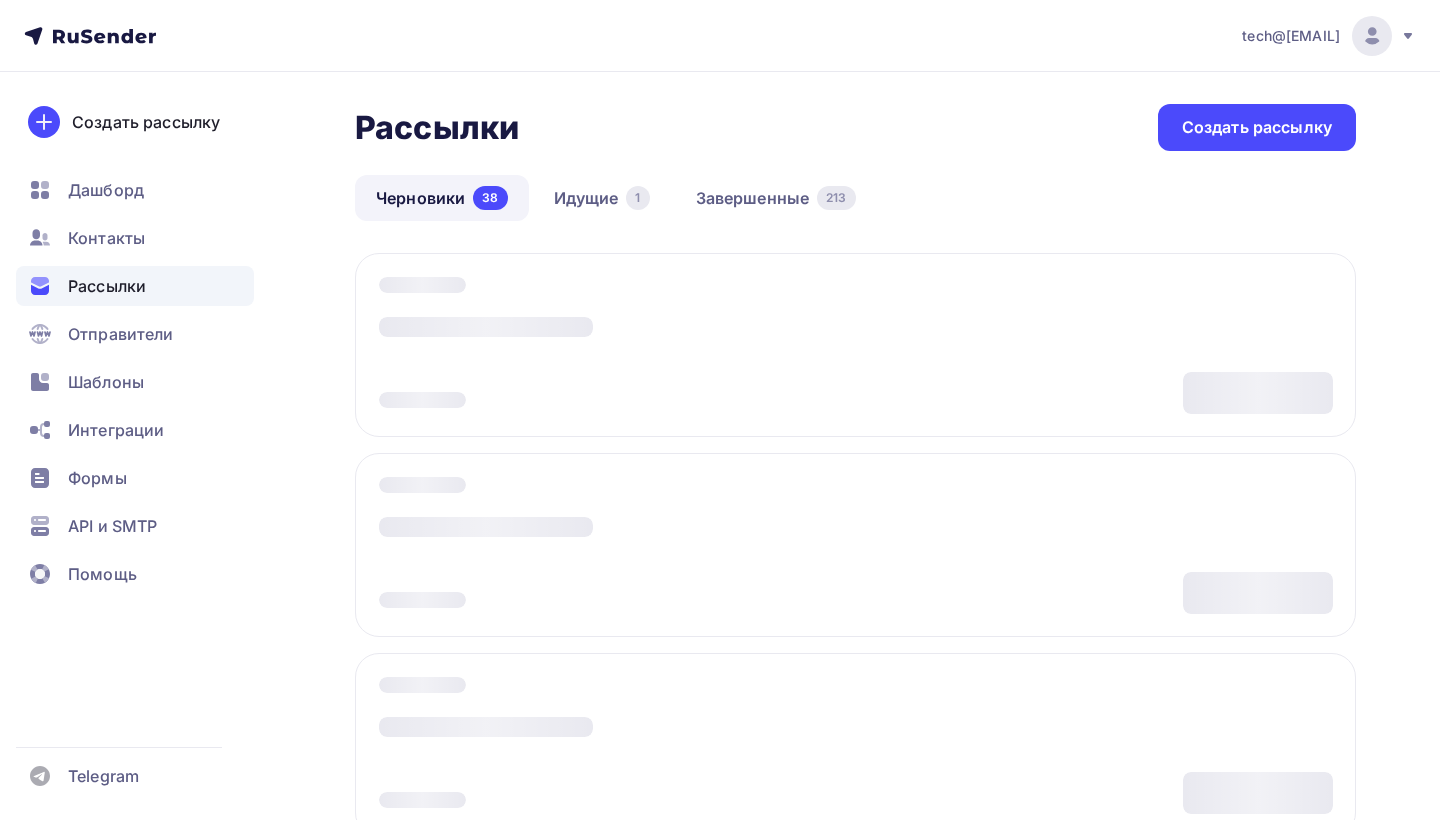 scroll, scrollTop: 0, scrollLeft: 0, axis: both 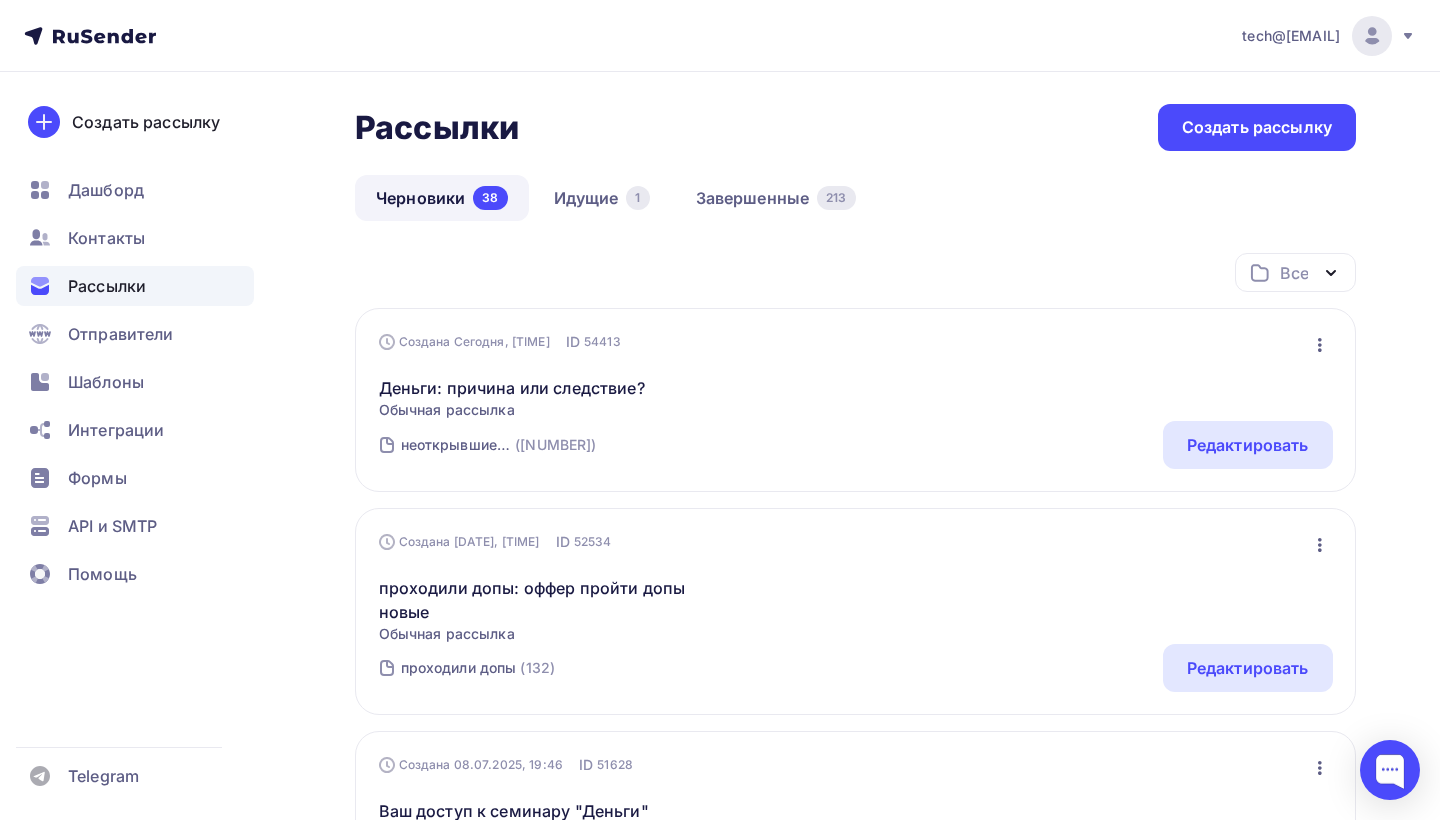 click 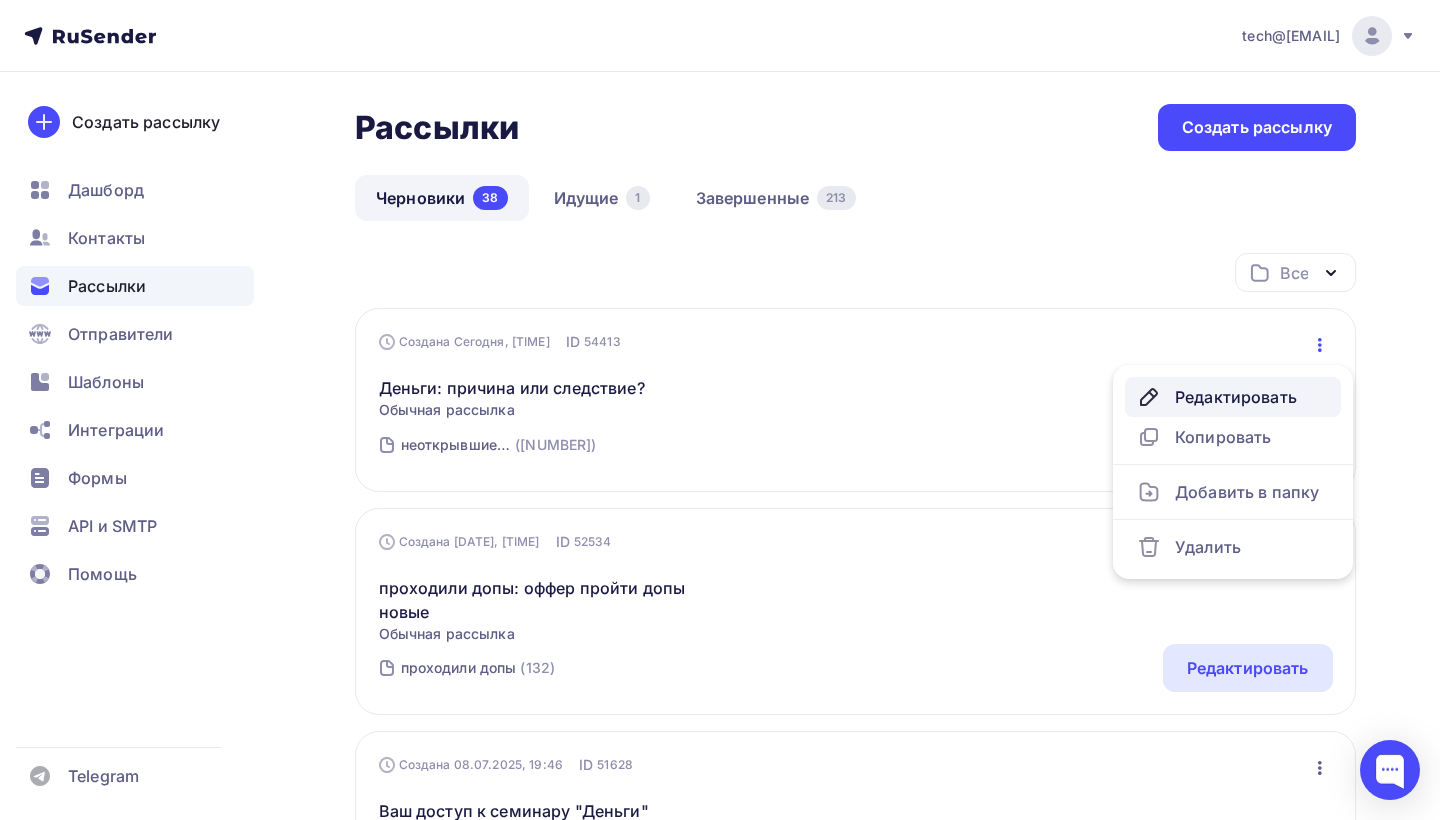 click on "Редактировать" at bounding box center [1233, 397] 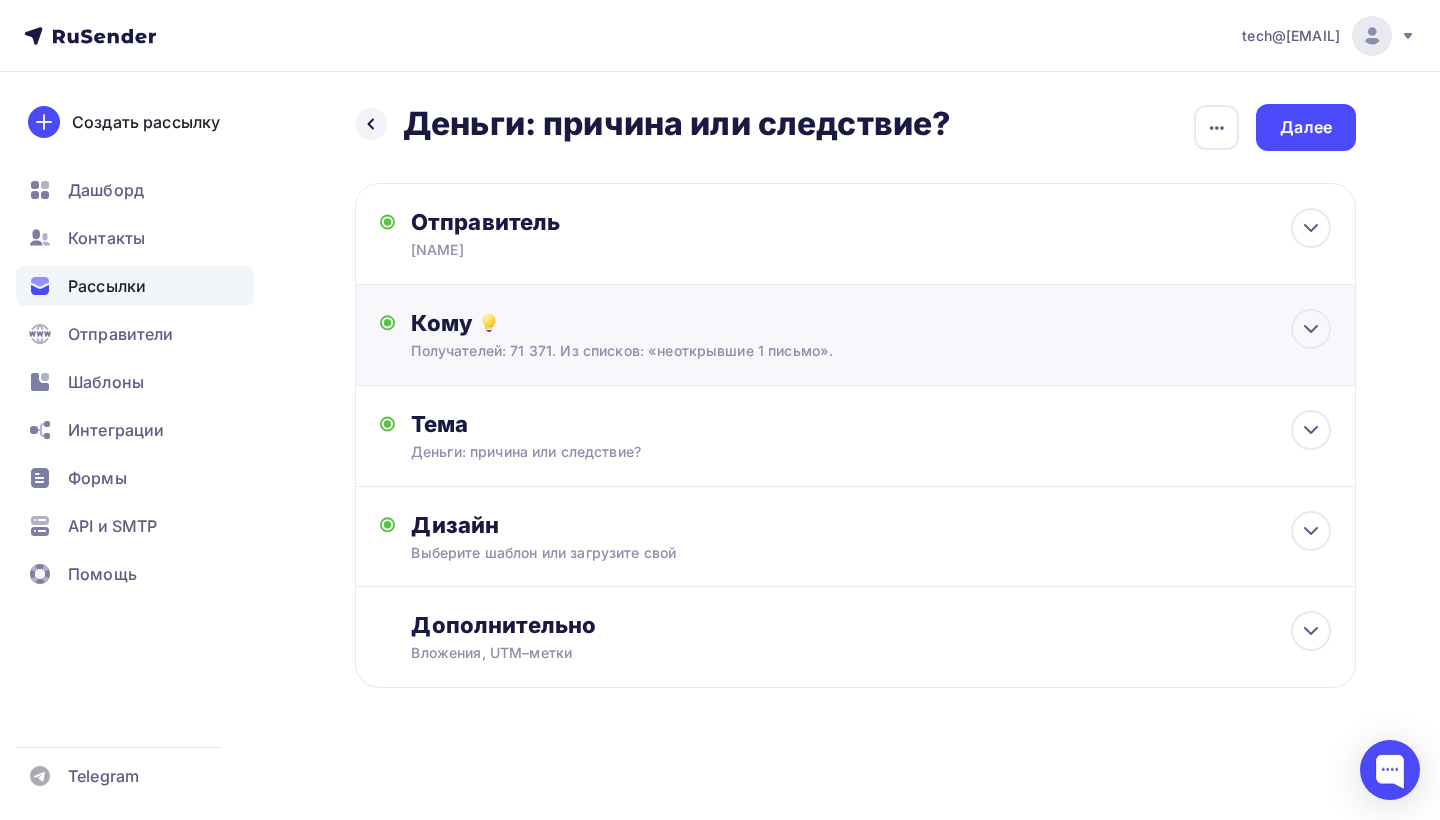 click on "Кому" at bounding box center [871, 323] 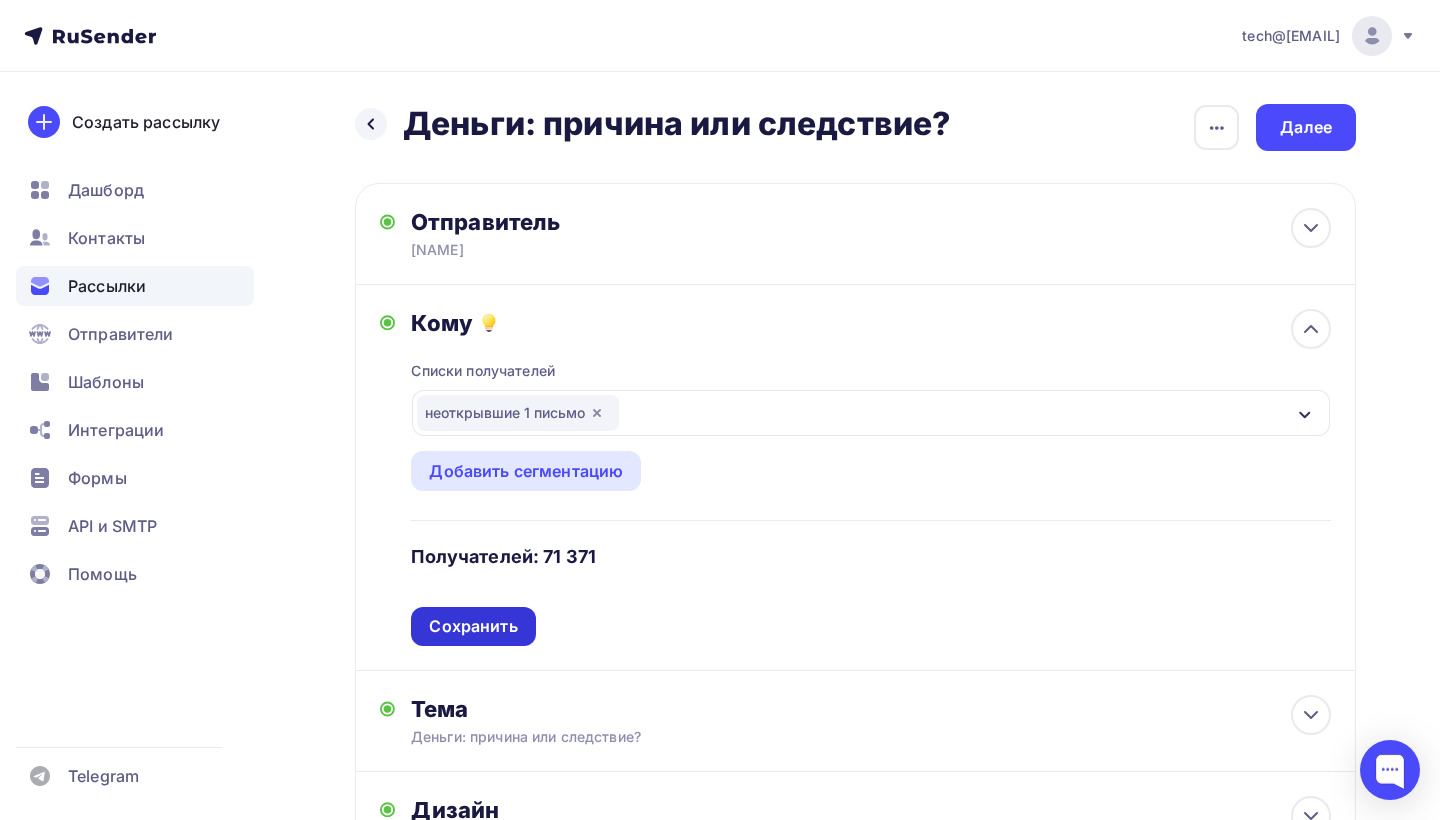 click on "Сохранить" at bounding box center (473, 626) 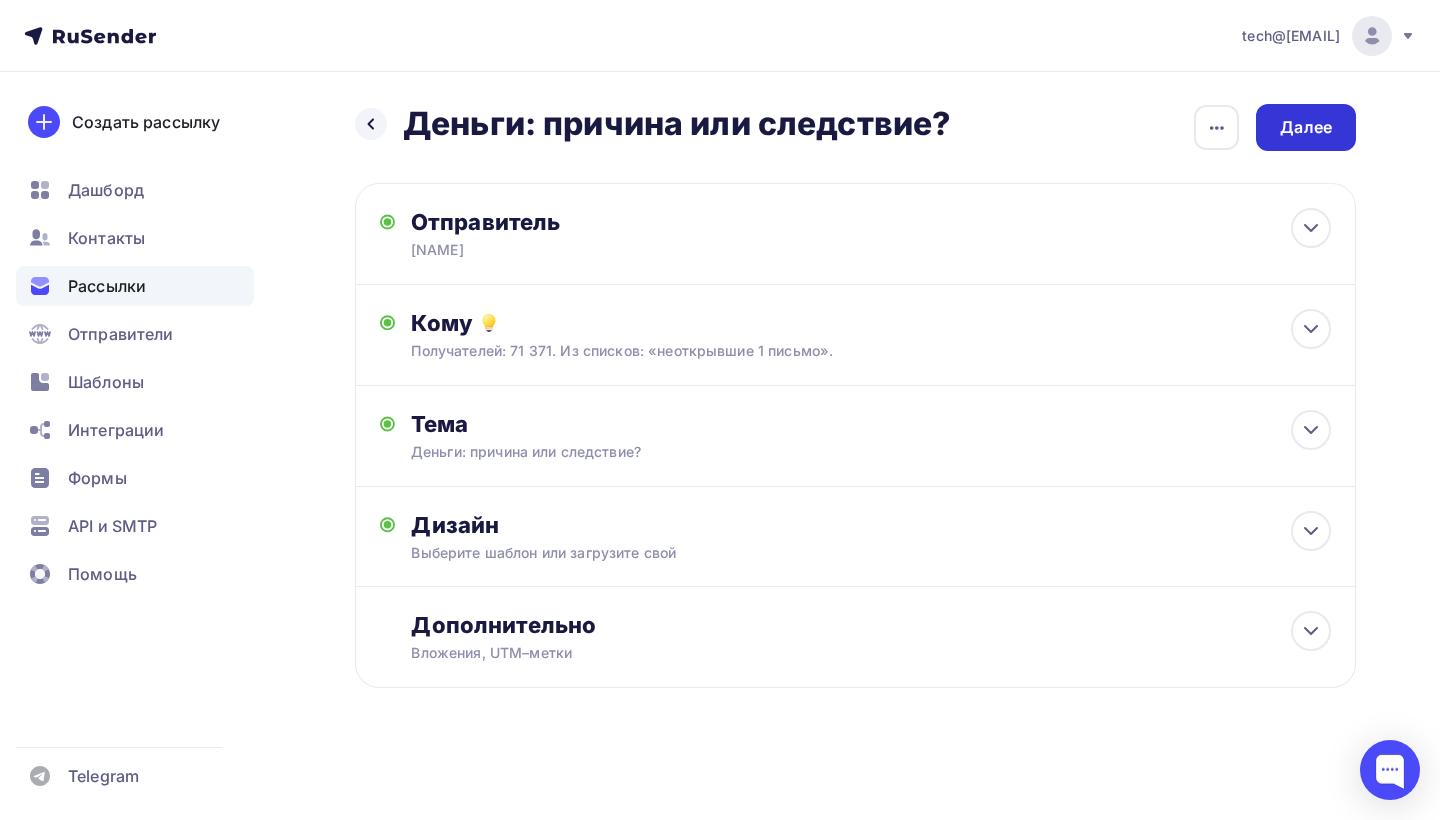 click on "Далее" at bounding box center [1306, 127] 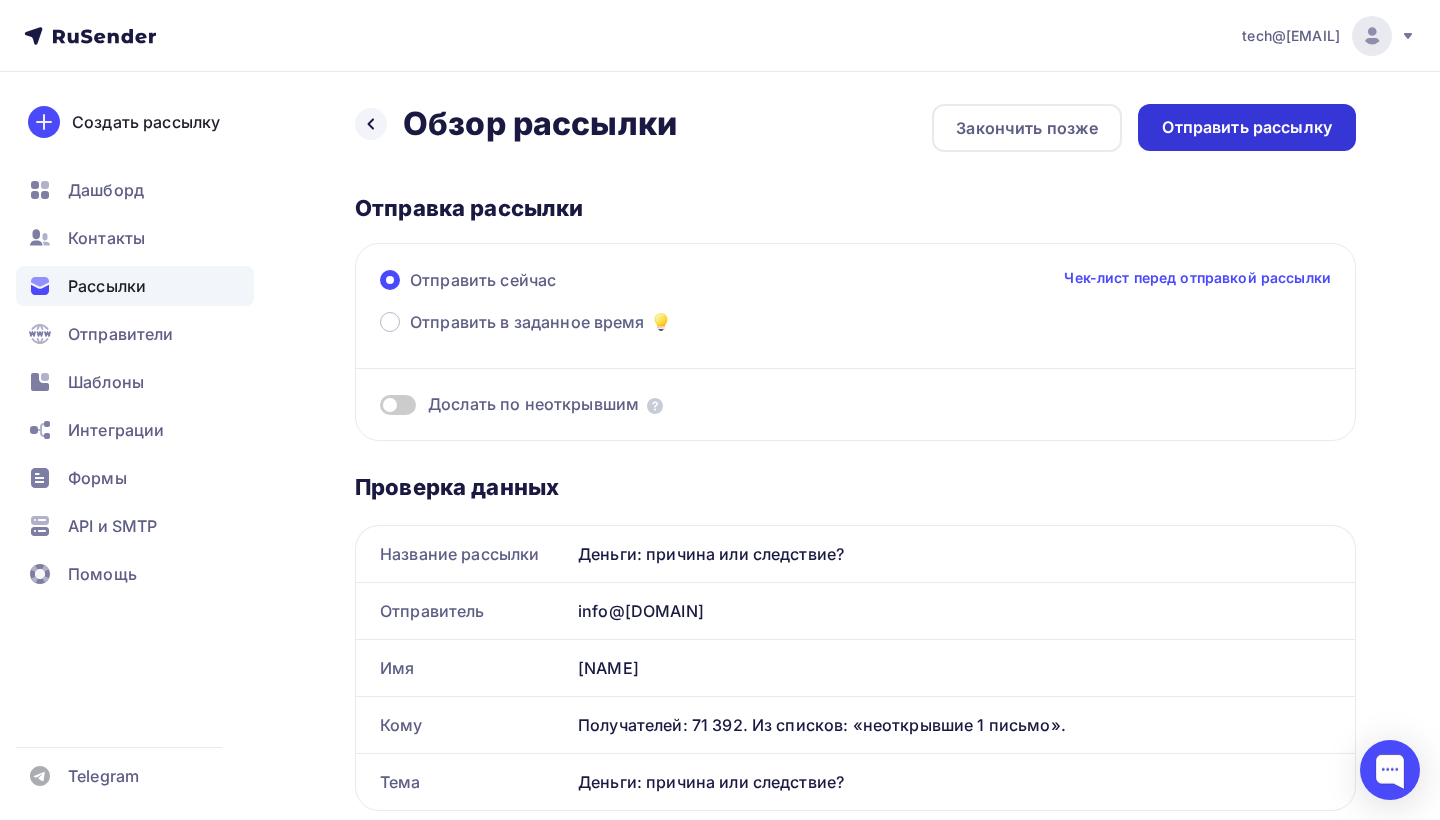 click on "Отправить рассылку" at bounding box center (1247, 127) 